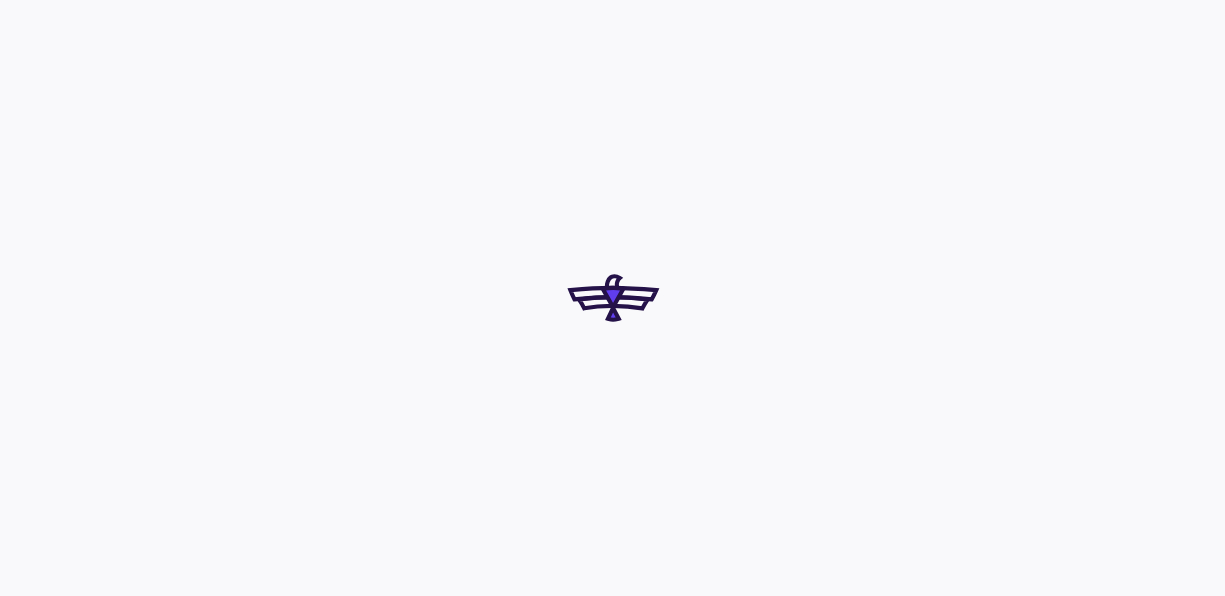 scroll, scrollTop: 0, scrollLeft: 0, axis: both 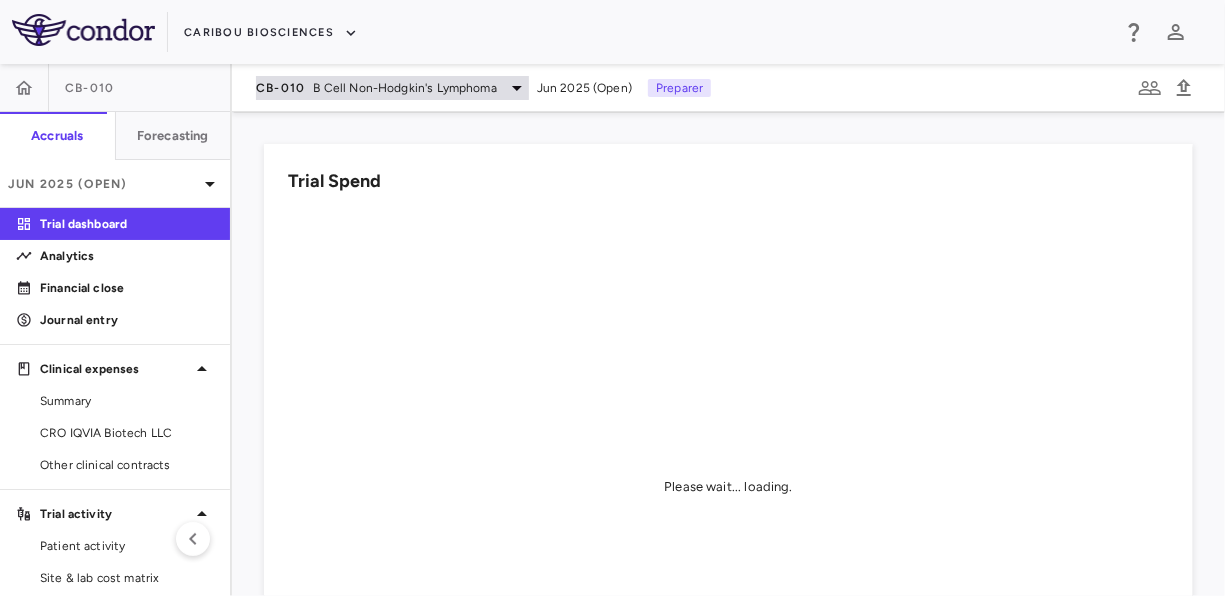 click on "B Cell Non-Hodgkin's Lymphoma" at bounding box center (405, 88) 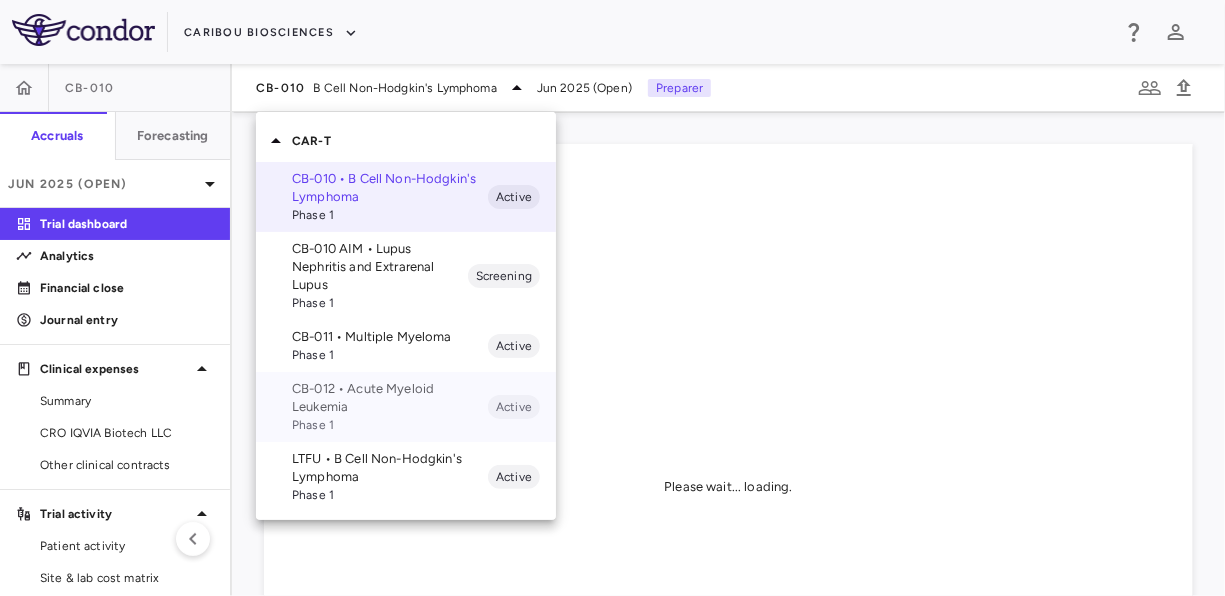 click on "CB-012 • Acute Myeloid Leukemia" at bounding box center (390, 398) 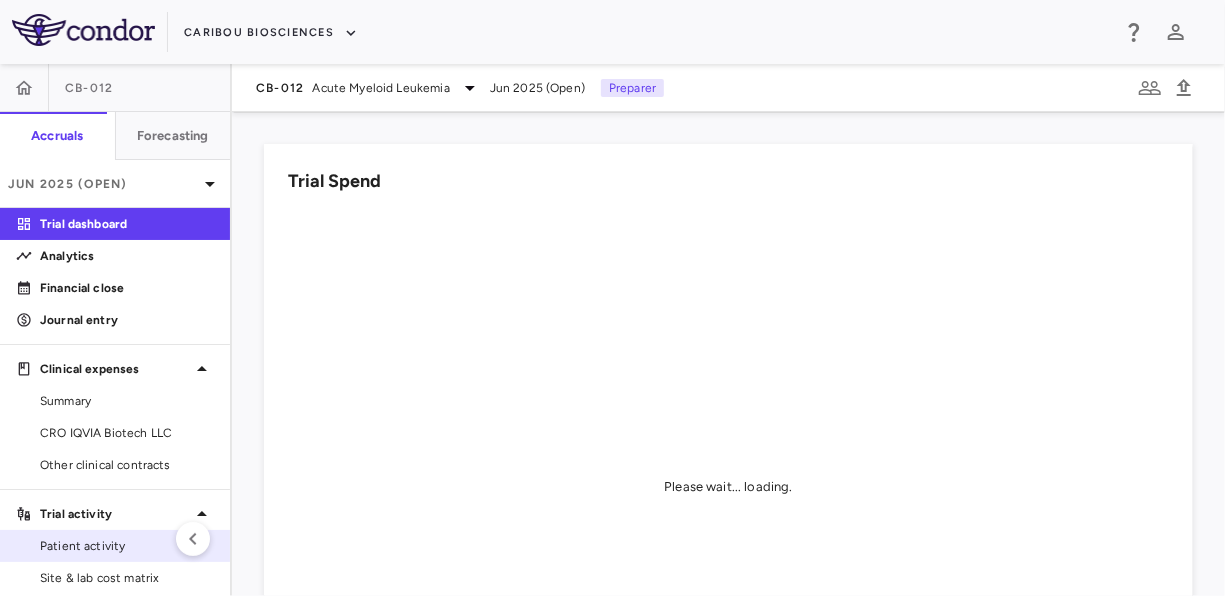scroll, scrollTop: 126, scrollLeft: 0, axis: vertical 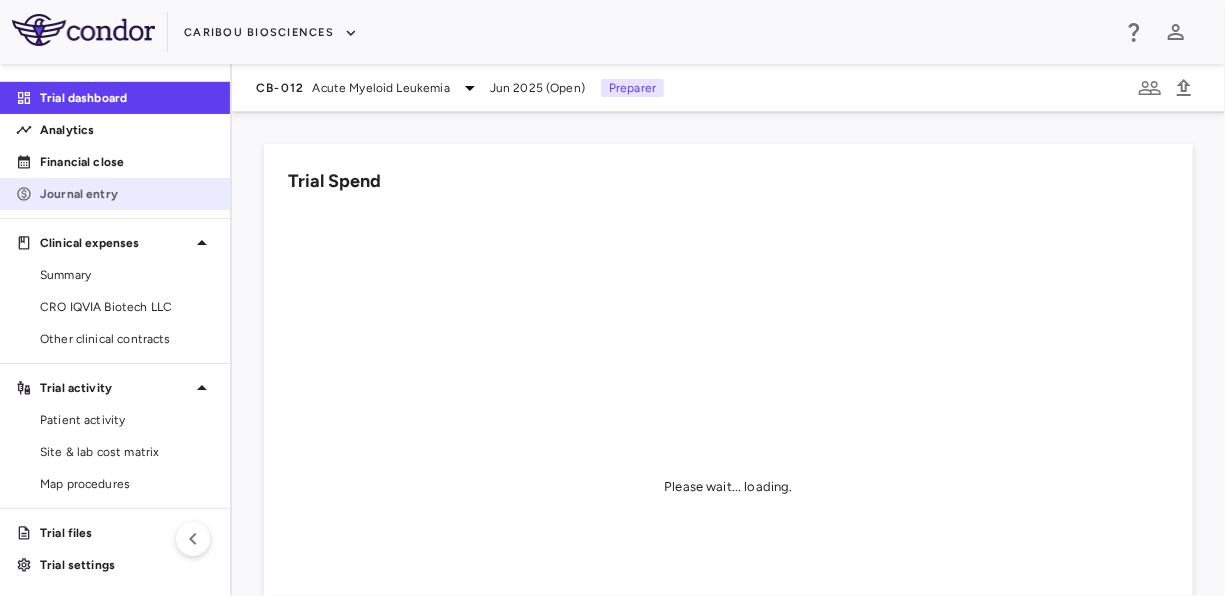 click on "Journal entry" at bounding box center (127, 194) 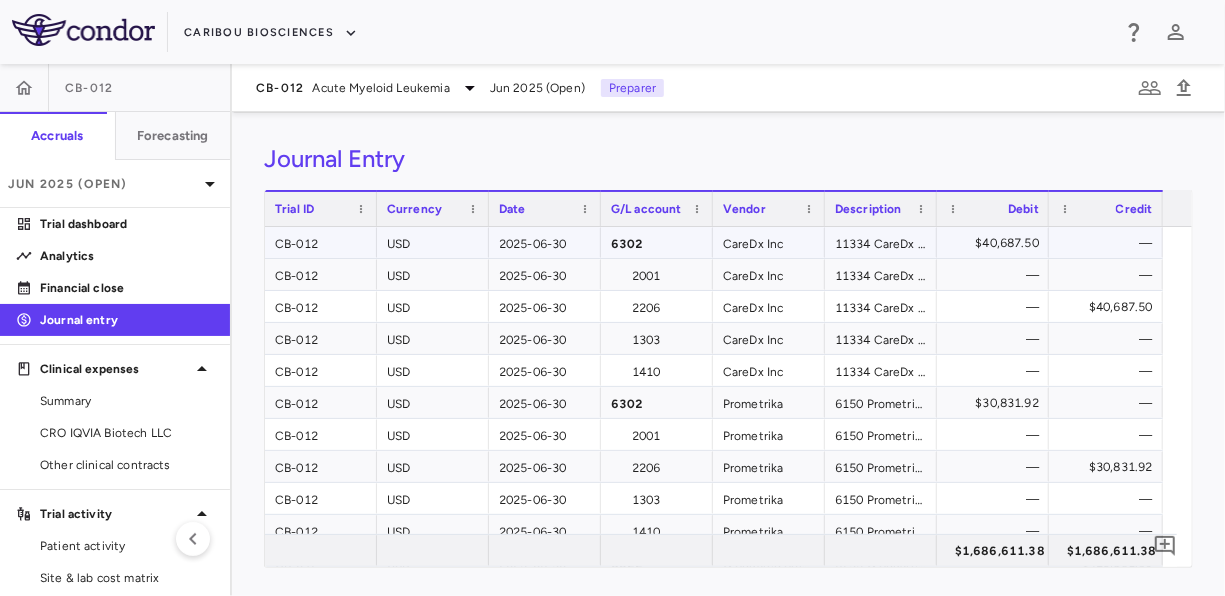 scroll, scrollTop: 156, scrollLeft: 0, axis: vertical 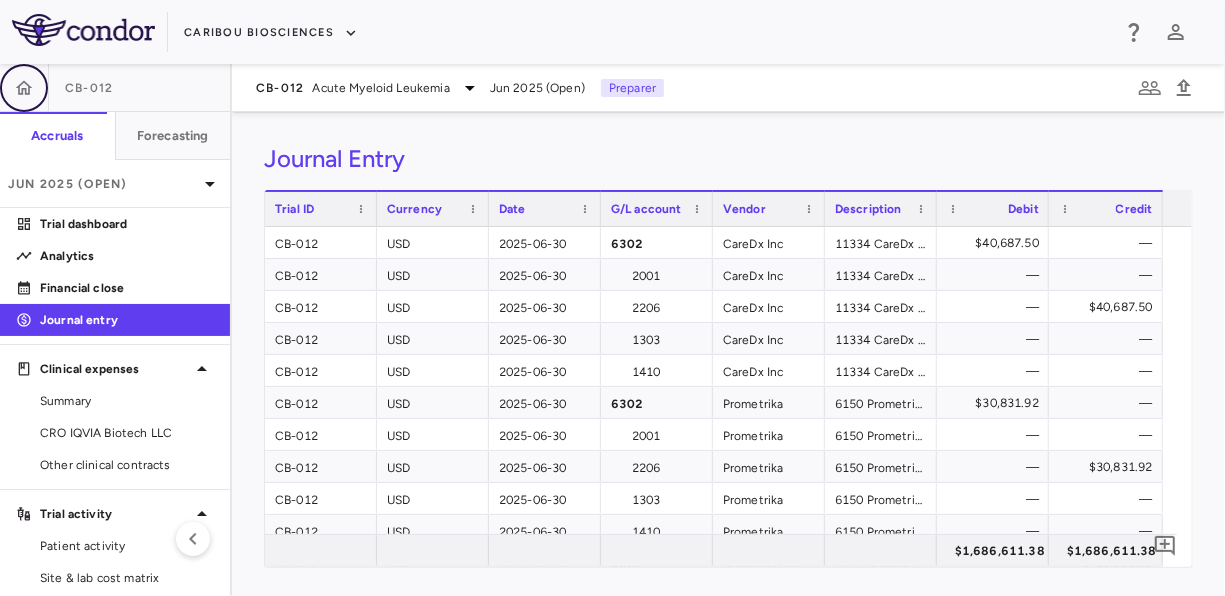 click at bounding box center [24, 88] 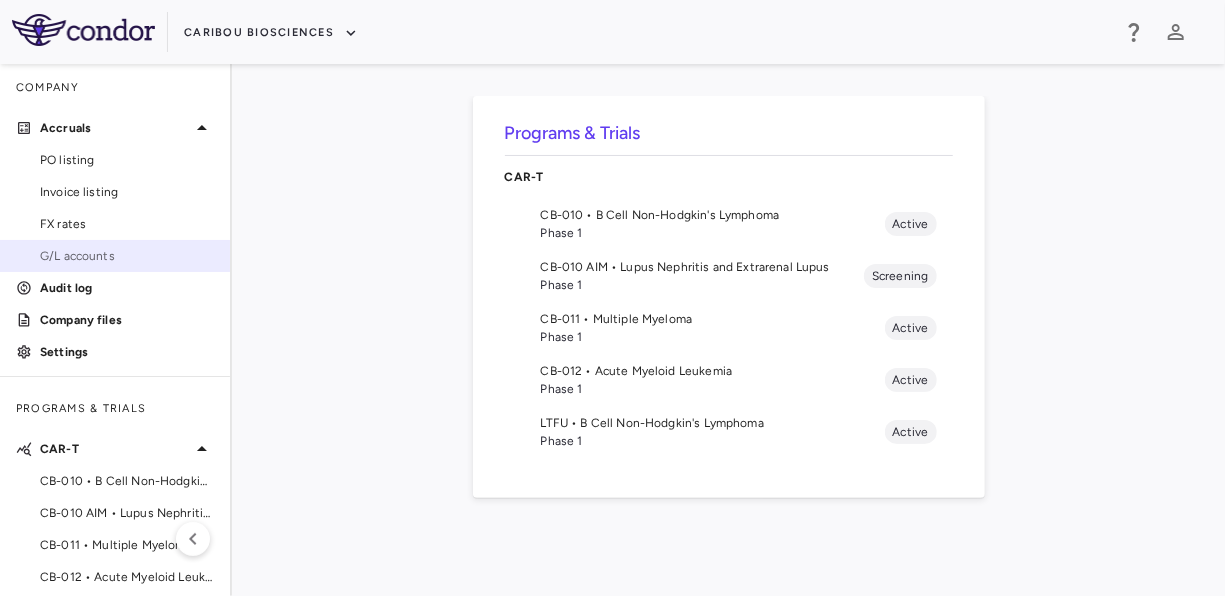 click on "G/L accounts" at bounding box center (127, 256) 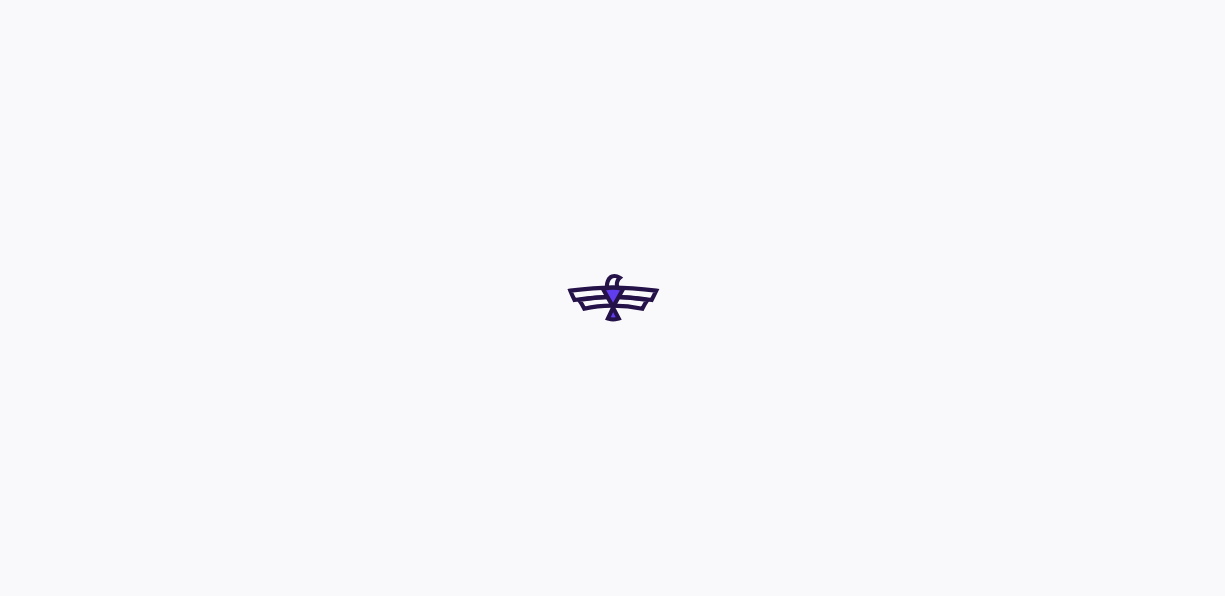 scroll, scrollTop: 0, scrollLeft: 0, axis: both 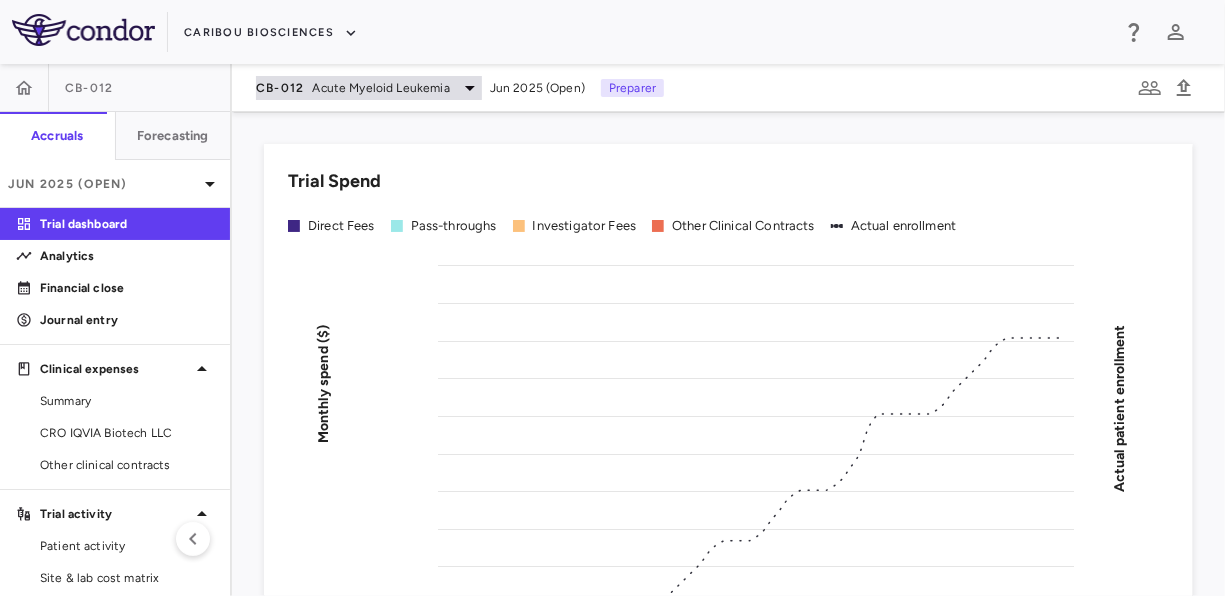 click on "CB-012 Acute Myeloid Leukemia" at bounding box center (369, 88) 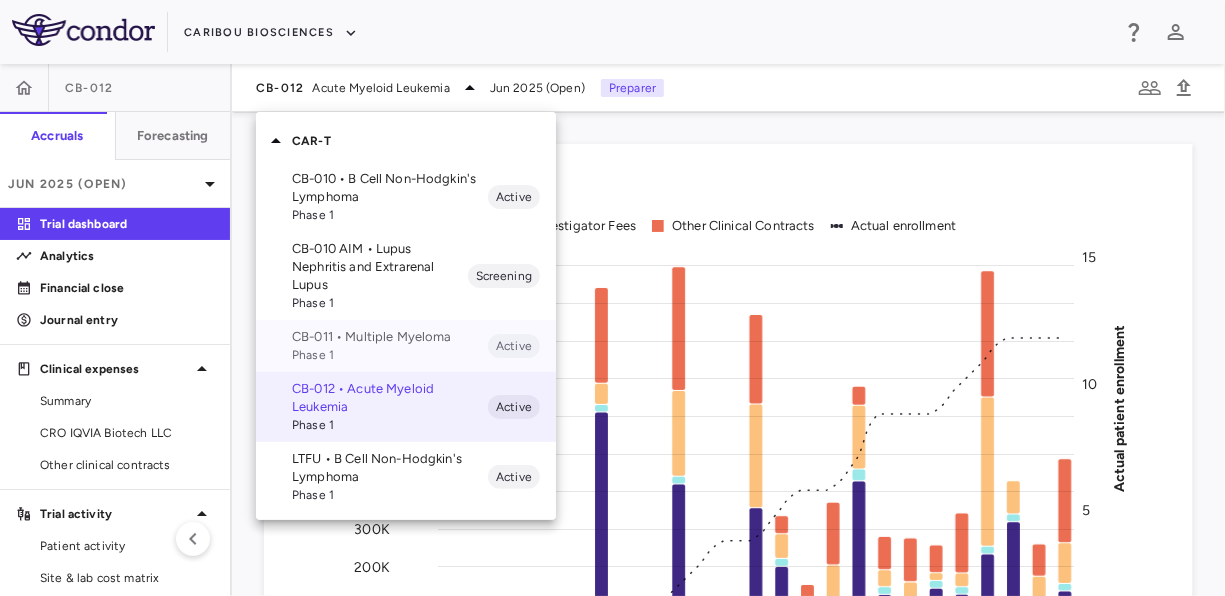 click on "Phase 1" at bounding box center (390, 355) 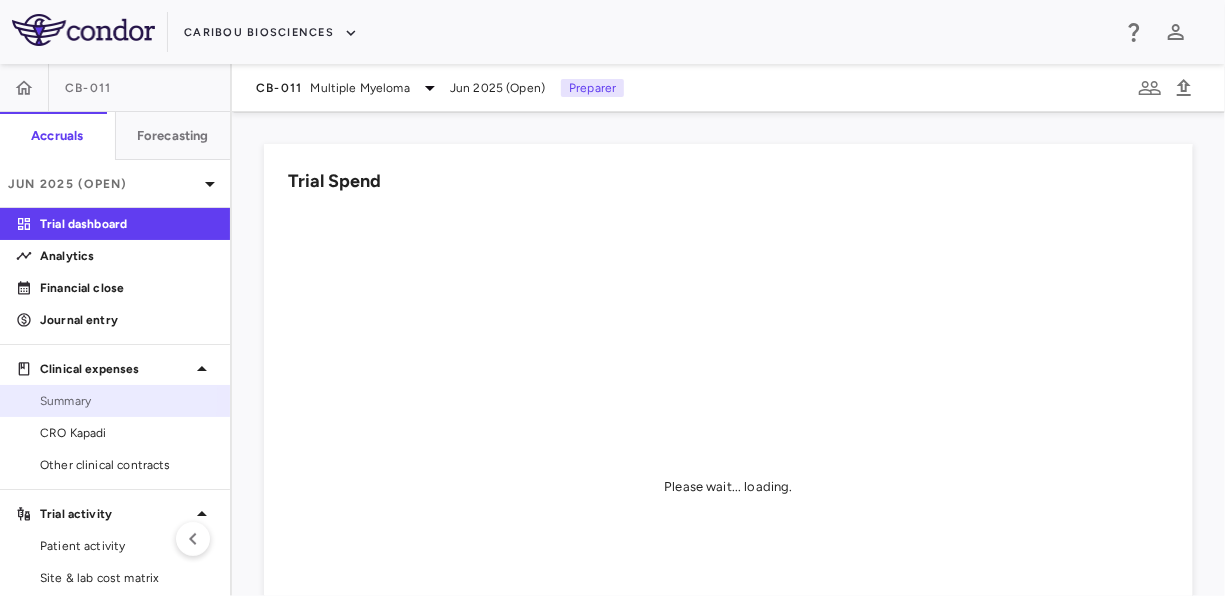 click on "Summary" at bounding box center [127, 401] 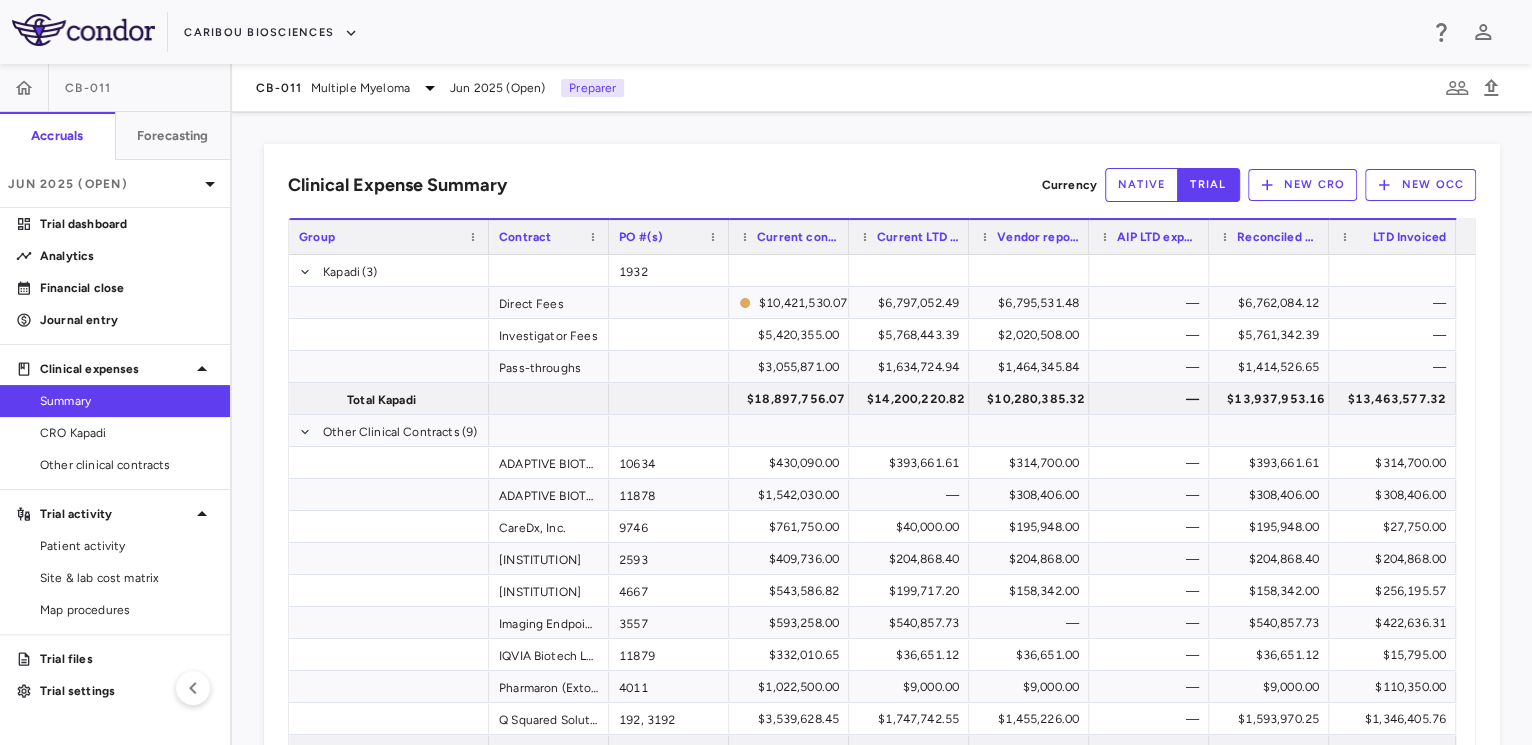 drag, startPoint x: 1149, startPoint y: 0, endPoint x: 768, endPoint y: 170, distance: 417.20618 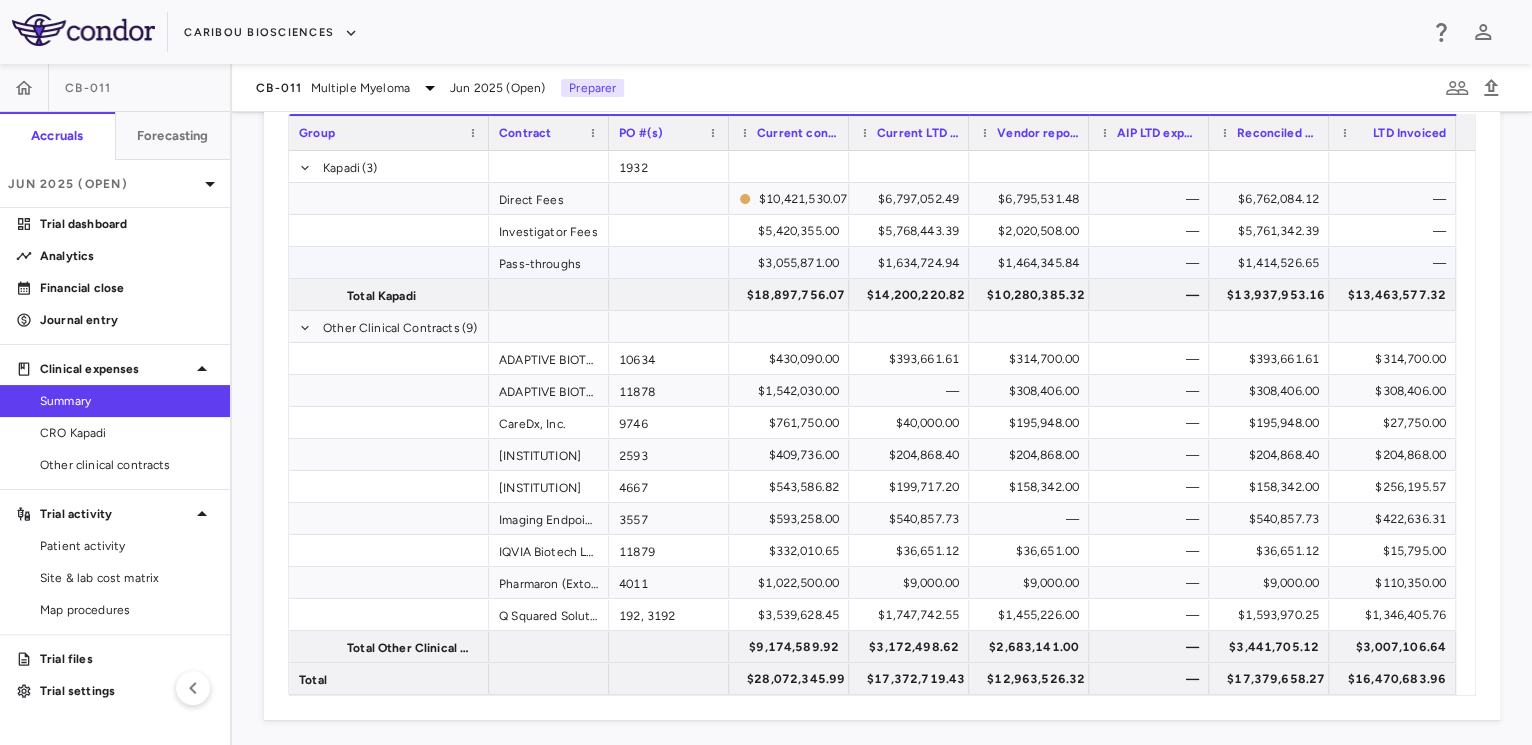 scroll, scrollTop: 109, scrollLeft: 0, axis: vertical 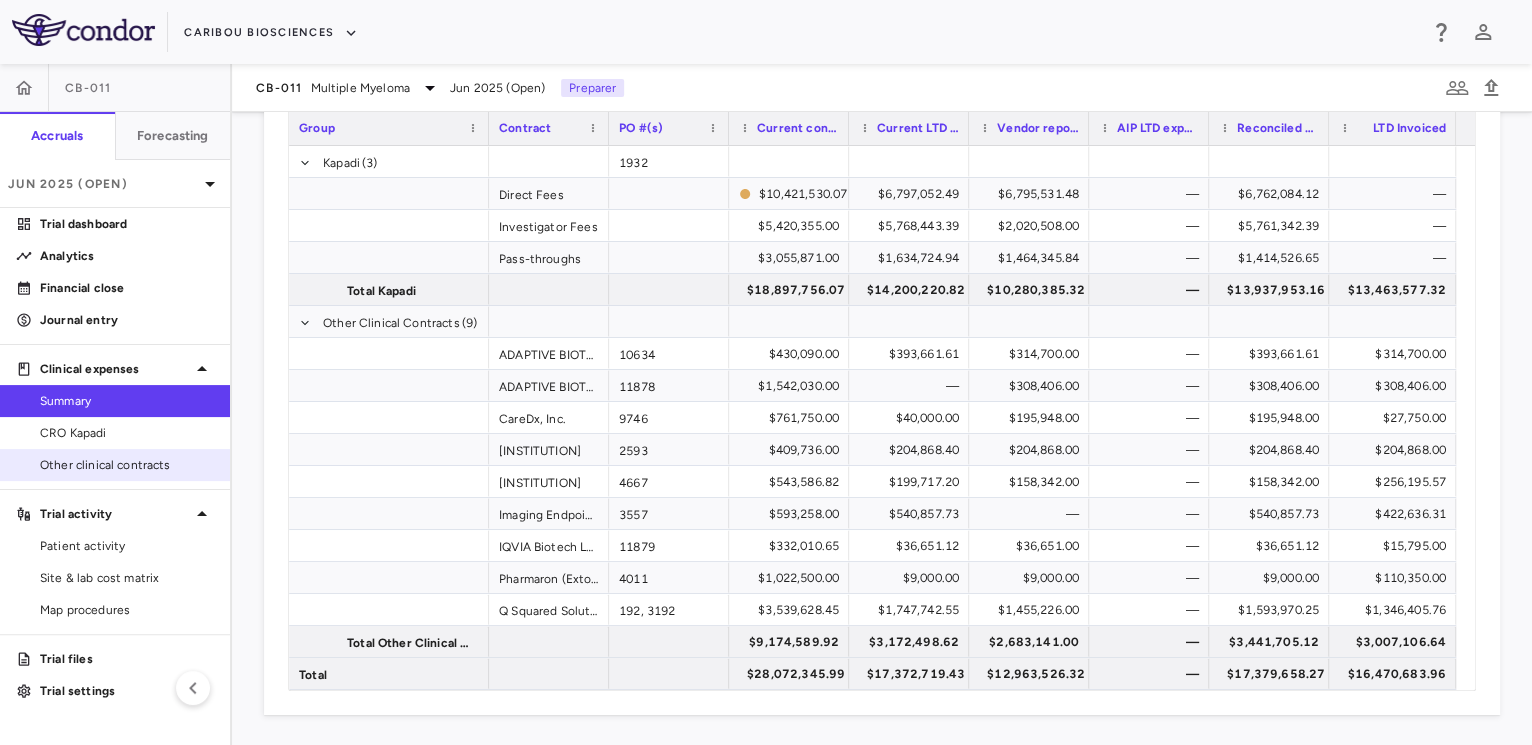 click on "Other clinical contracts" at bounding box center (127, 465) 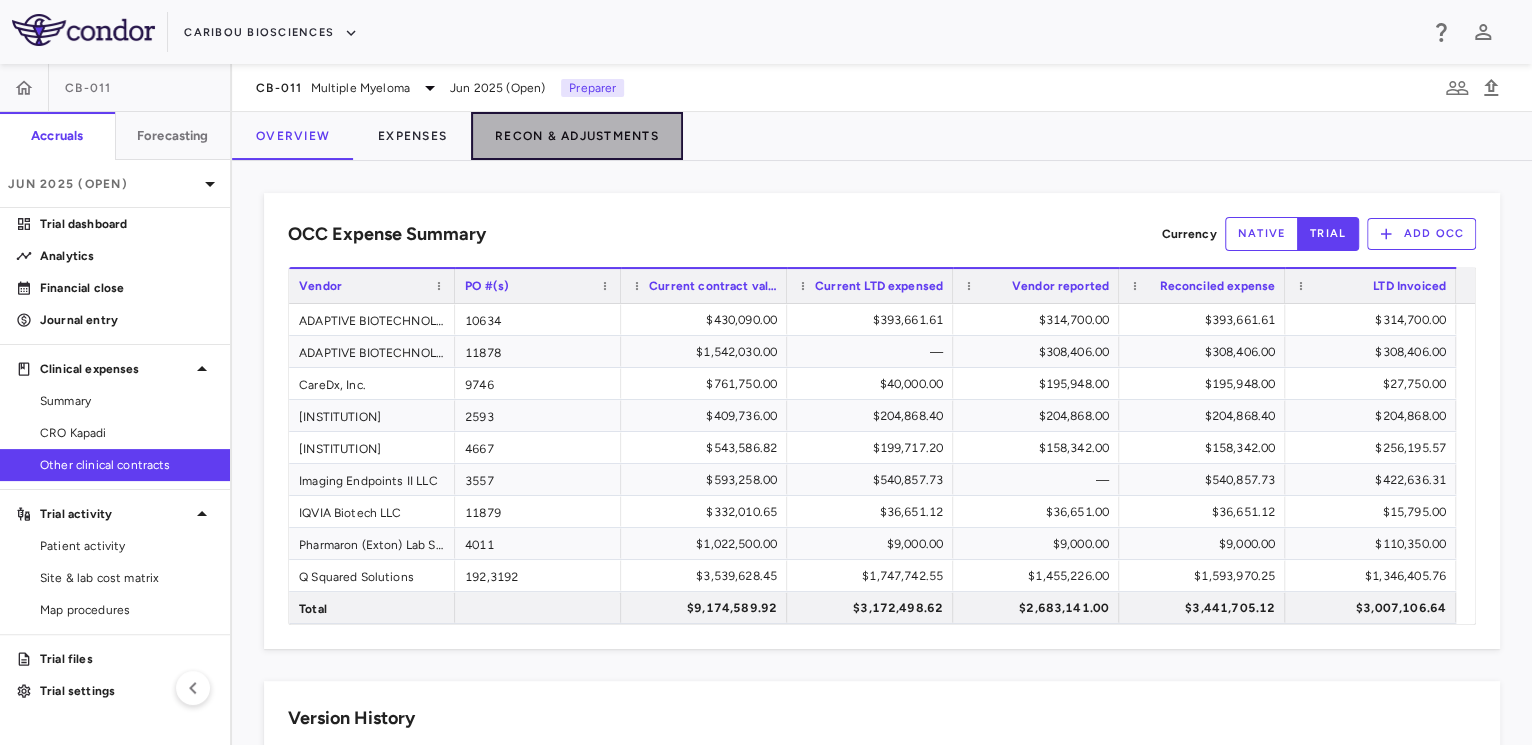 click on "Recon & Adjustments" at bounding box center [577, 136] 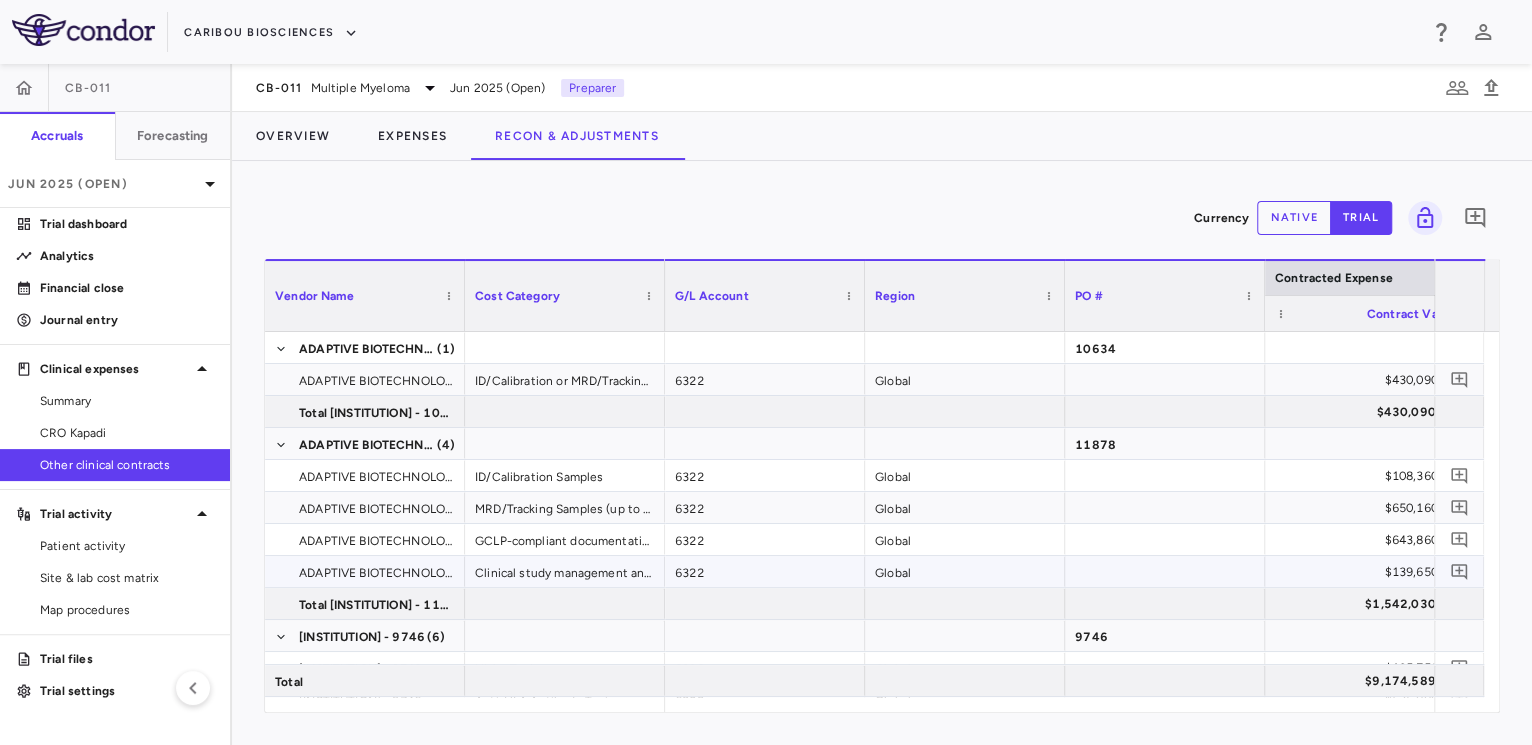 scroll, scrollTop: 12, scrollLeft: 0, axis: vertical 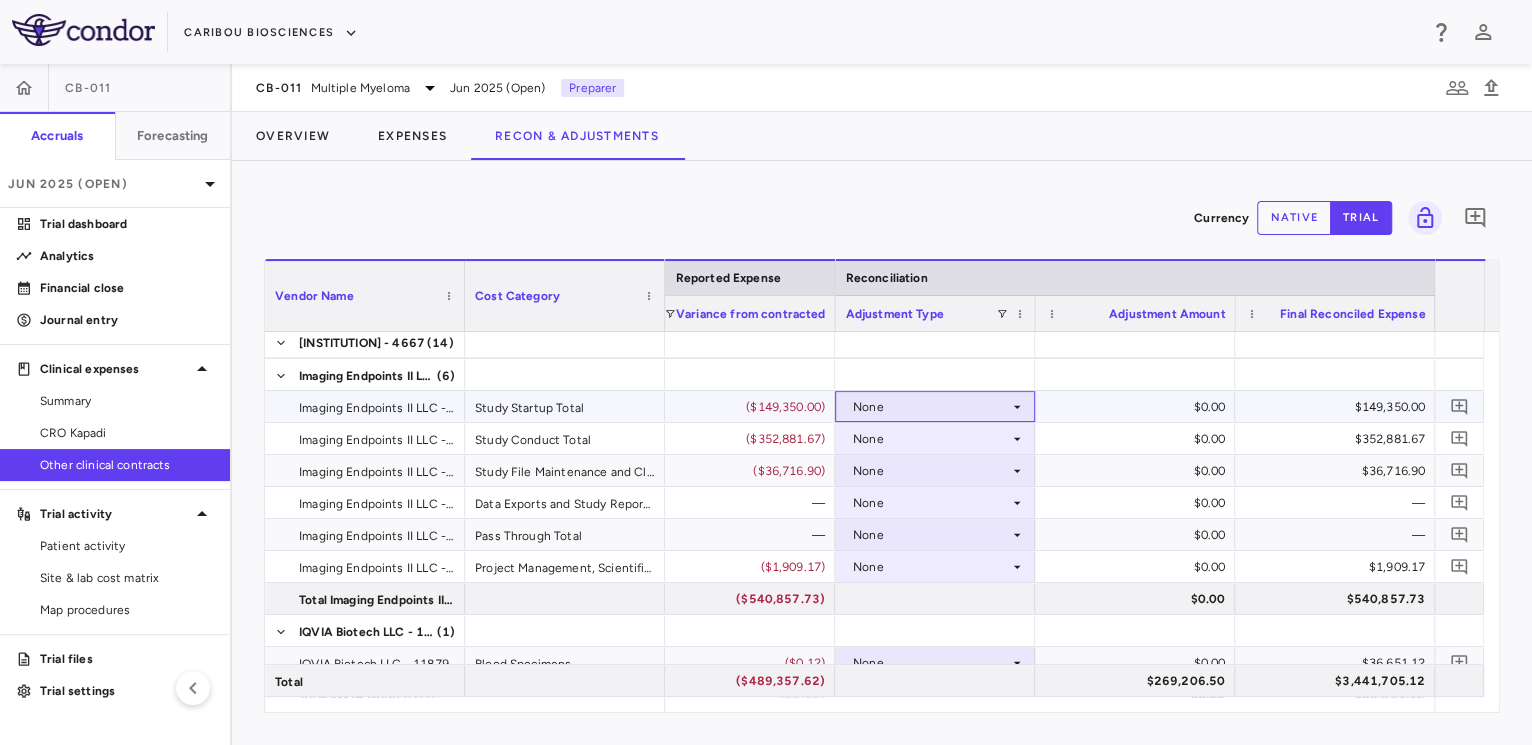 click on "None" at bounding box center [931, 407] 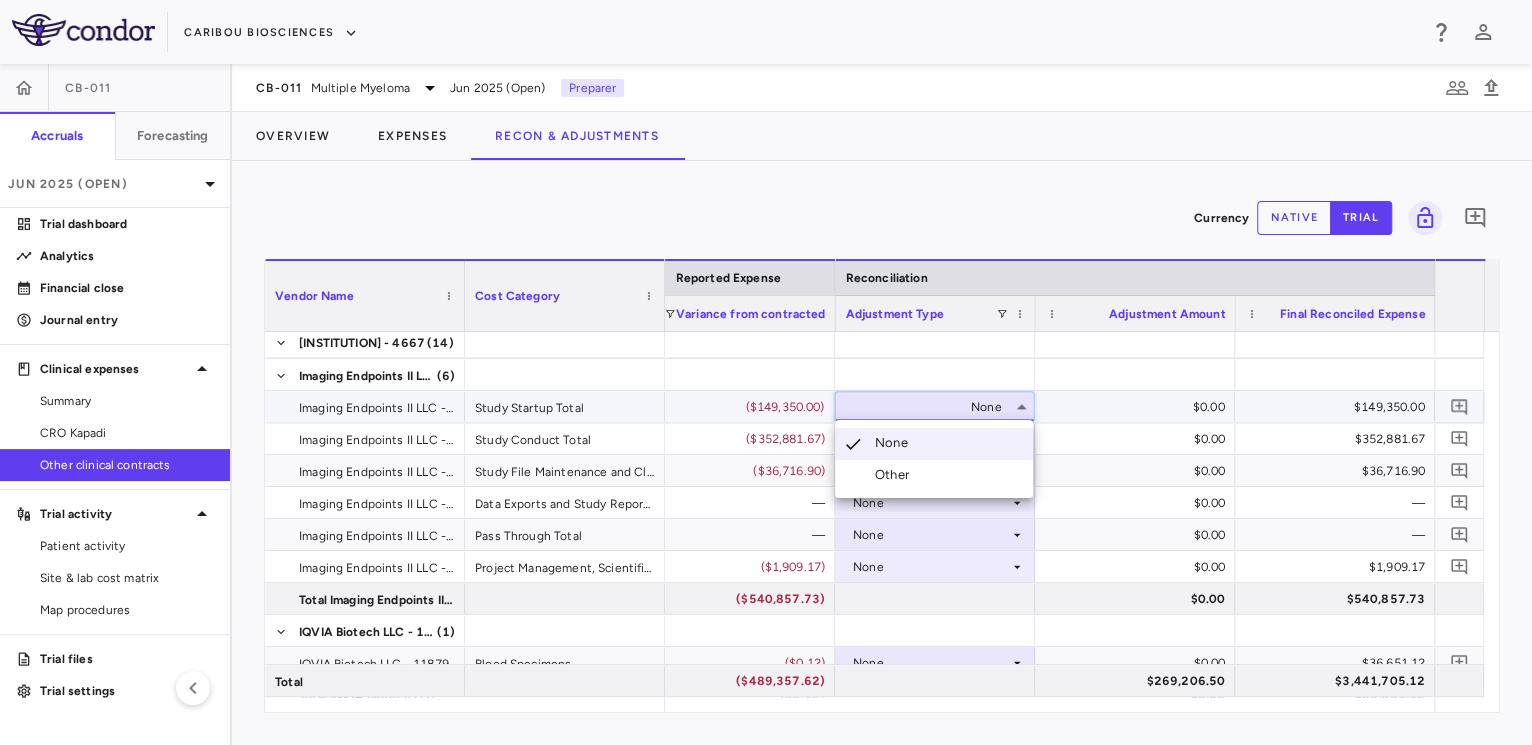 click at bounding box center (766, 372) 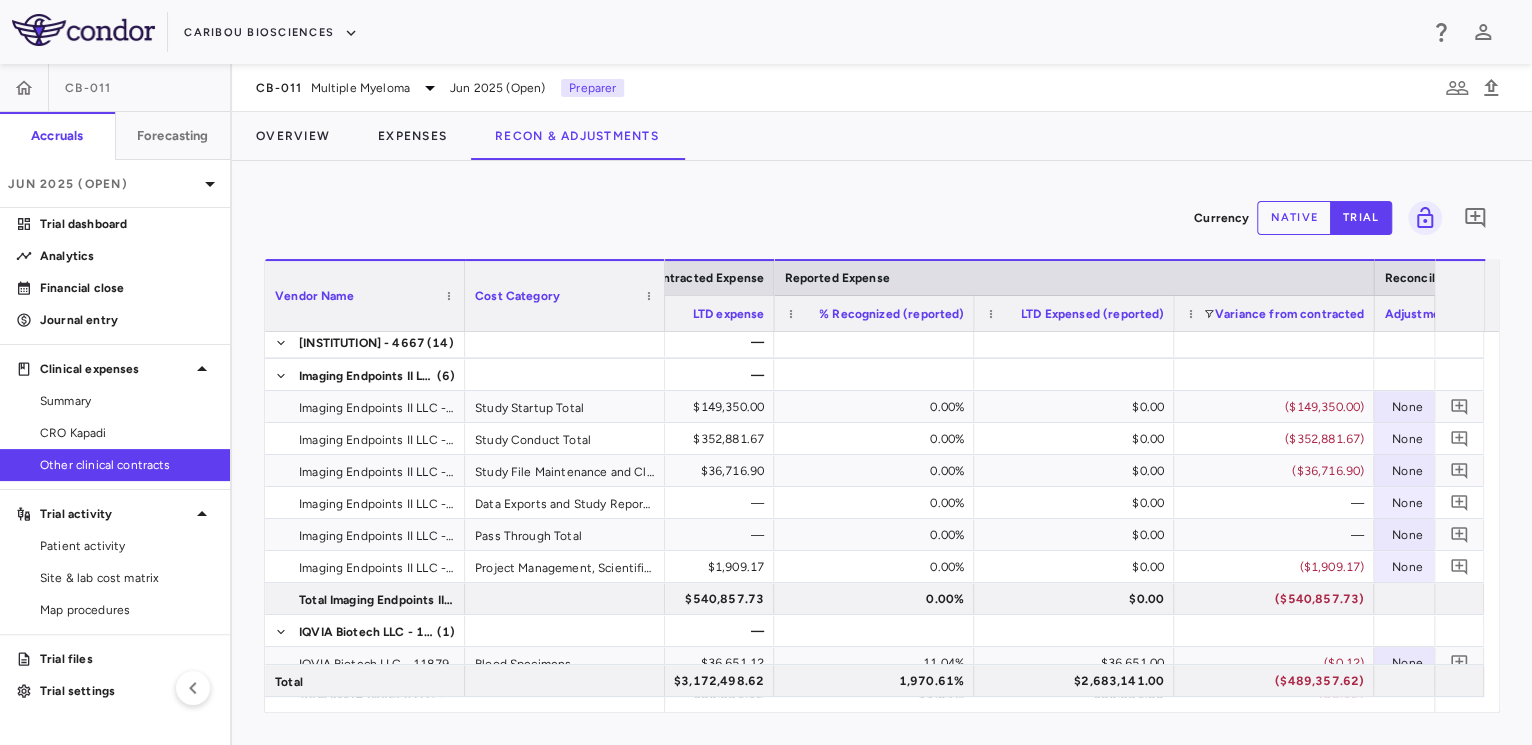 click on "native" at bounding box center (1294, 218) 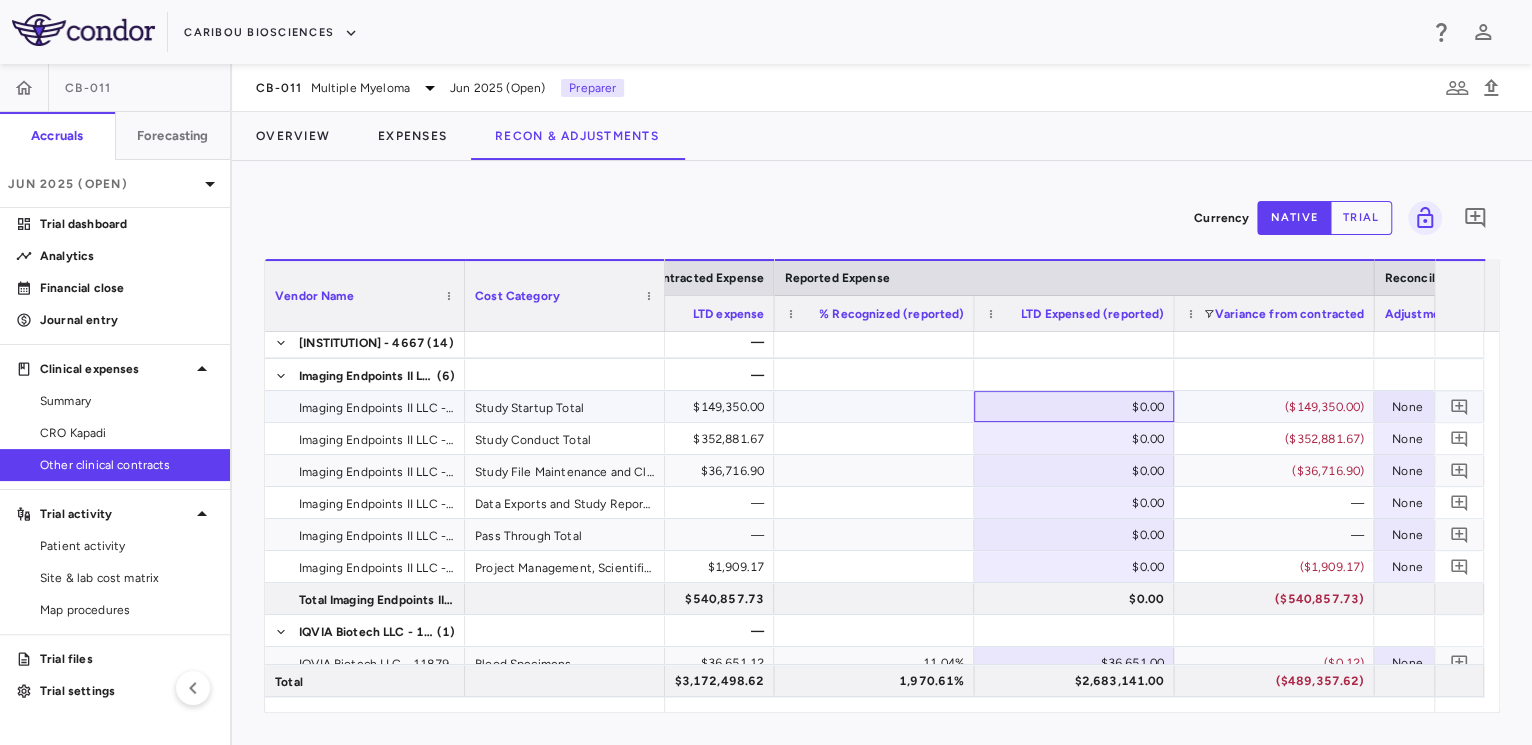 click on "$0.00" at bounding box center (1078, 407) 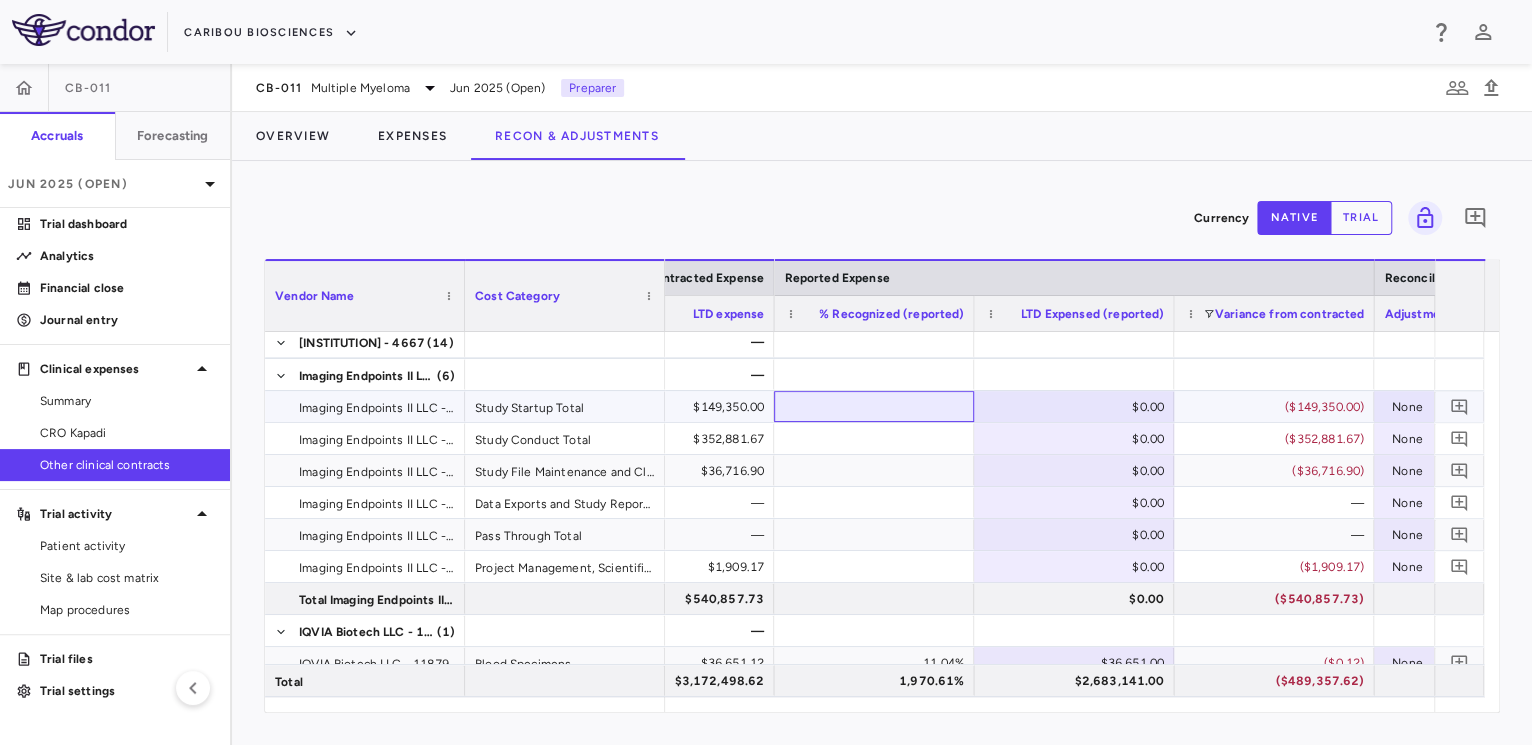 click at bounding box center (874, 406) 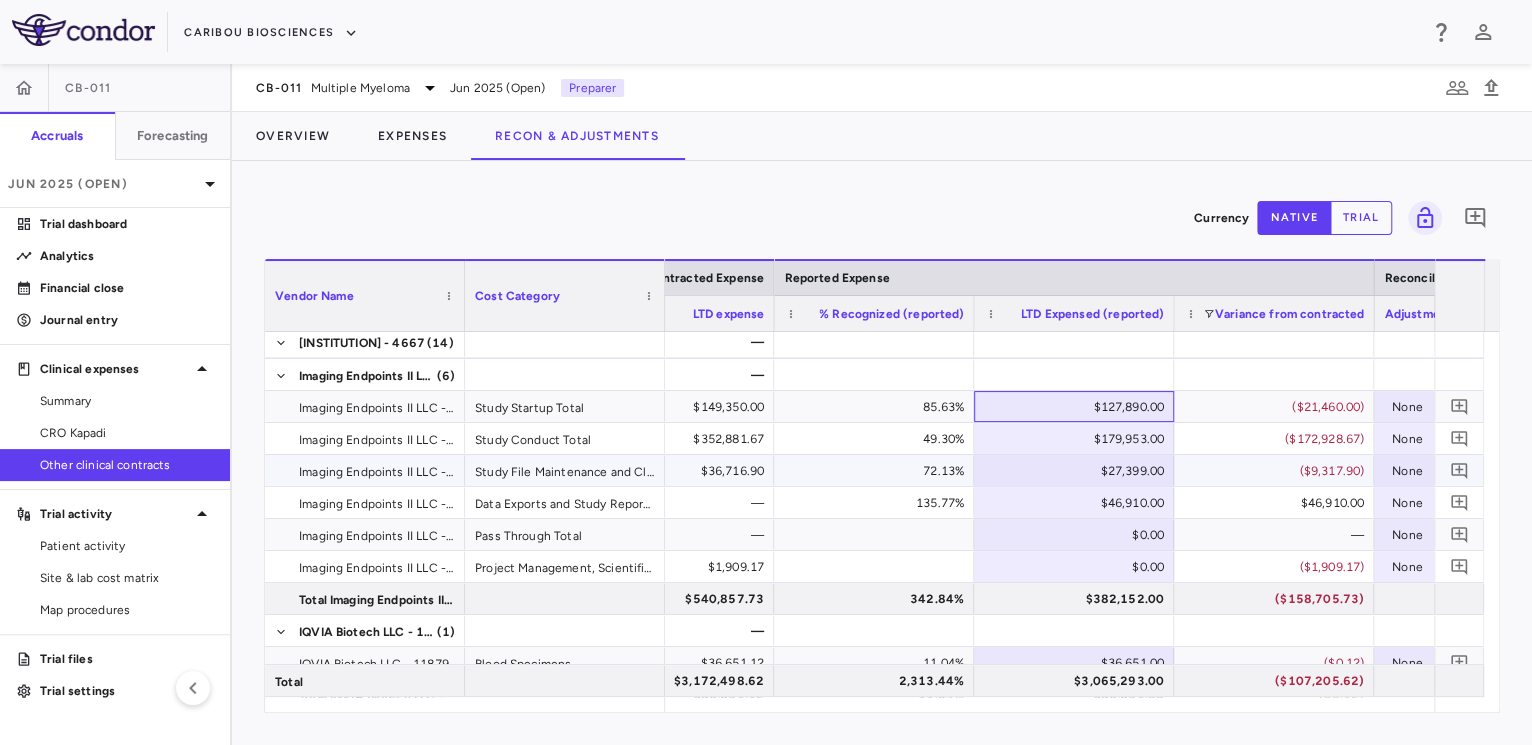 scroll, scrollTop: 0, scrollLeft: 2585, axis: horizontal 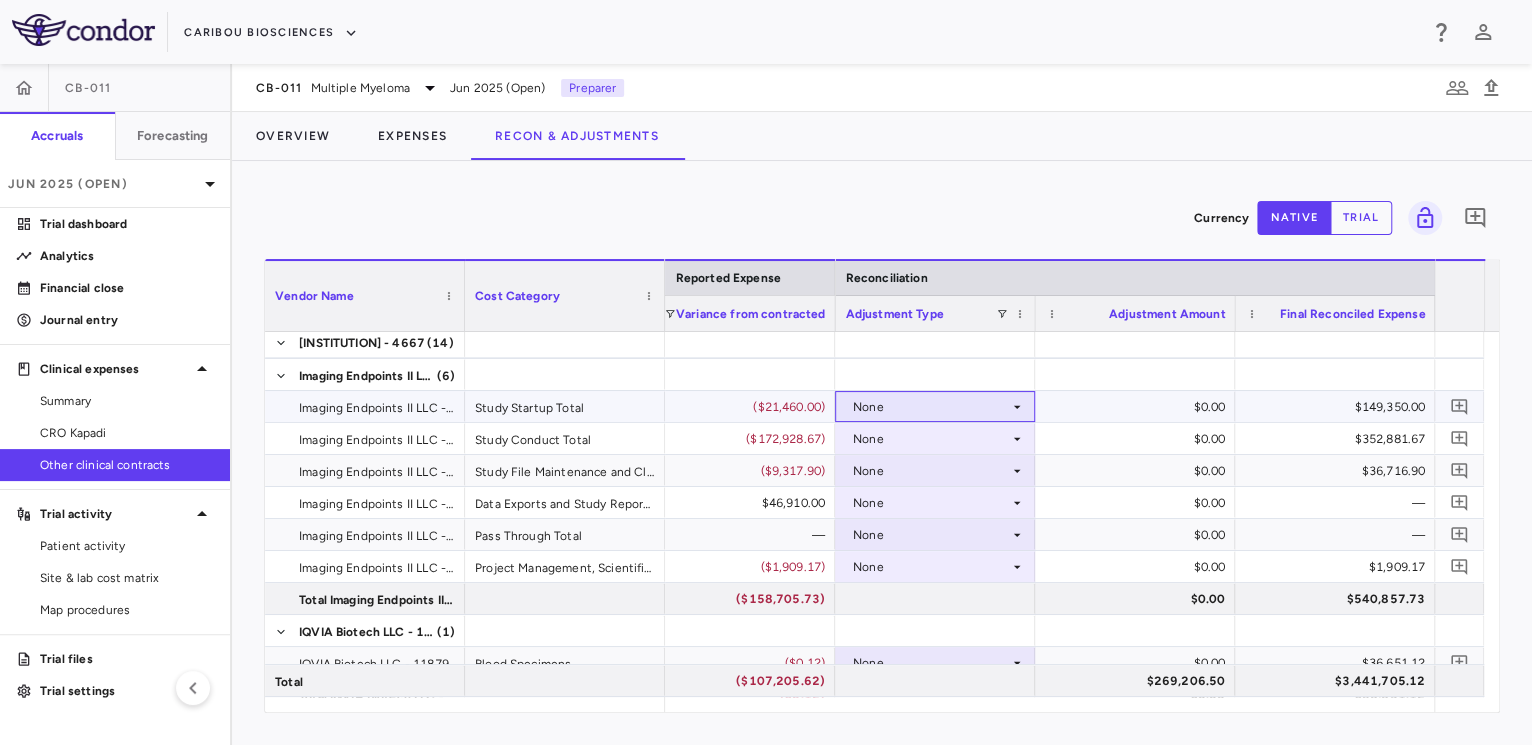 click 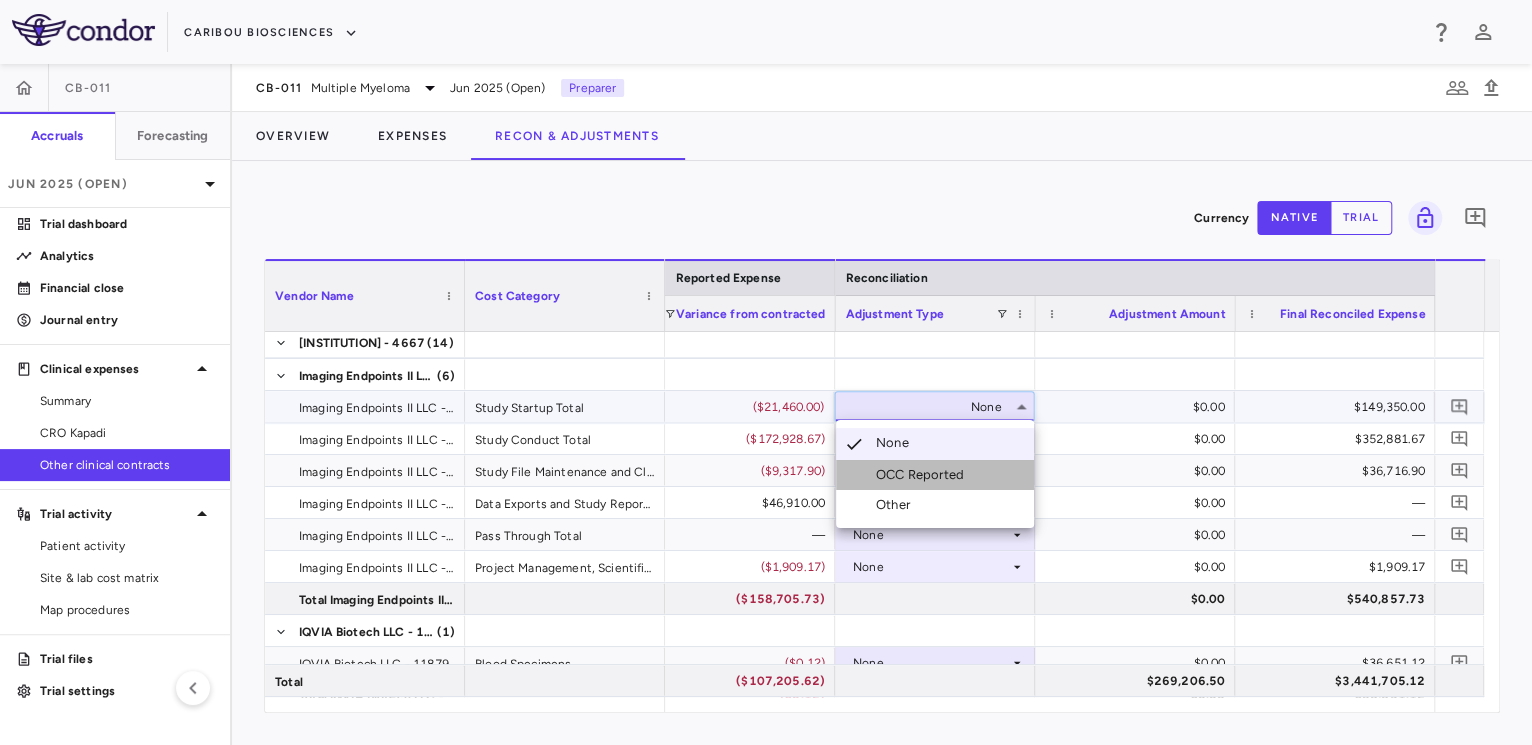click on "OCC Reported" at bounding box center [935, 475] 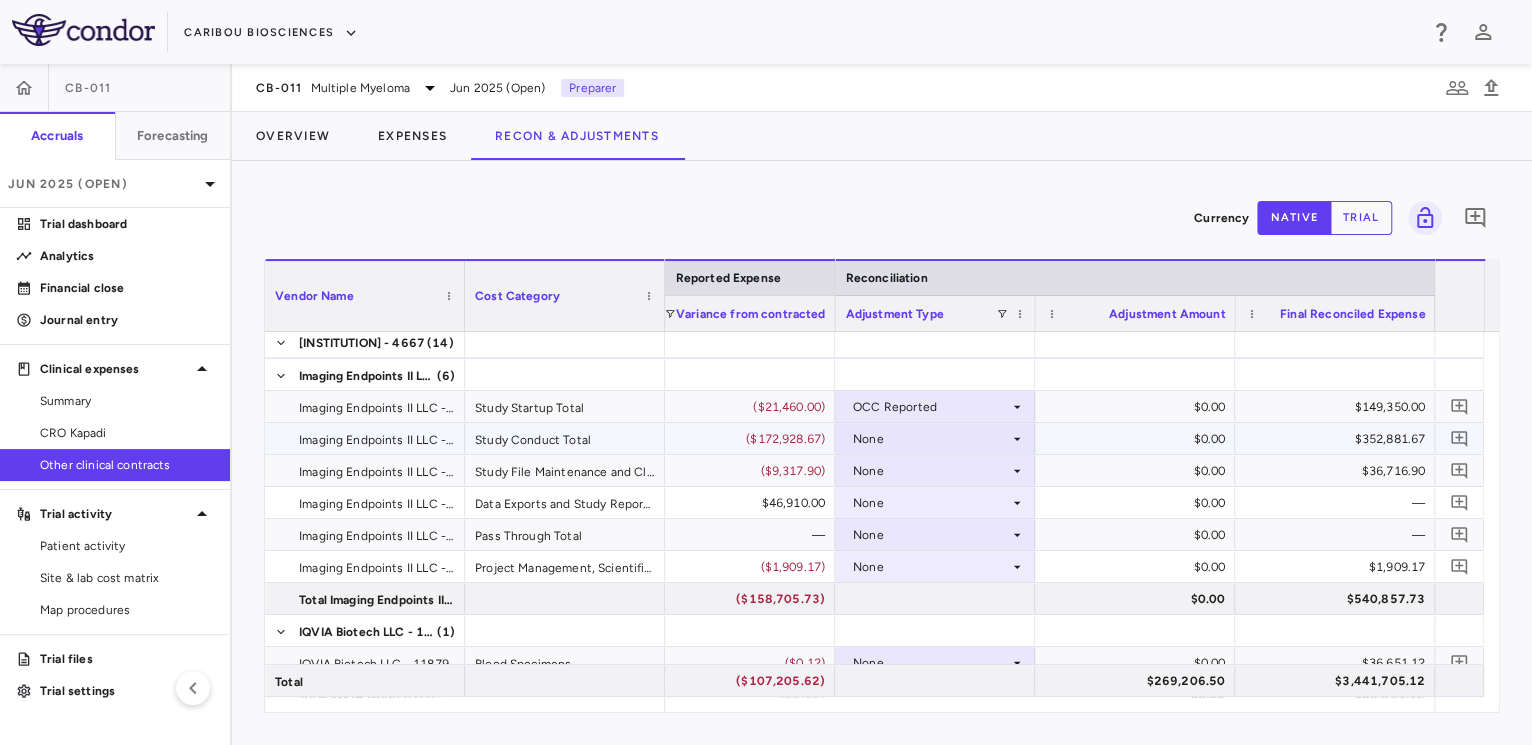 click 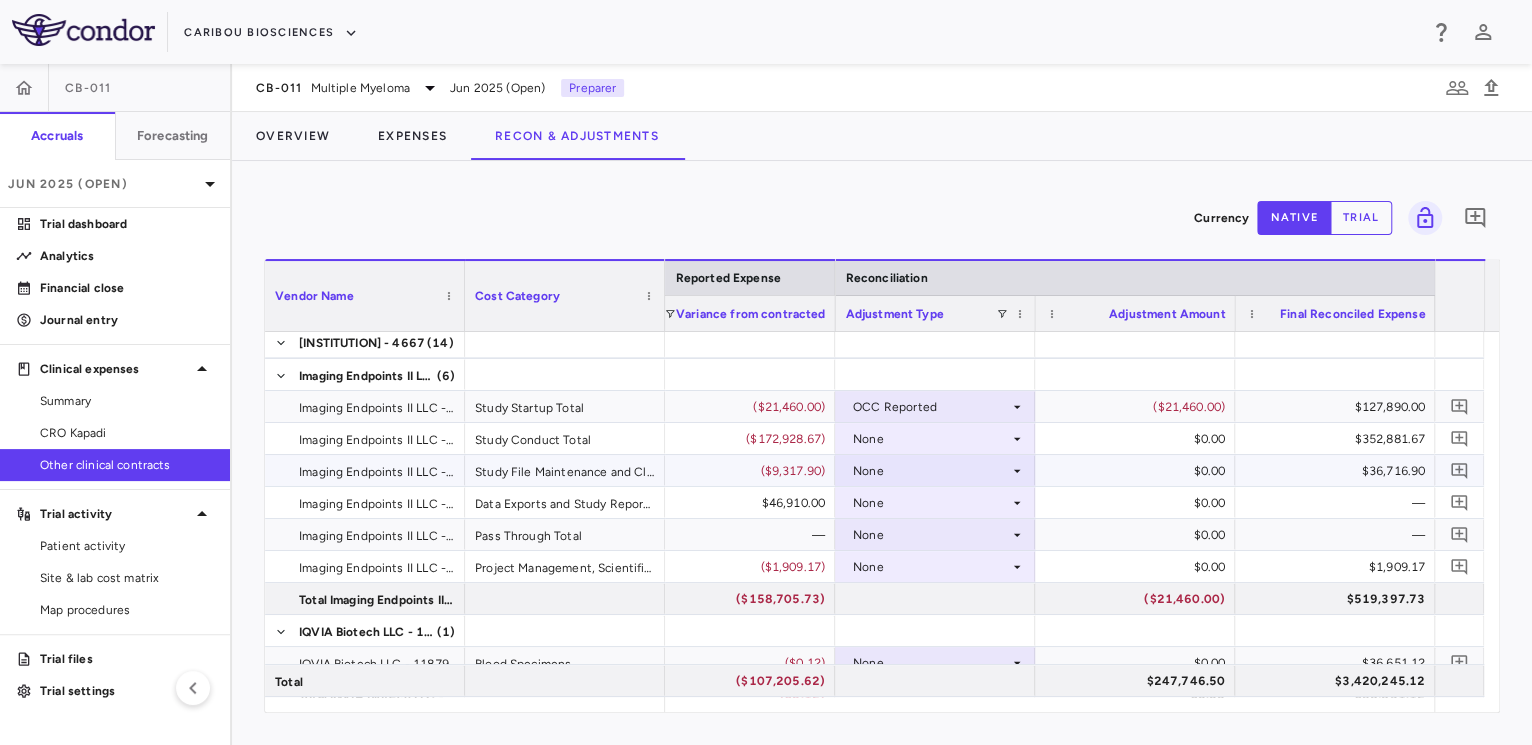 click on "None" at bounding box center (931, 471) 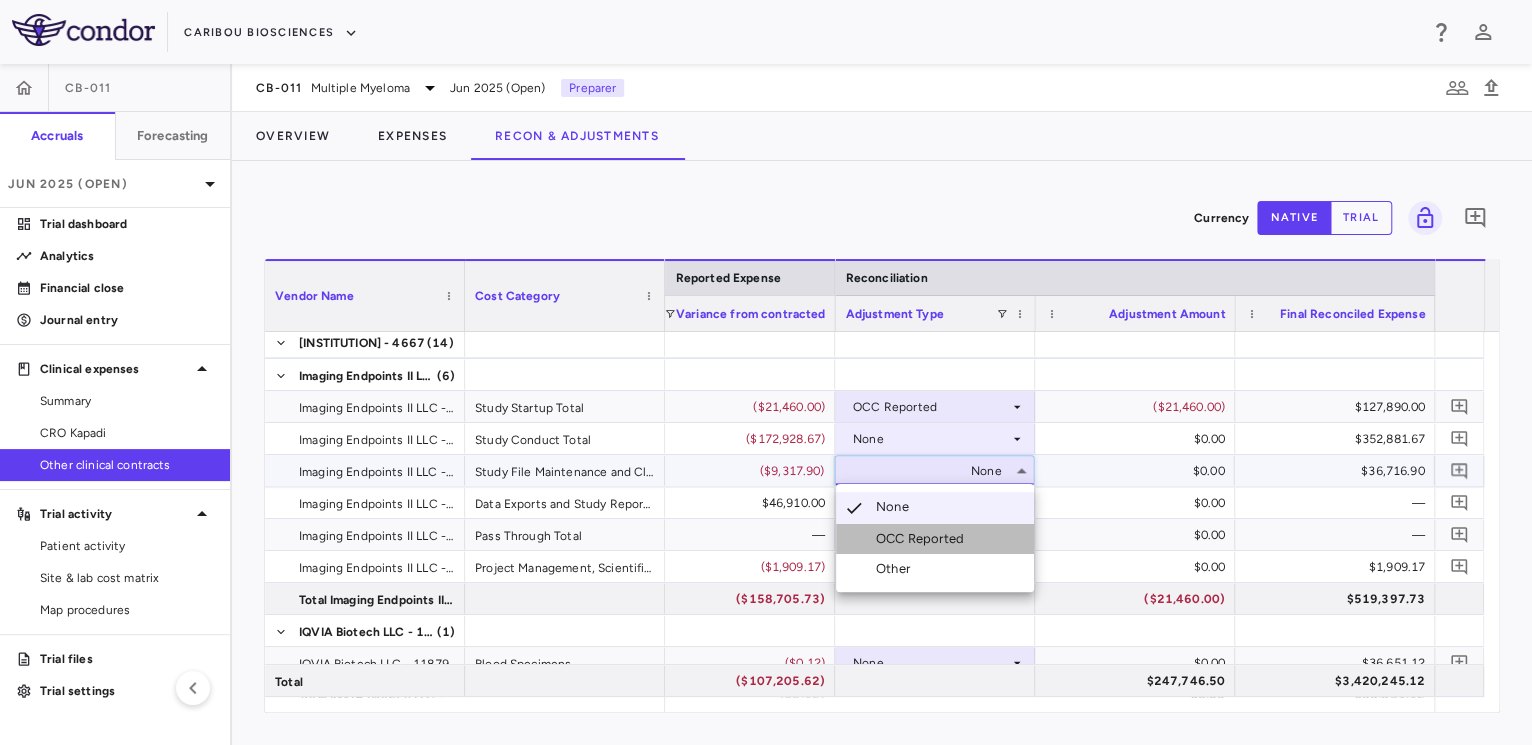 click on "OCC Reported" at bounding box center (924, 539) 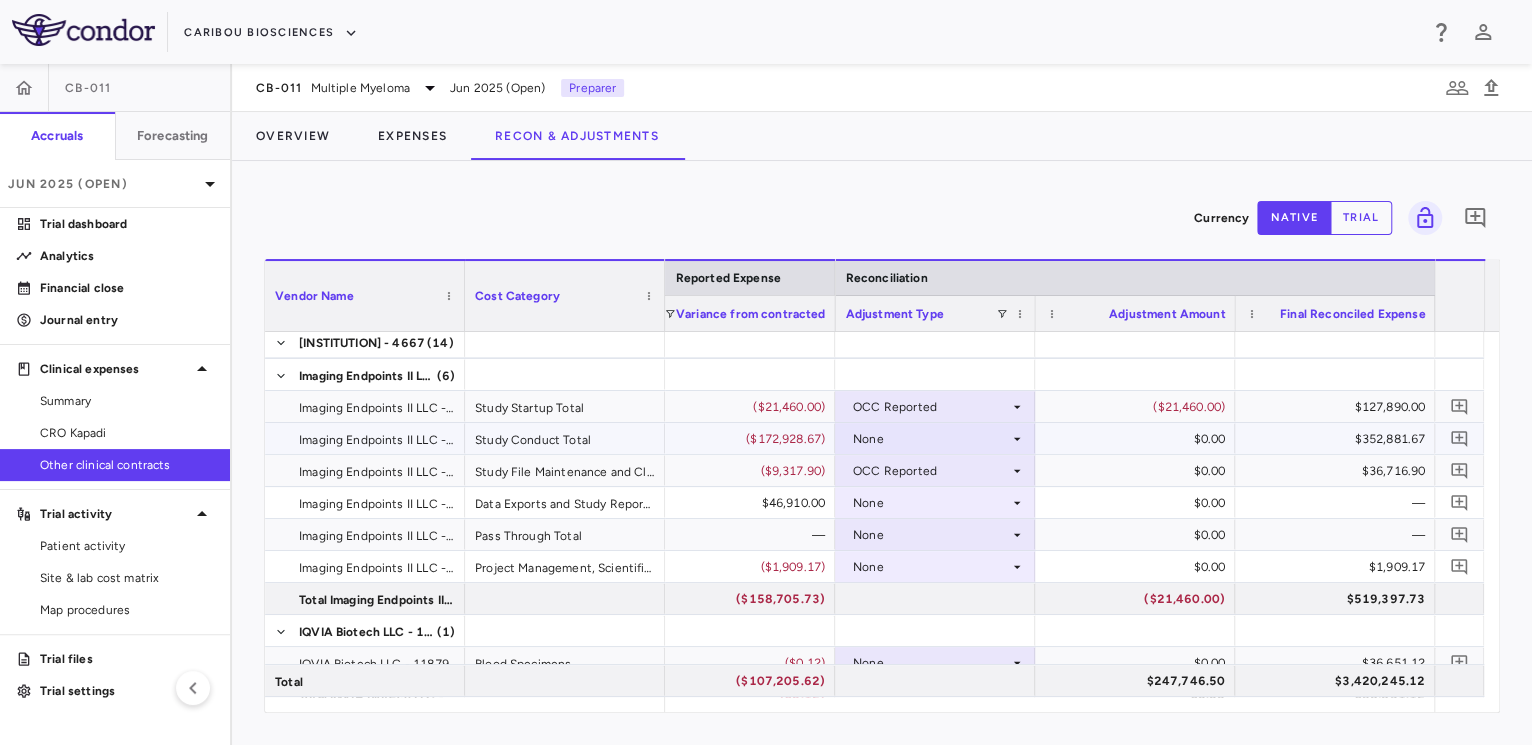click 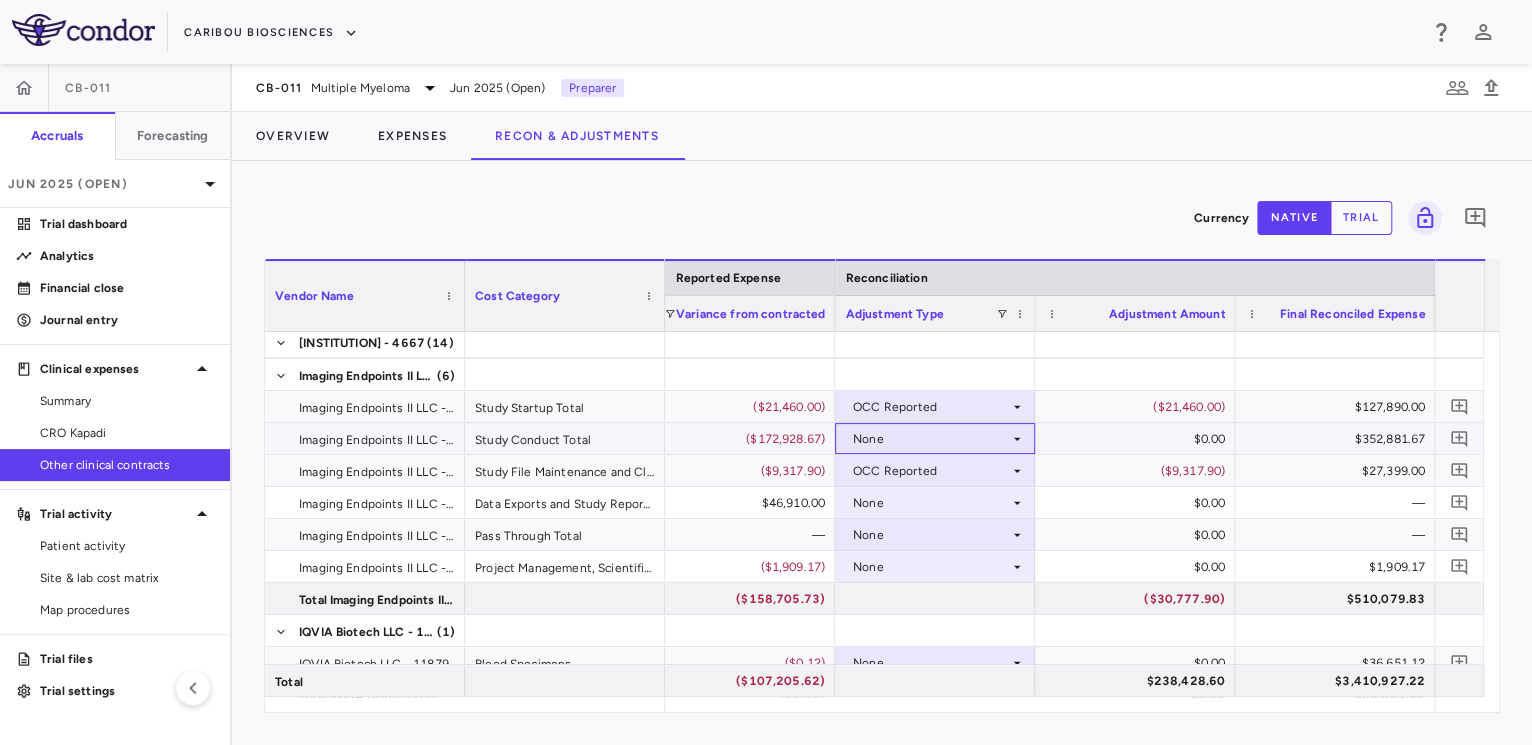 click on "None" at bounding box center [931, 439] 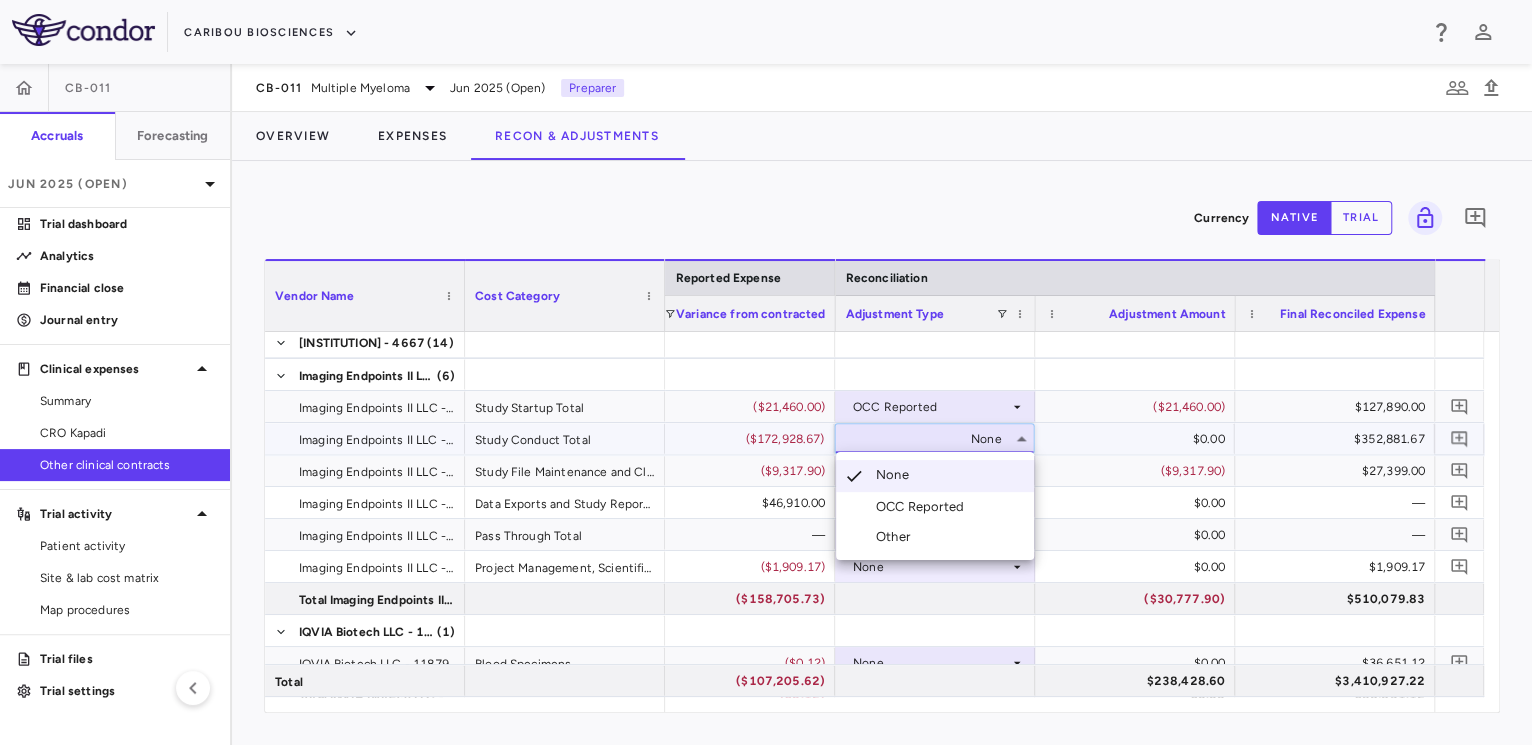 click on "OCC Reported" at bounding box center [924, 507] 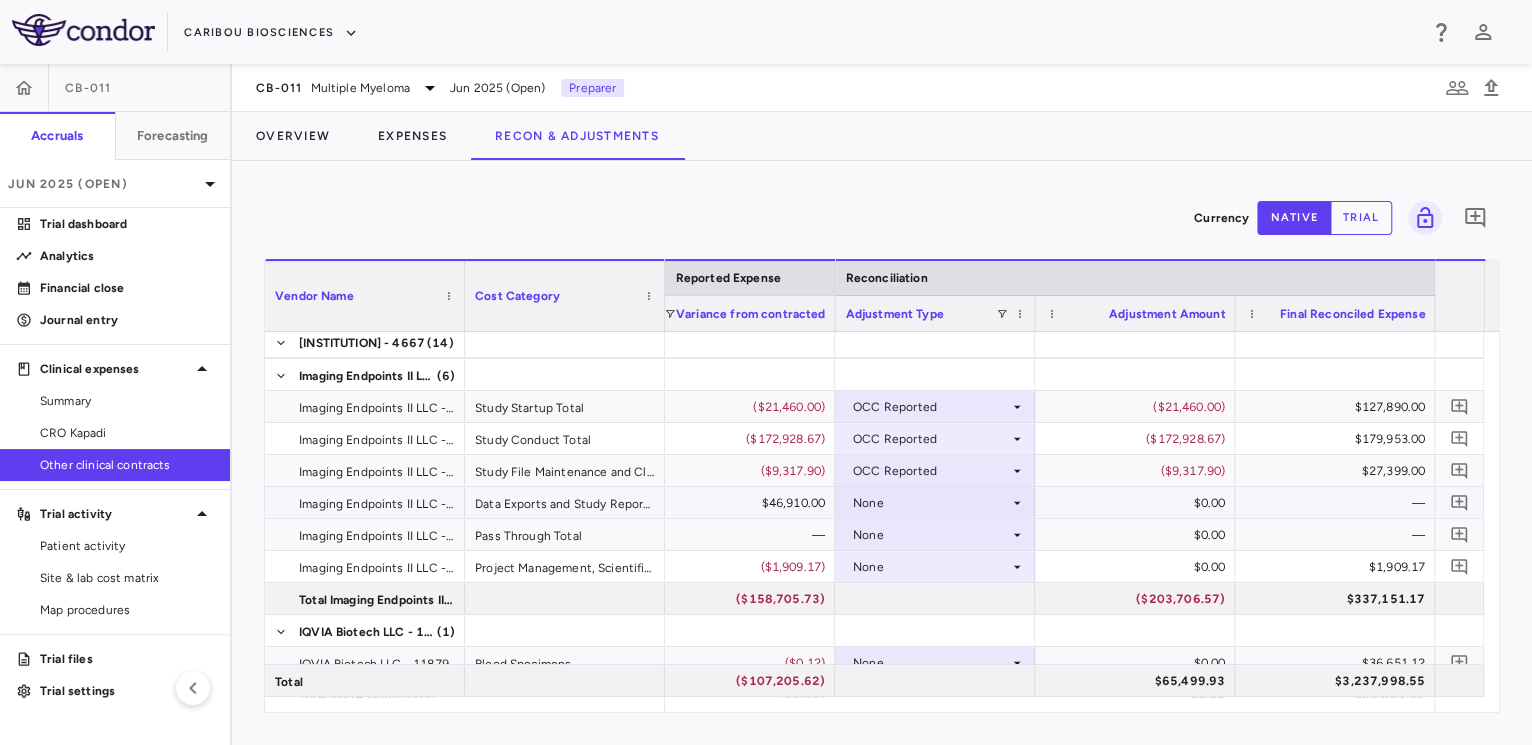 click on "None" at bounding box center (931, 503) 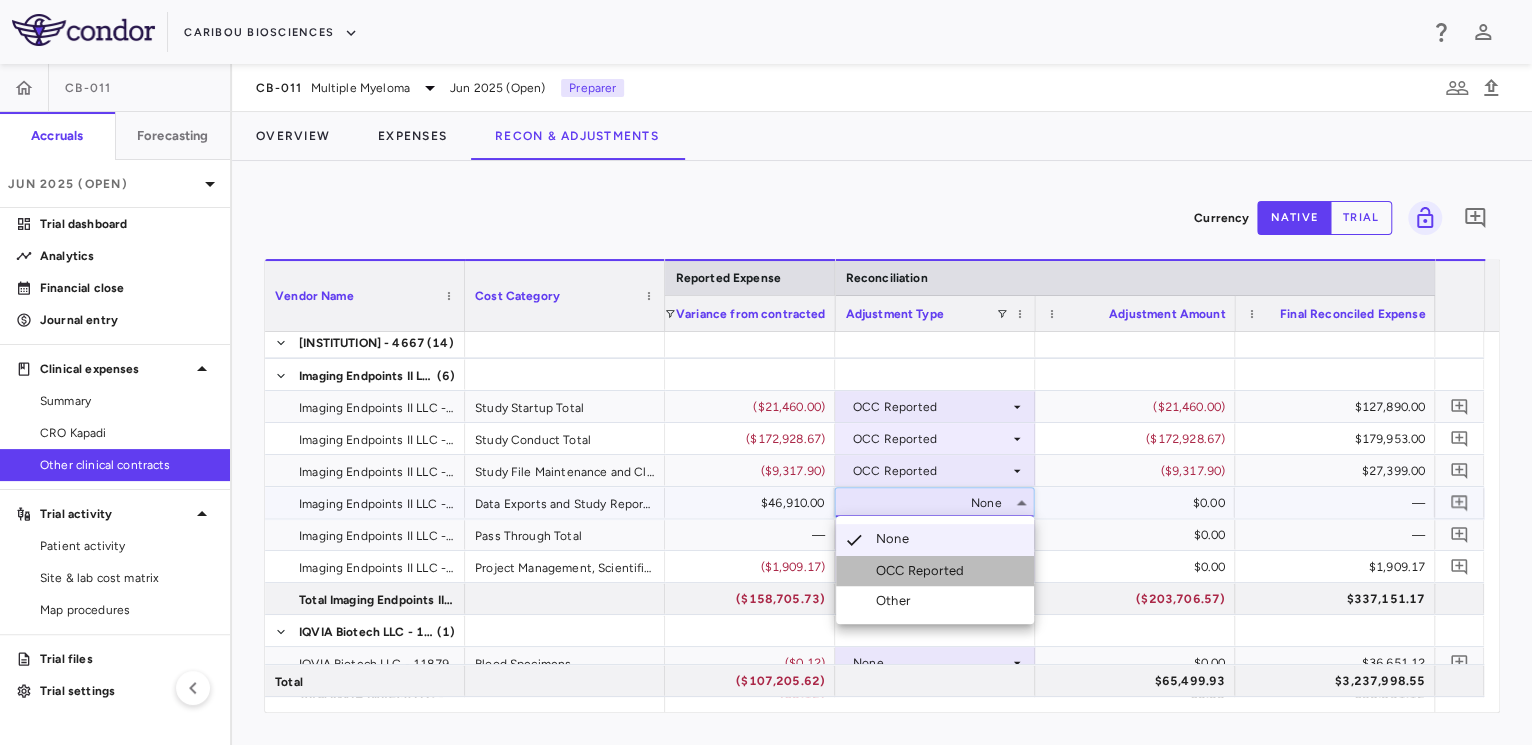 click on "OCC Reported" at bounding box center (924, 571) 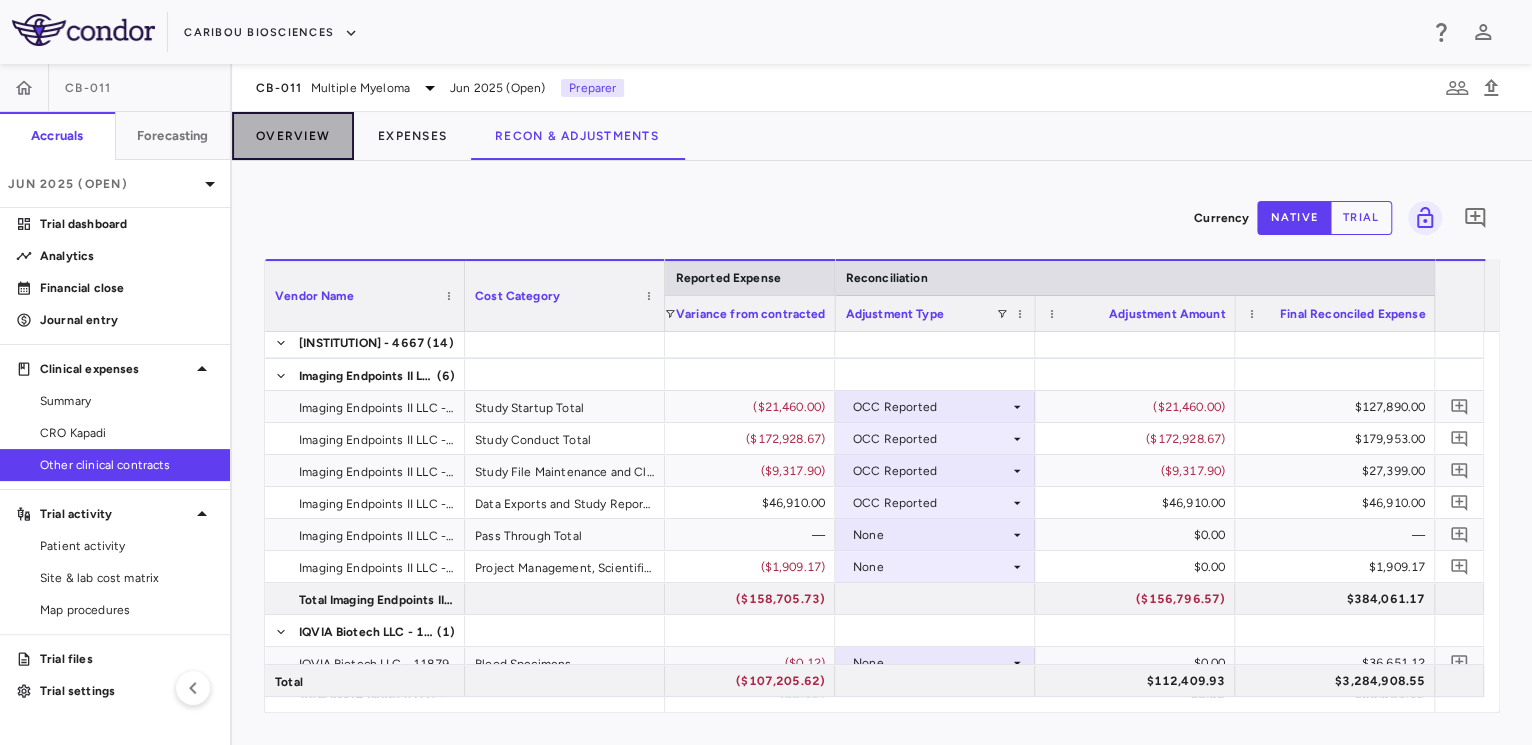 click on "Overview" at bounding box center [293, 136] 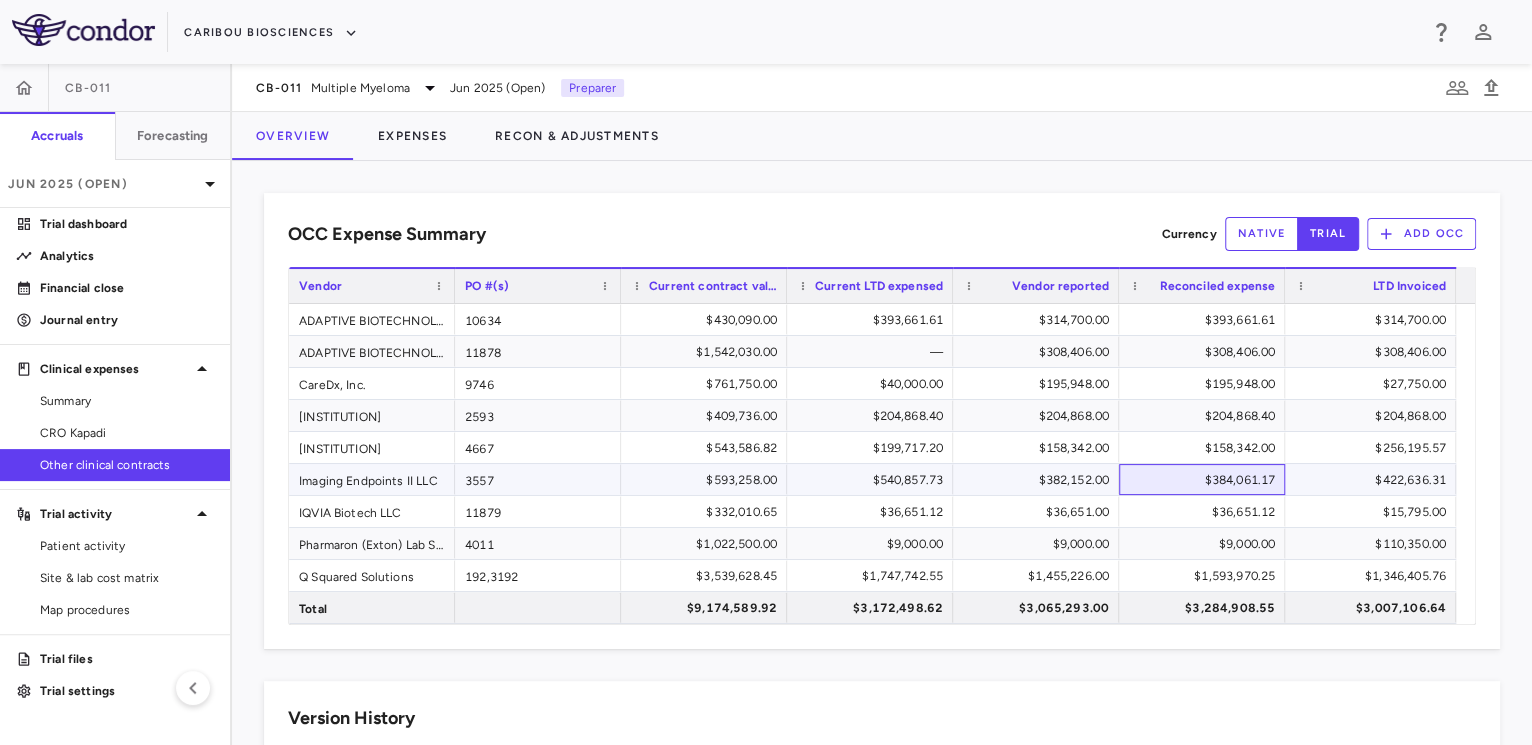 click on "$384,061.17" at bounding box center [1206, 480] 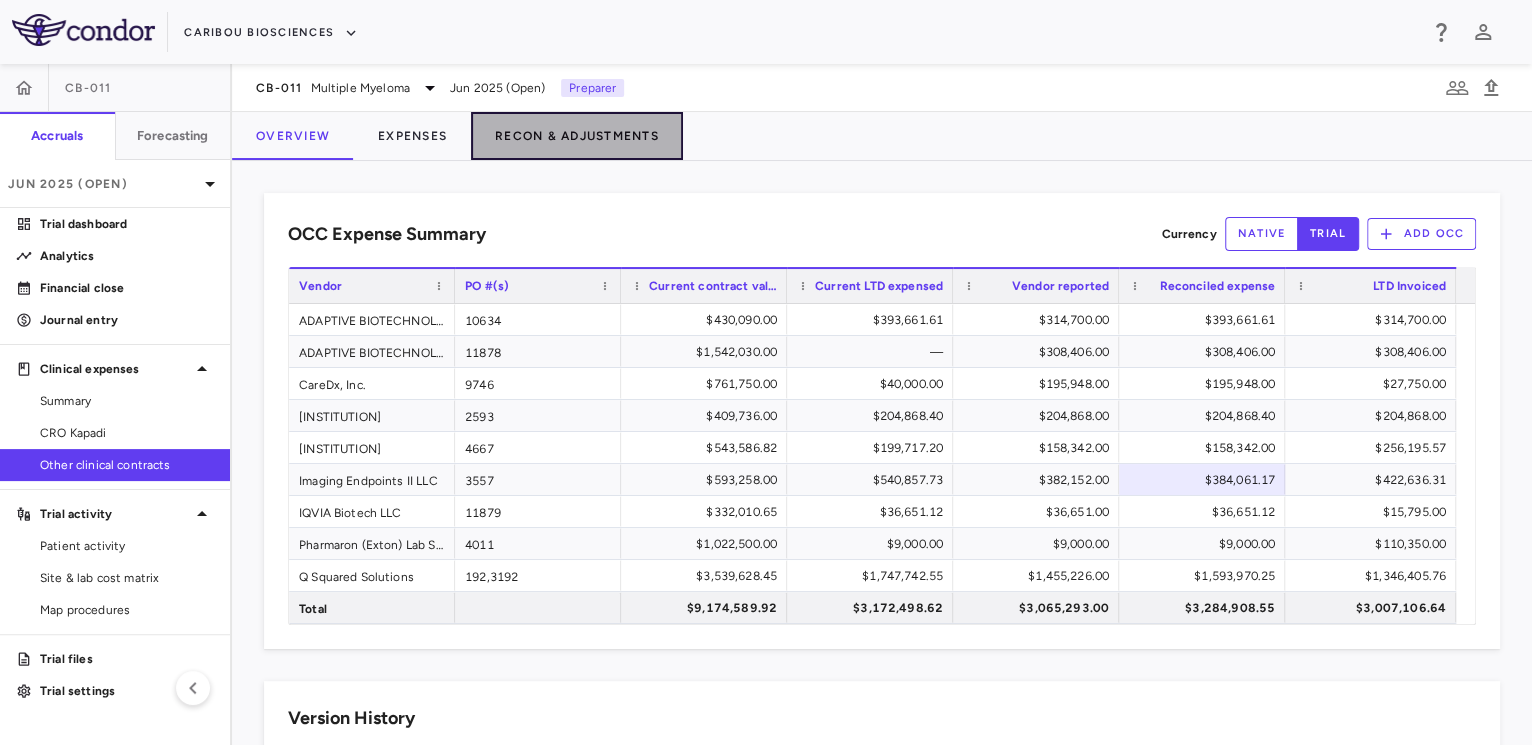 click on "Recon & Adjustments" at bounding box center [577, 136] 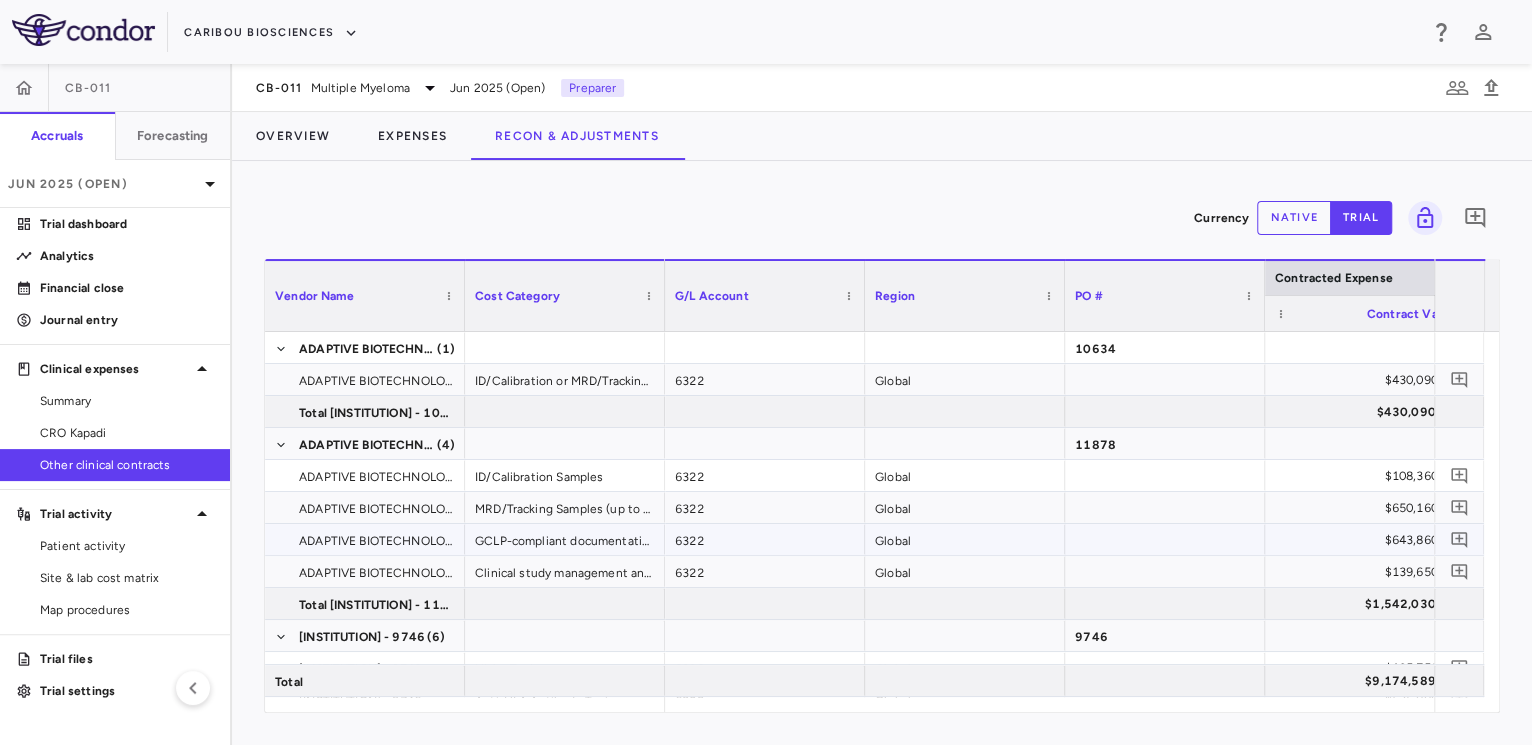 scroll, scrollTop: 0, scrollLeft: 939, axis: horizontal 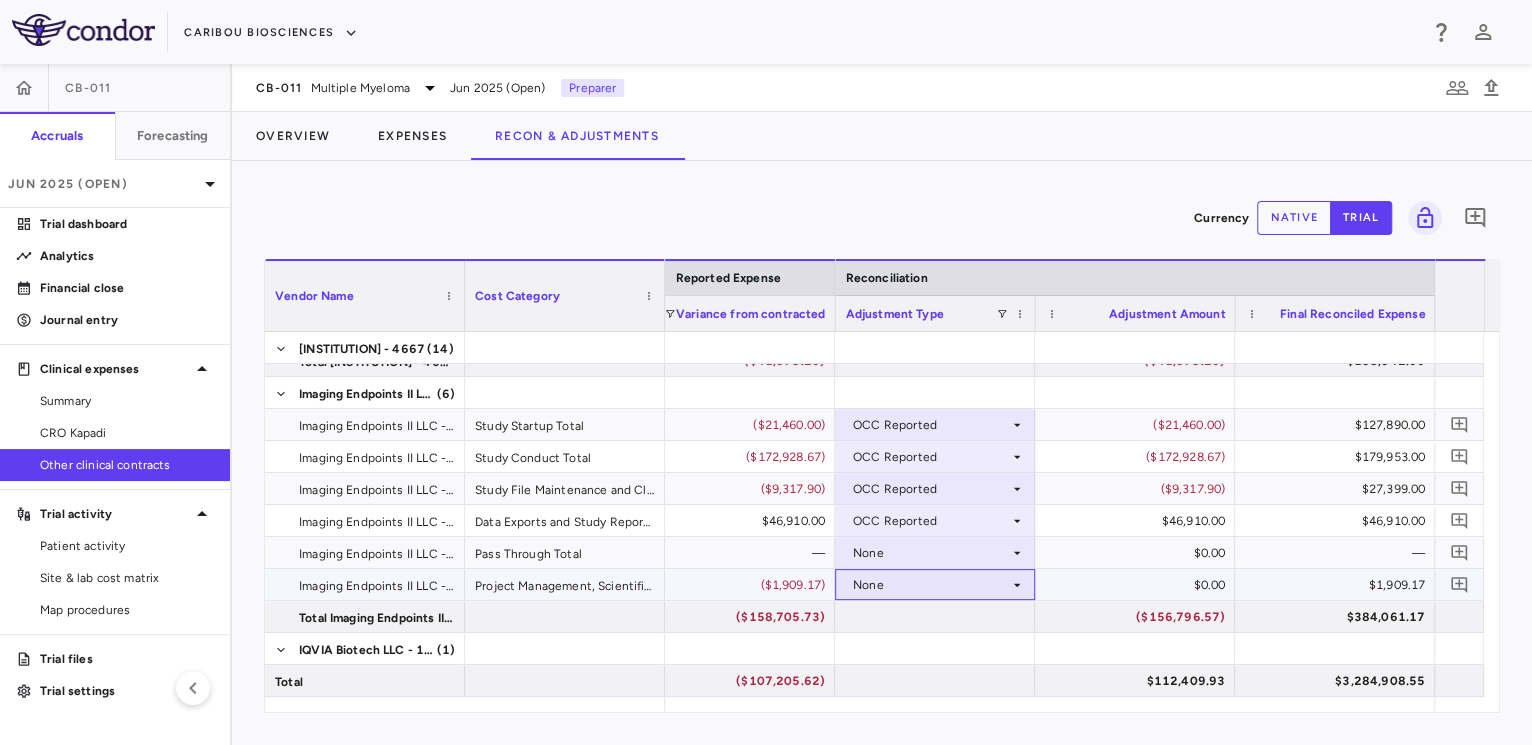 click on "None" at bounding box center (931, 585) 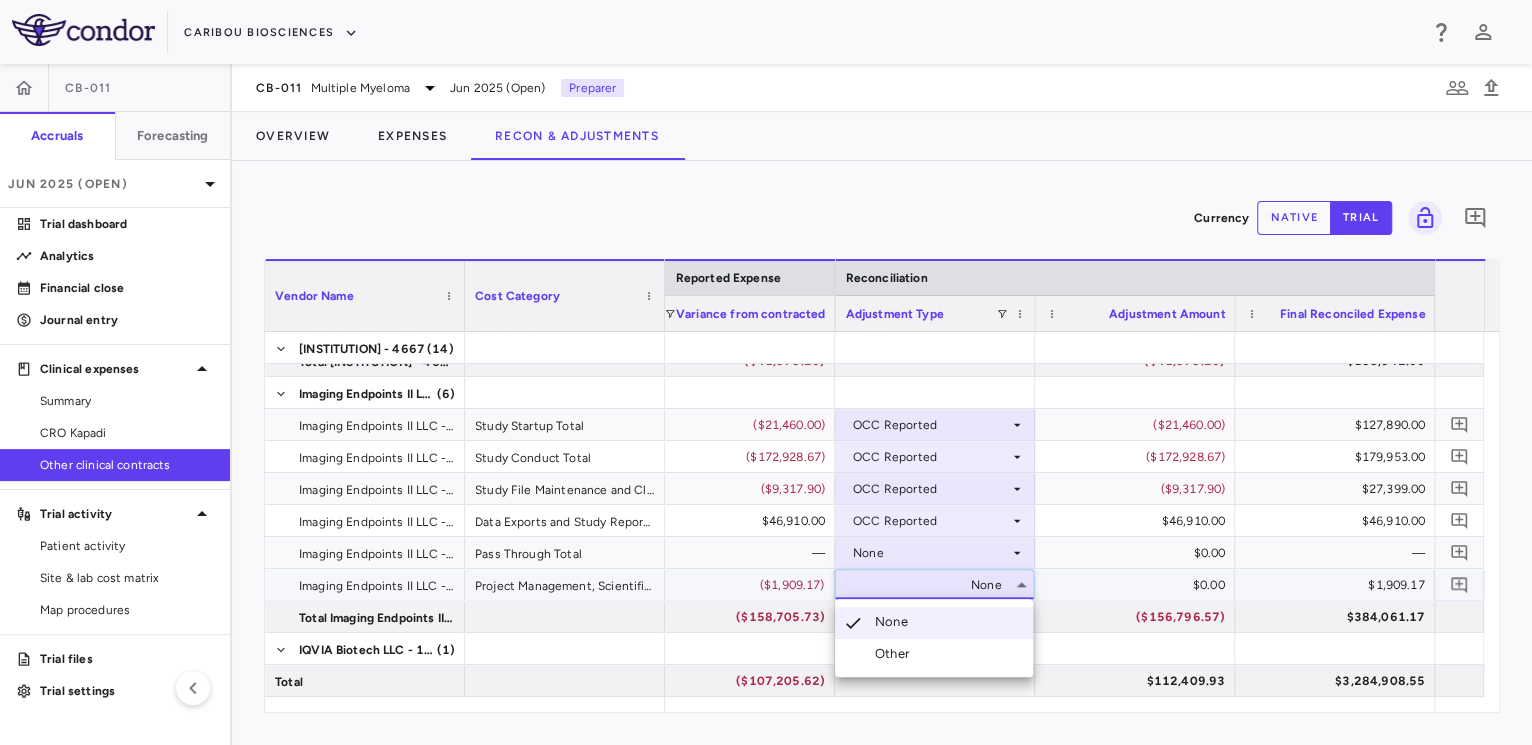 click at bounding box center [766, 372] 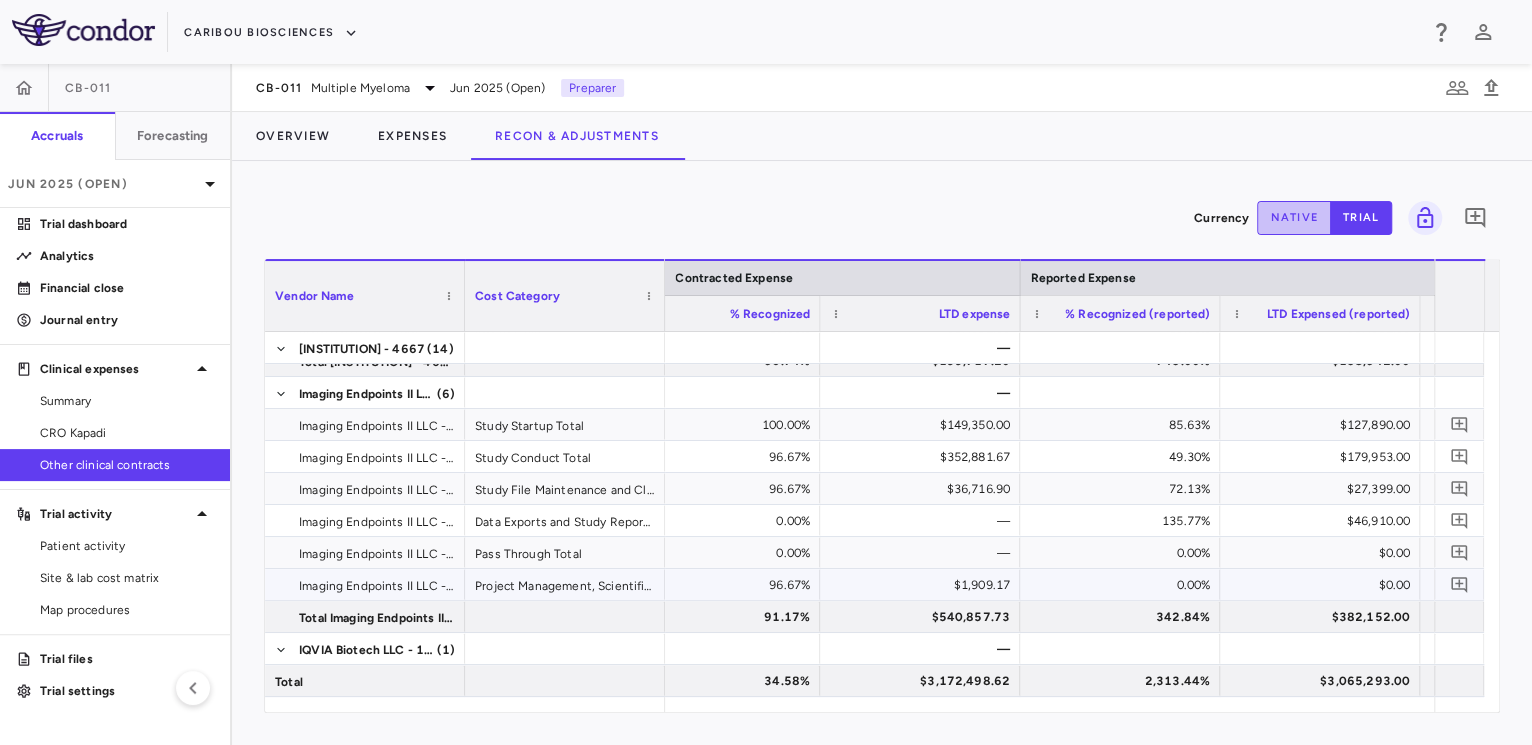 click on "native" at bounding box center [1294, 218] 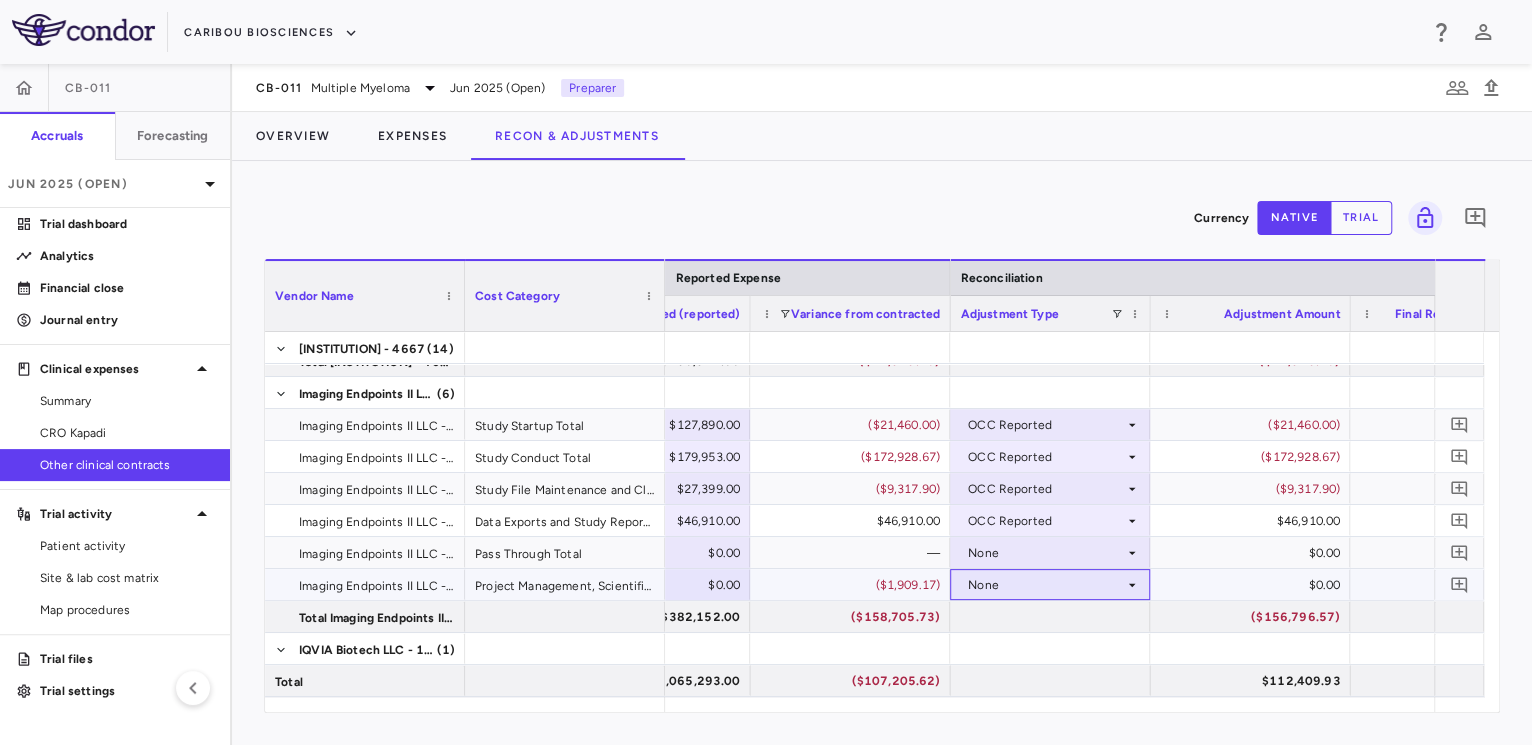 click on "None" at bounding box center [1046, 585] 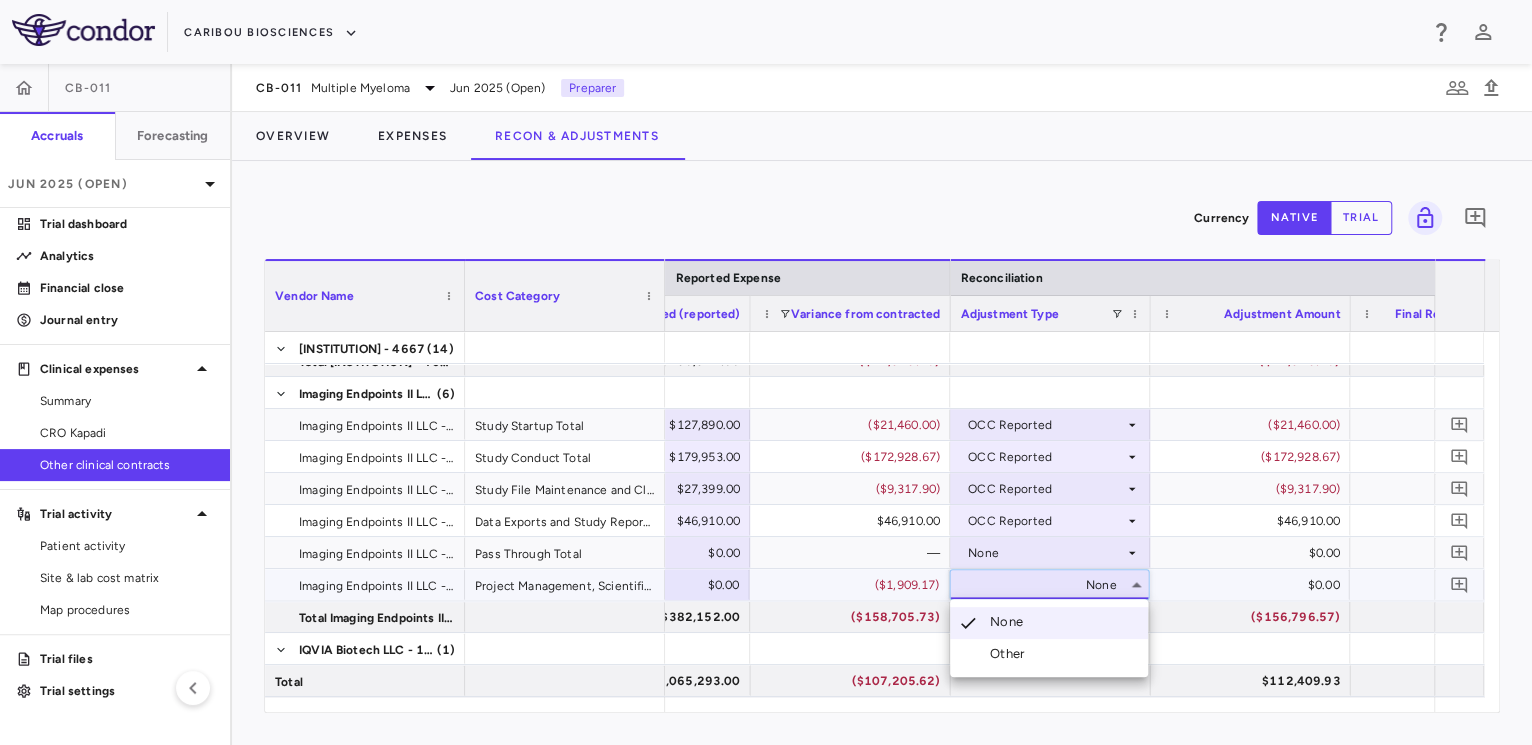 click at bounding box center [766, 372] 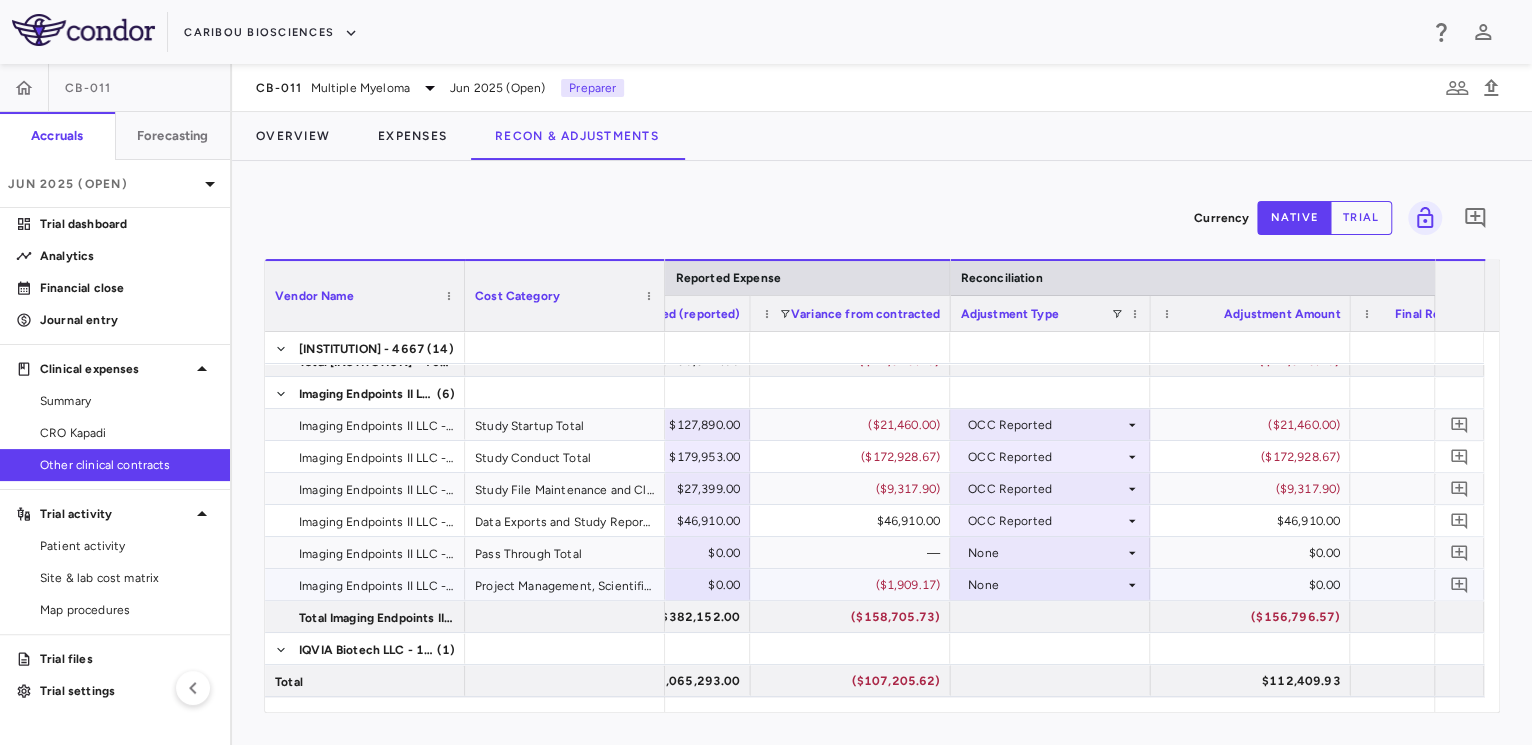 click on "$0.00" at bounding box center [654, 585] 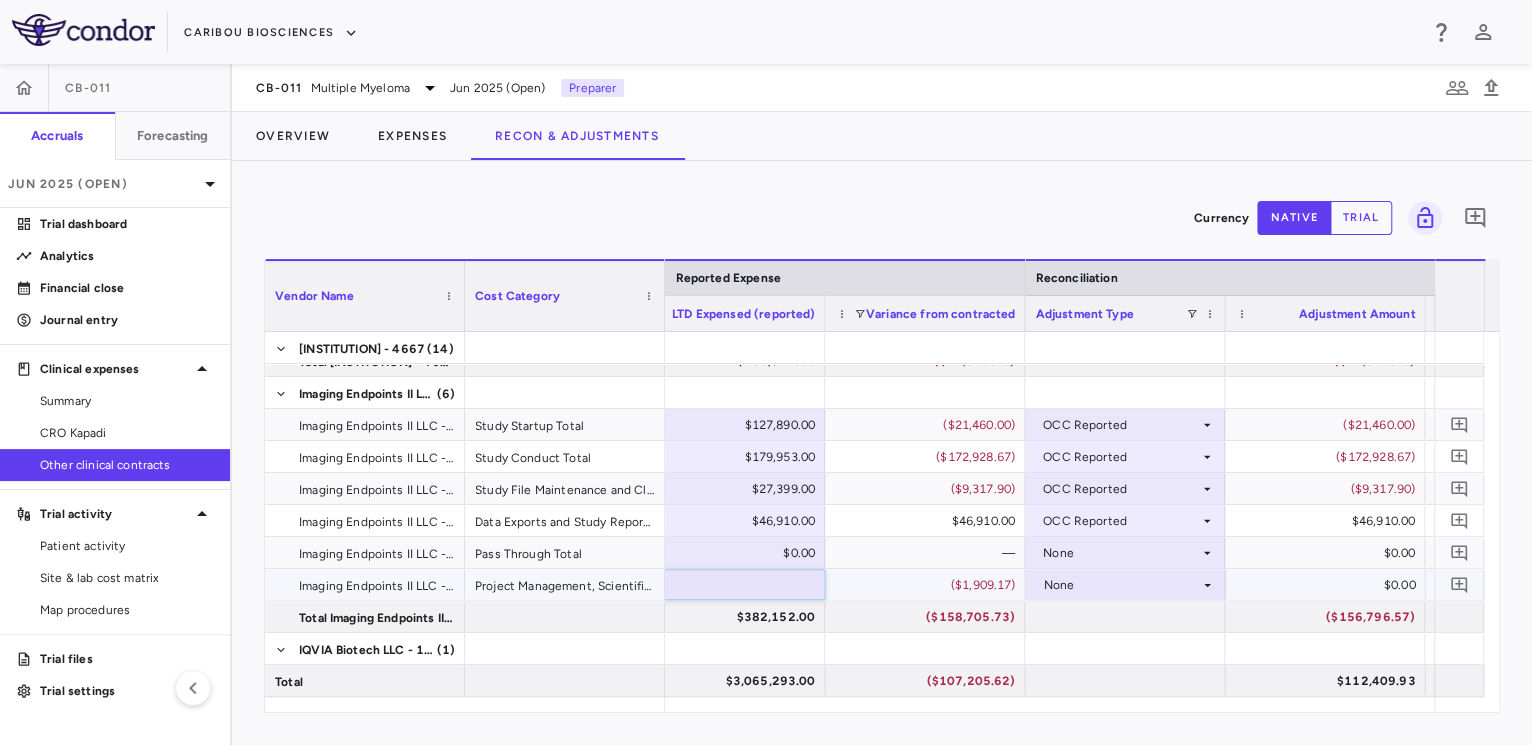 type on "*" 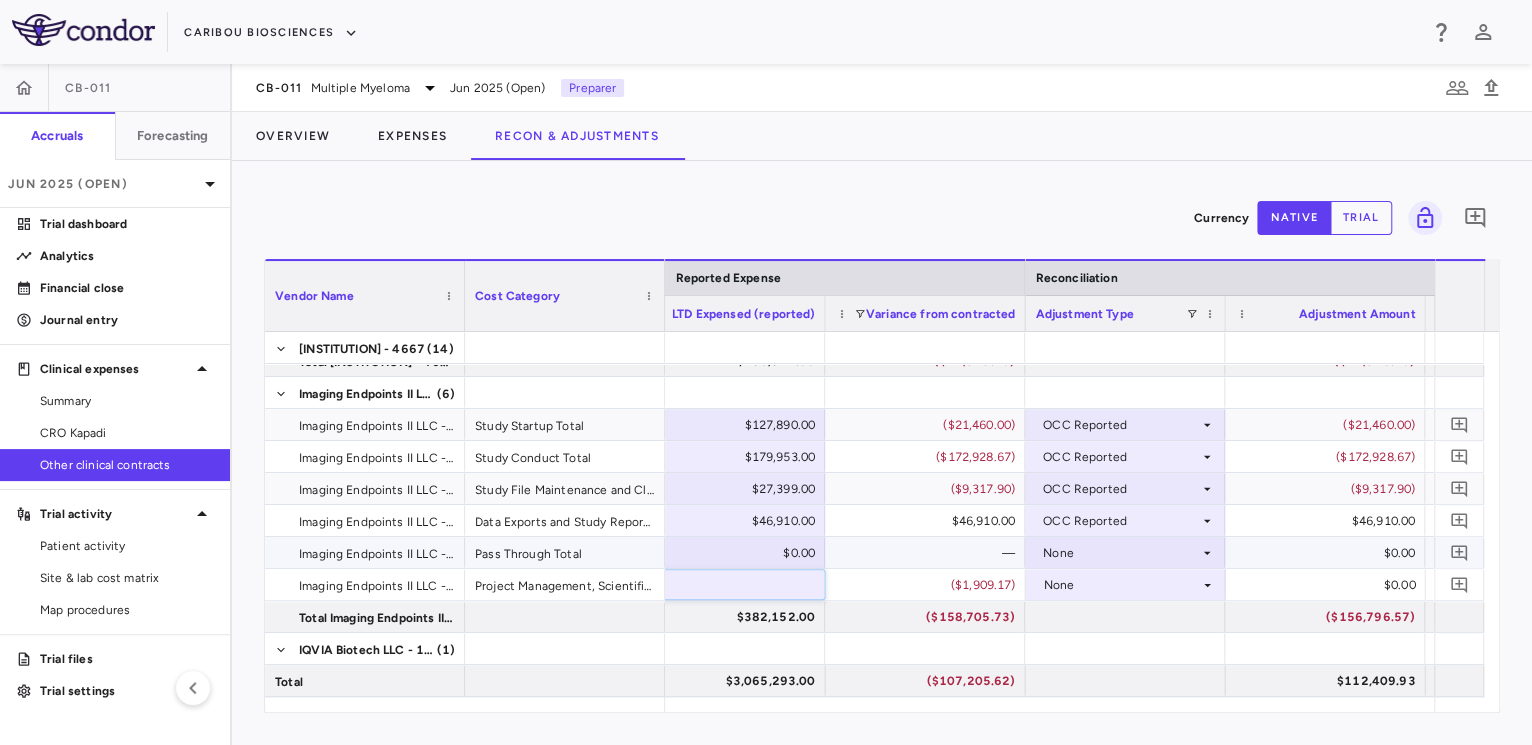 click on "$0.00" at bounding box center (729, 553) 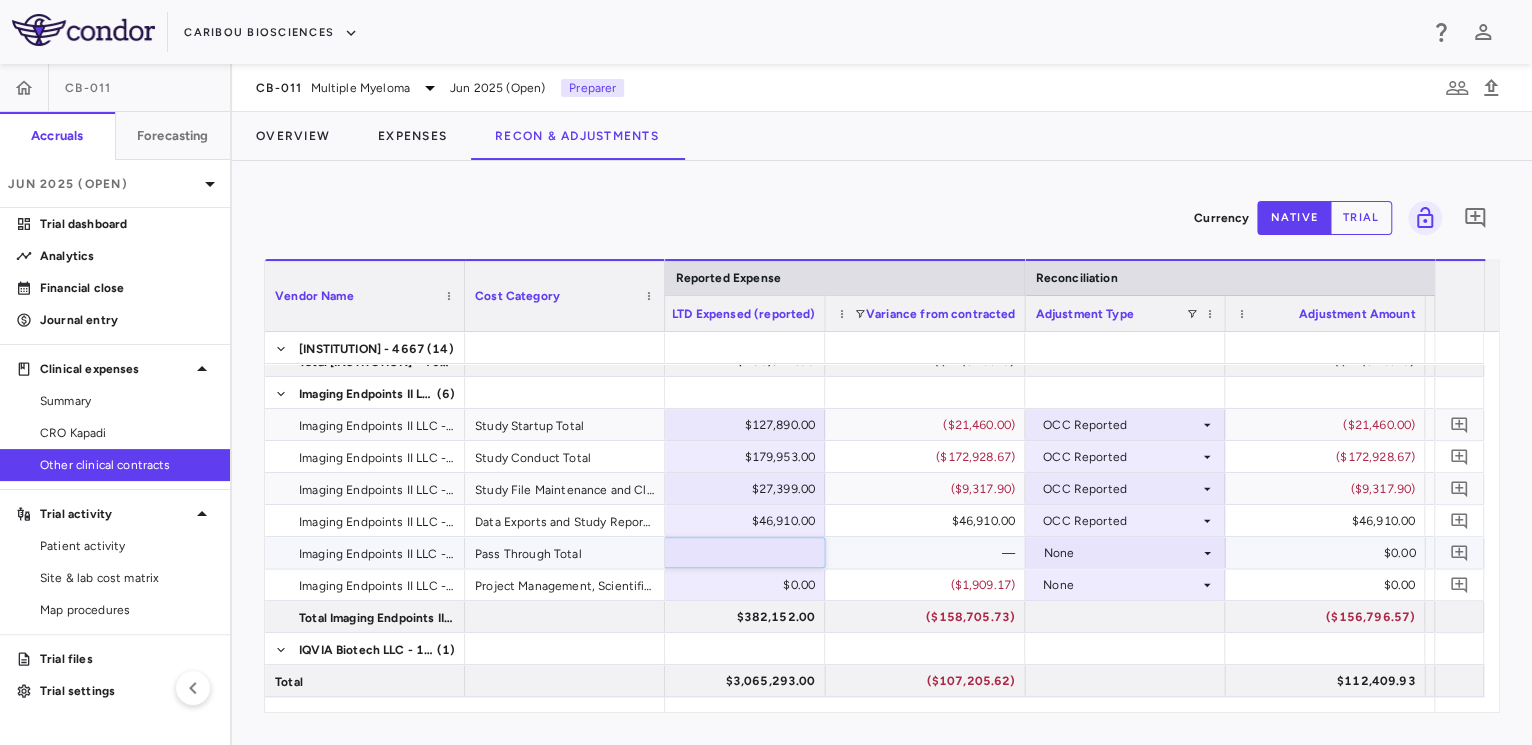 click at bounding box center (740, 554) 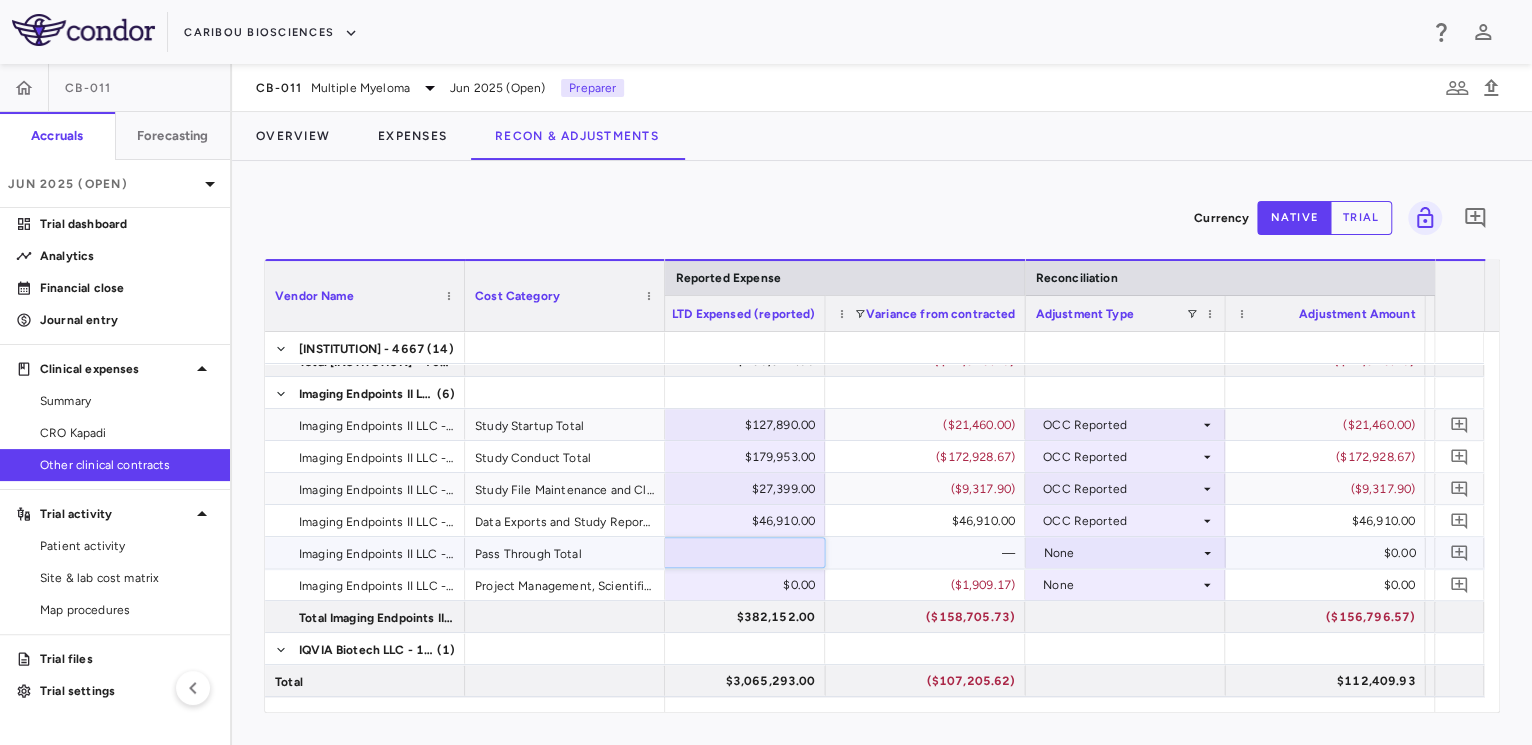 type on "*" 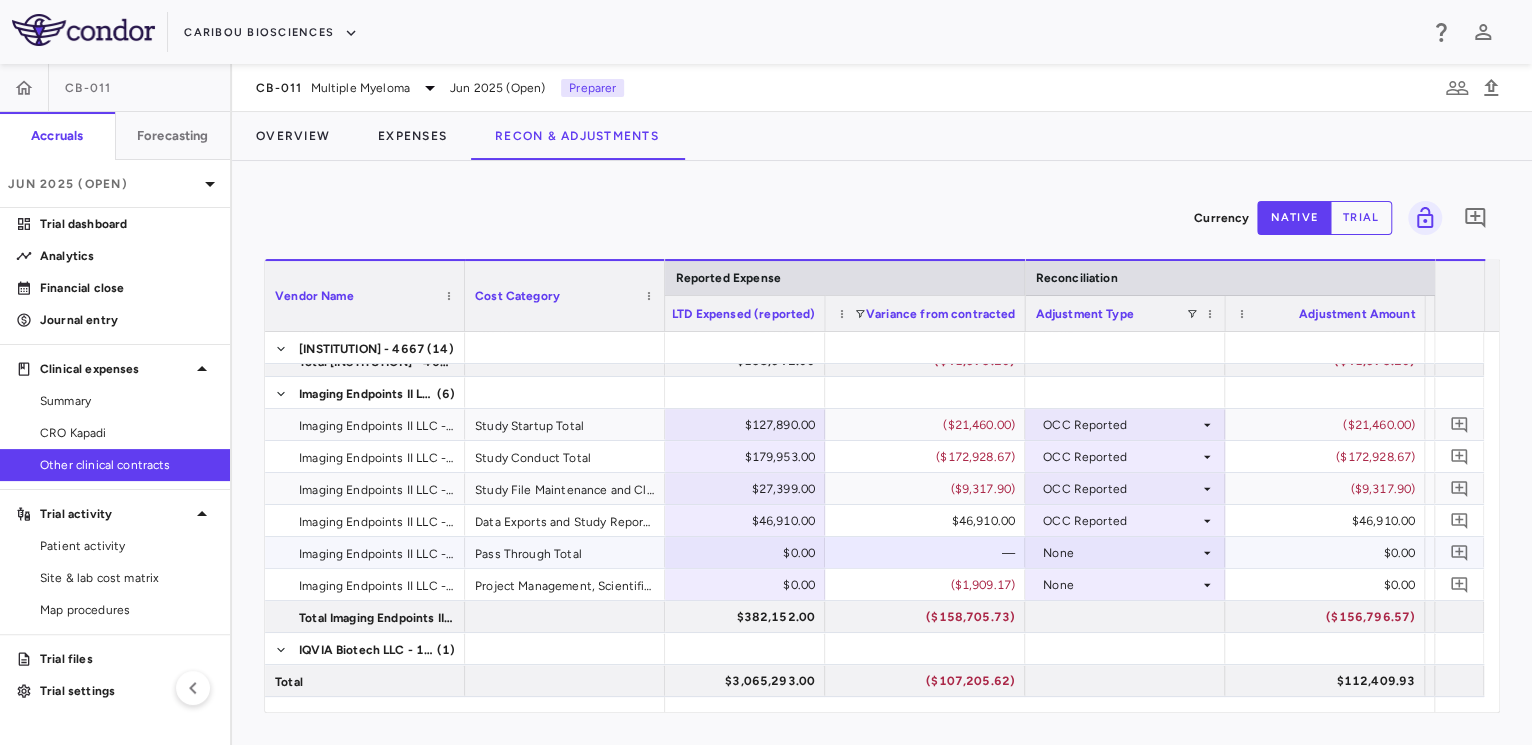 click on "None" at bounding box center [1121, 553] 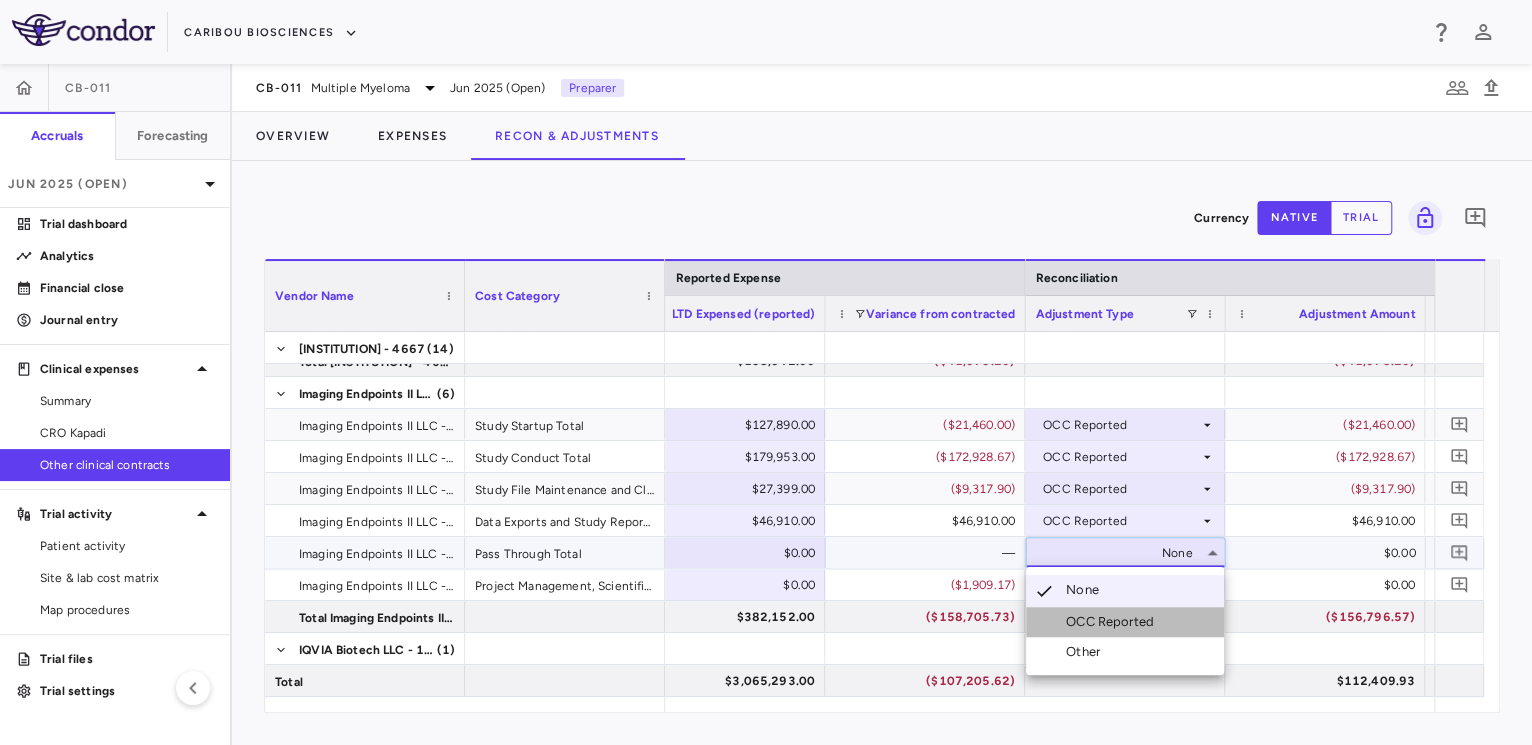 click on "OCC Reported" at bounding box center [1114, 622] 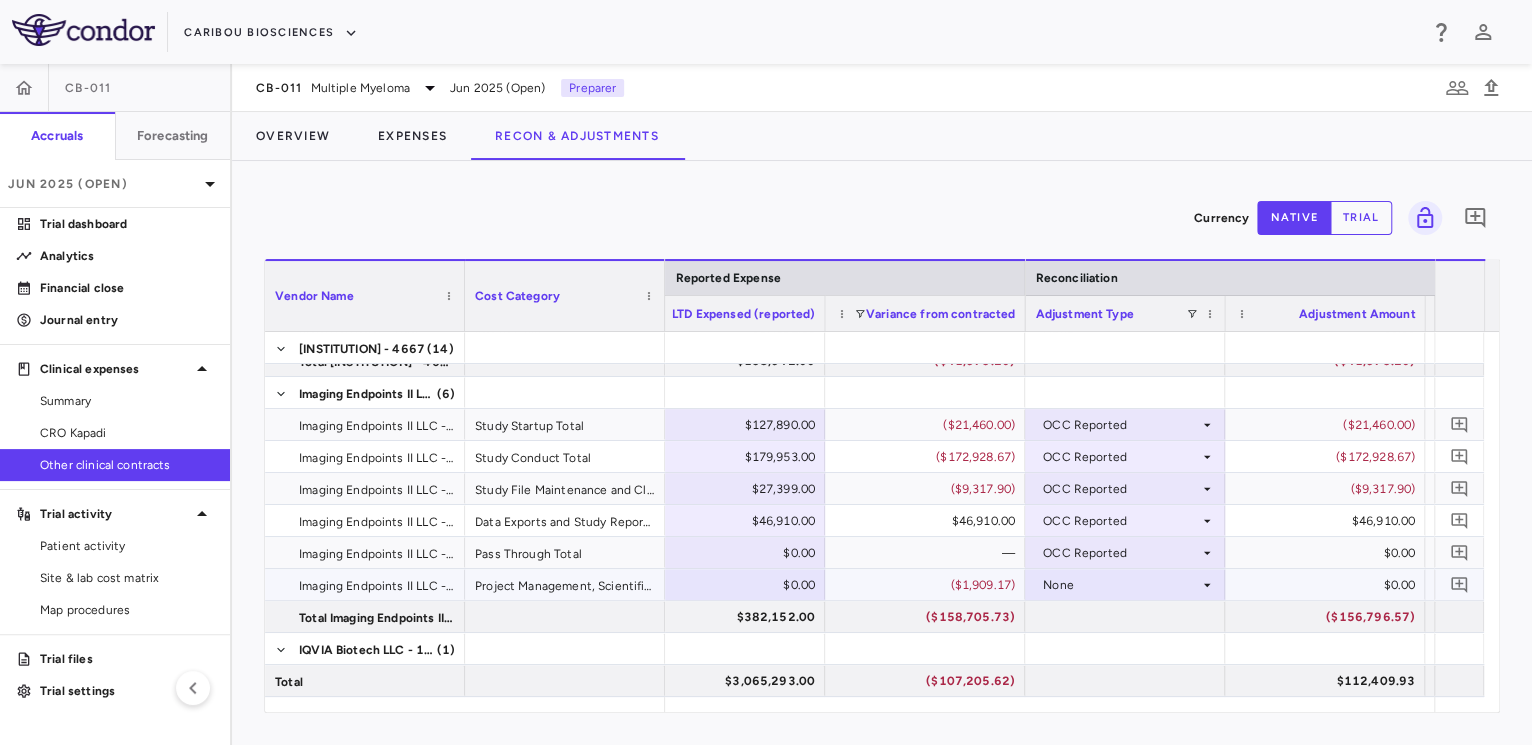 click on "None" at bounding box center (1121, 585) 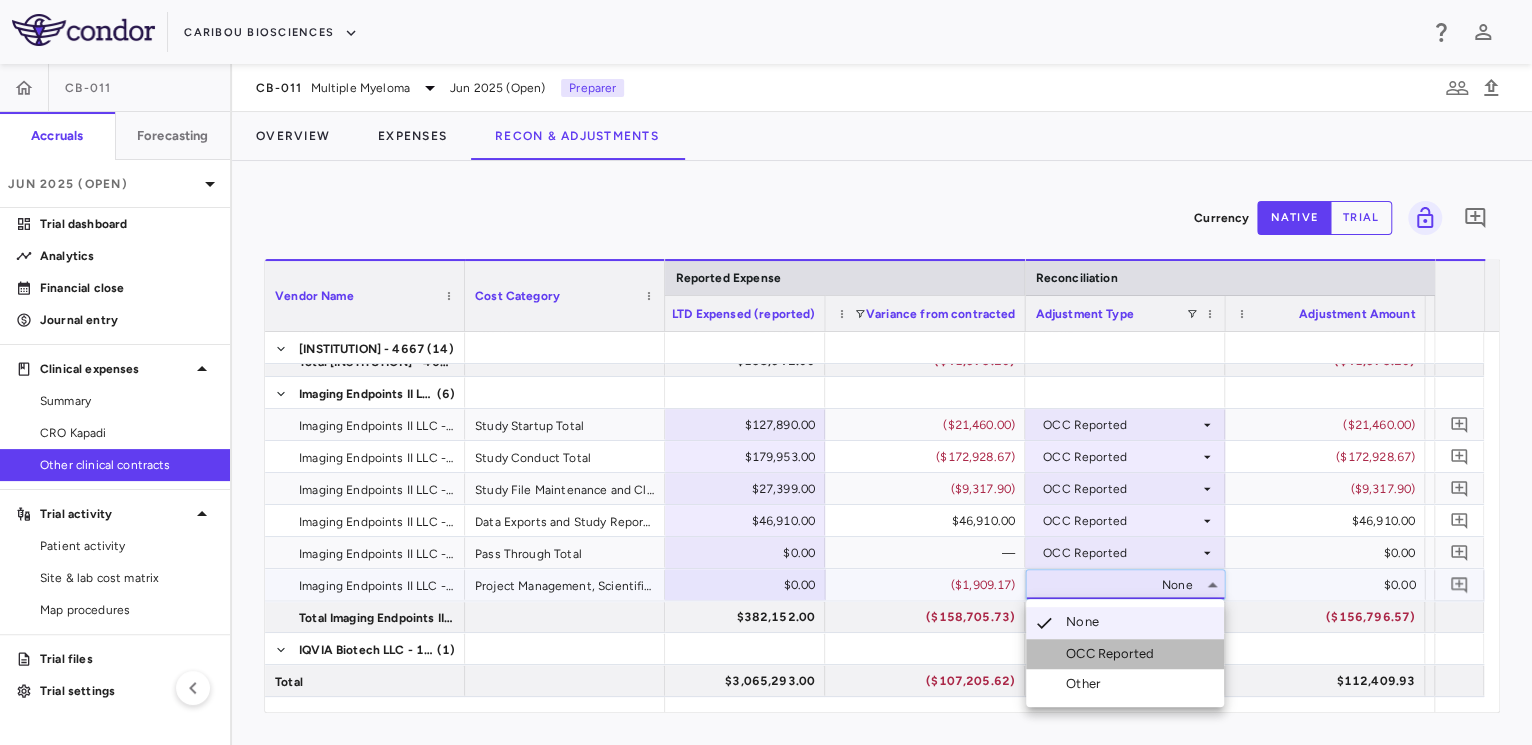 click on "OCC Reported" at bounding box center [1114, 654] 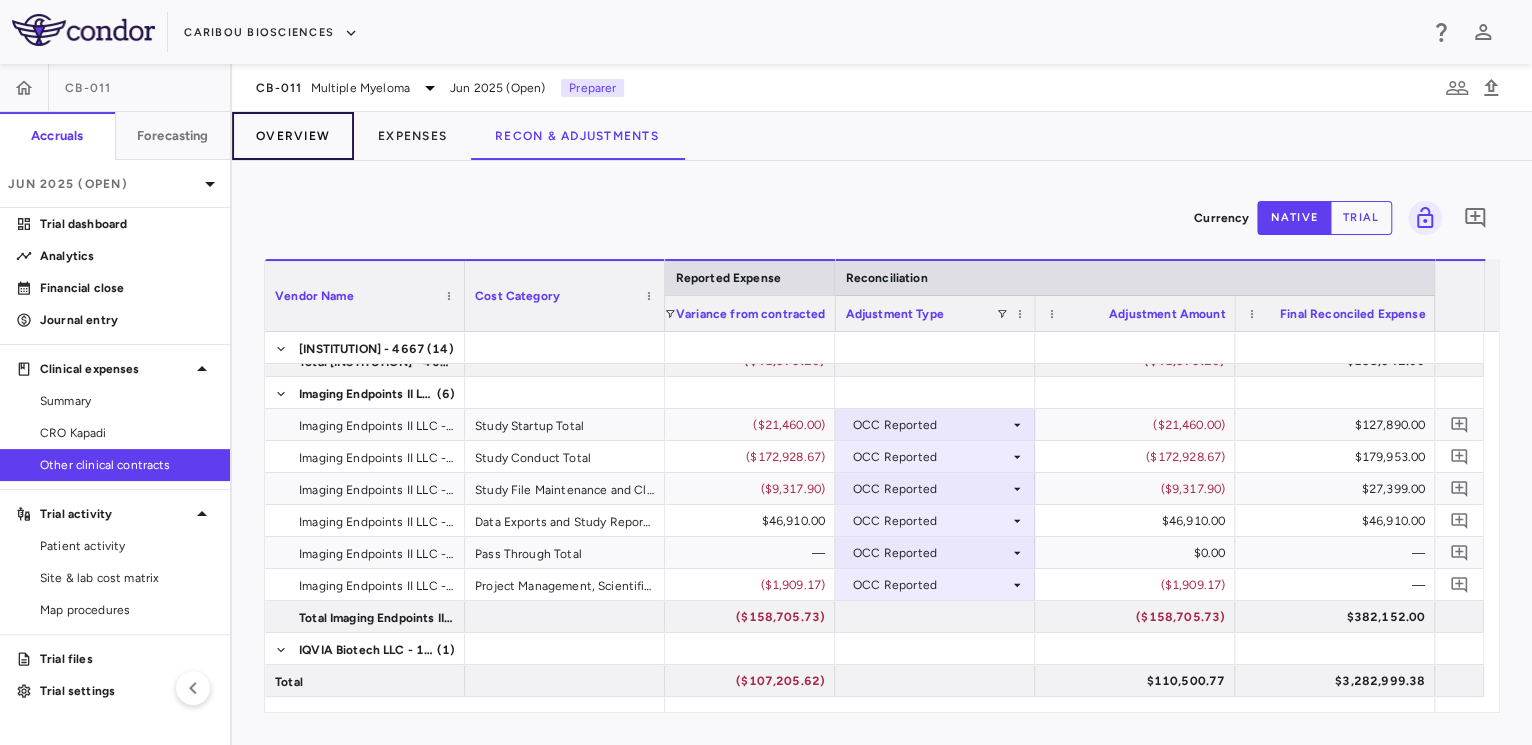 click on "Overview" at bounding box center (293, 136) 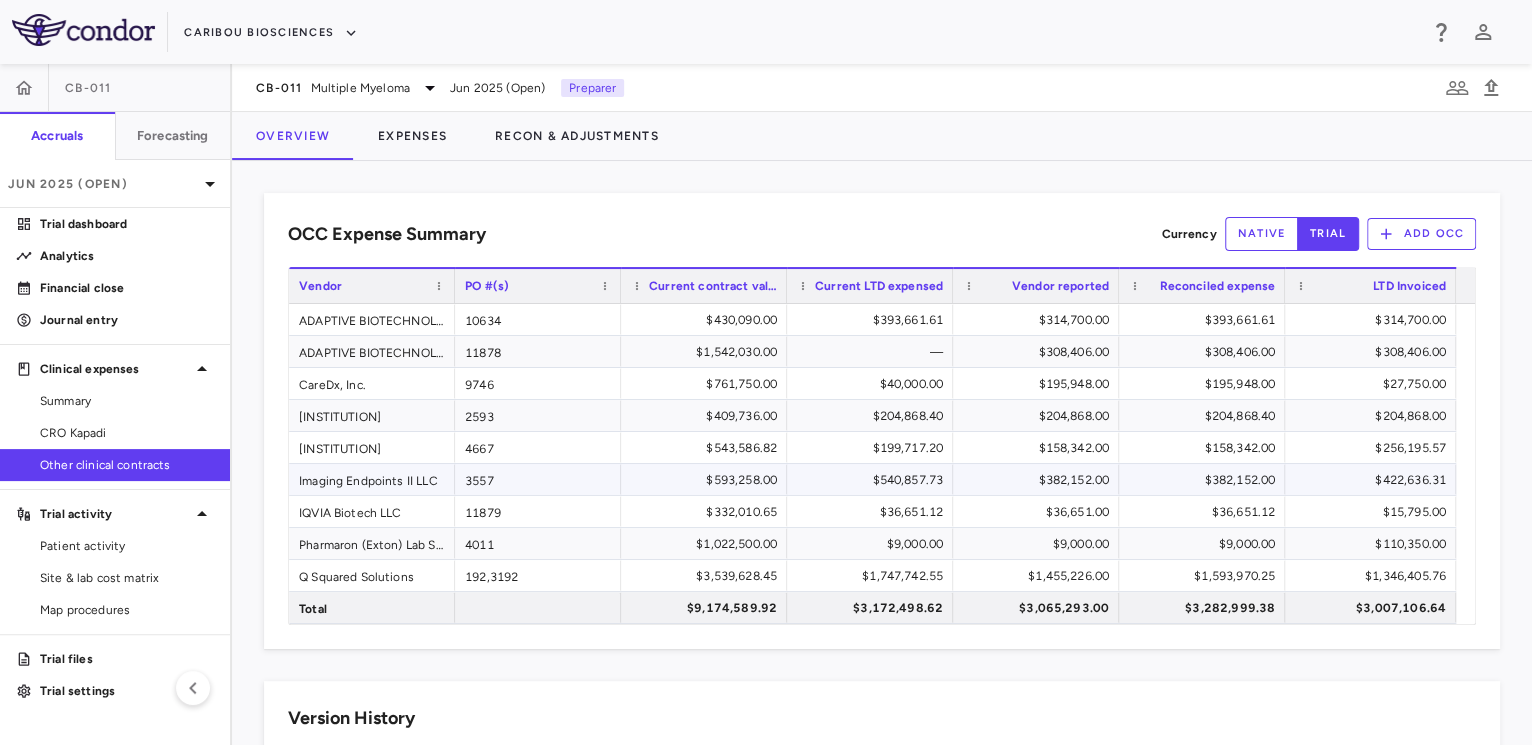 click on "$382,152.00" at bounding box center [1206, 480] 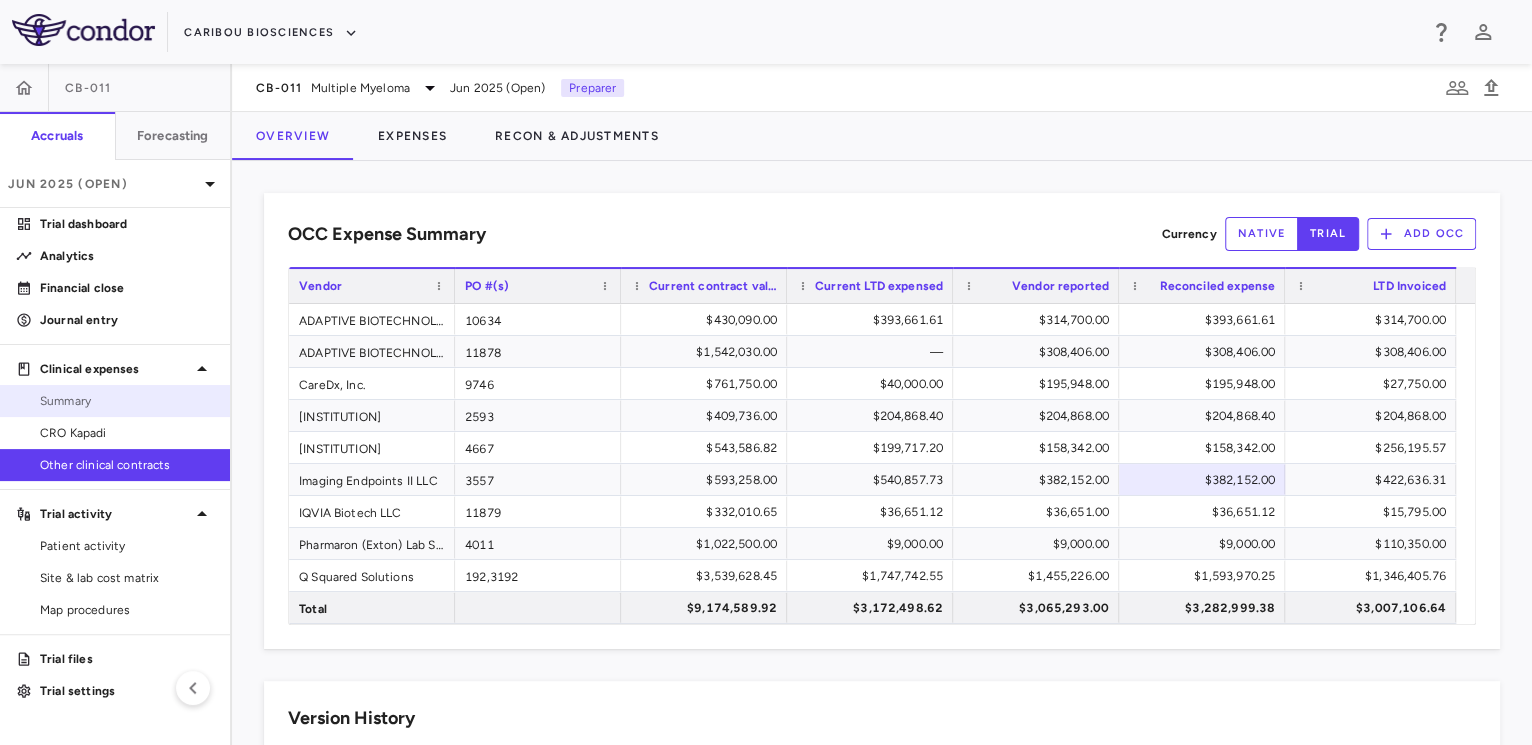 click on "Summary" at bounding box center [127, 401] 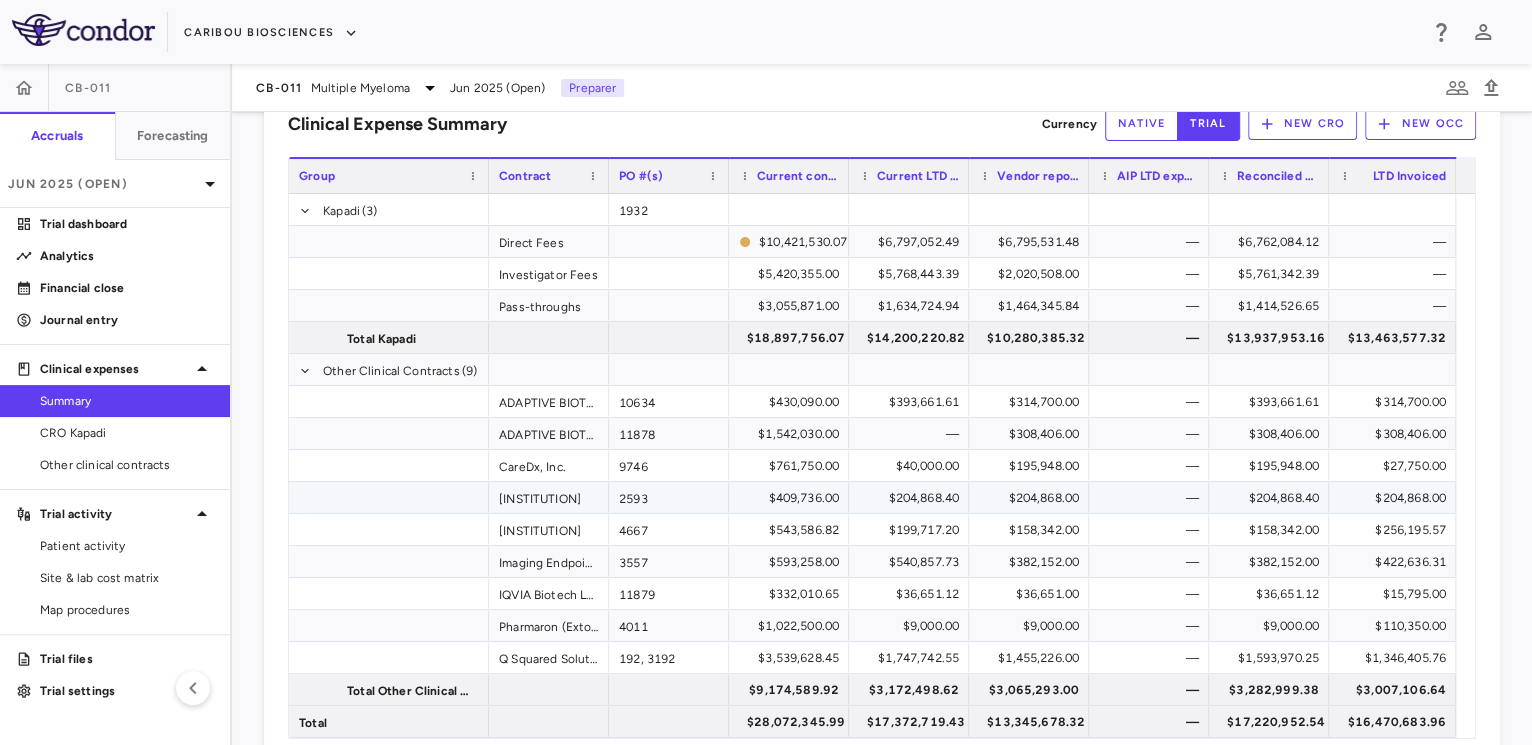 scroll, scrollTop: 59, scrollLeft: 0, axis: vertical 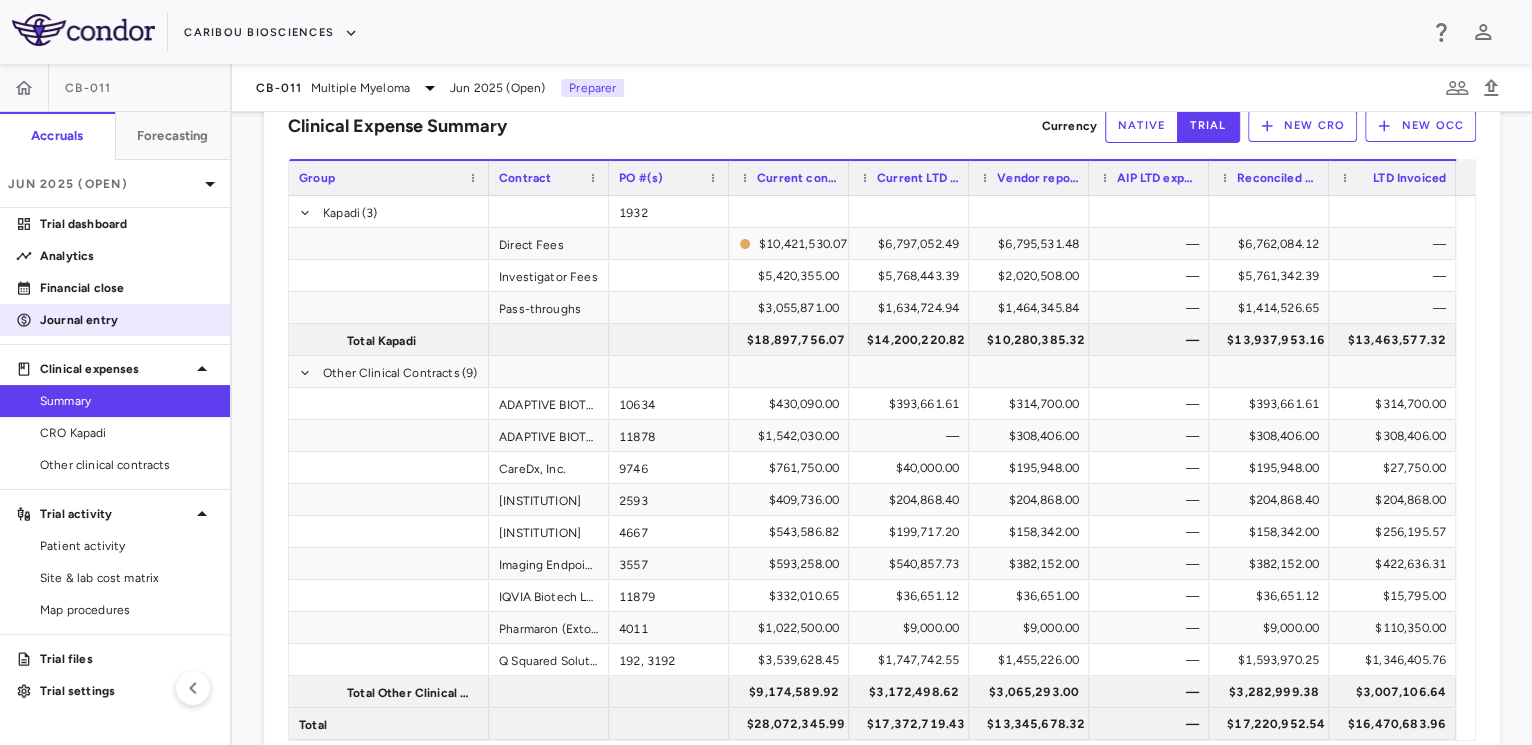 click on "Journal entry" at bounding box center [127, 320] 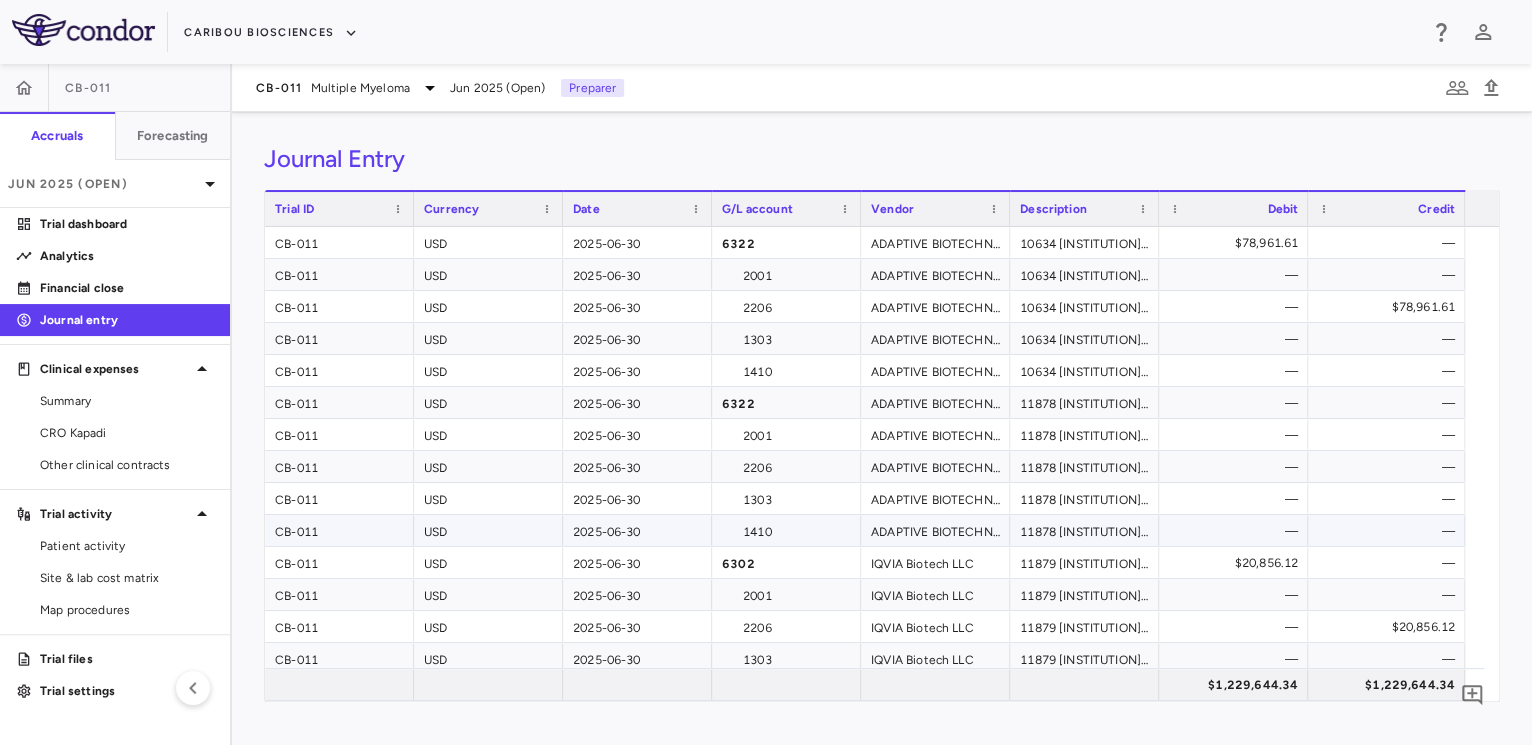 scroll, scrollTop: 26, scrollLeft: 0, axis: vertical 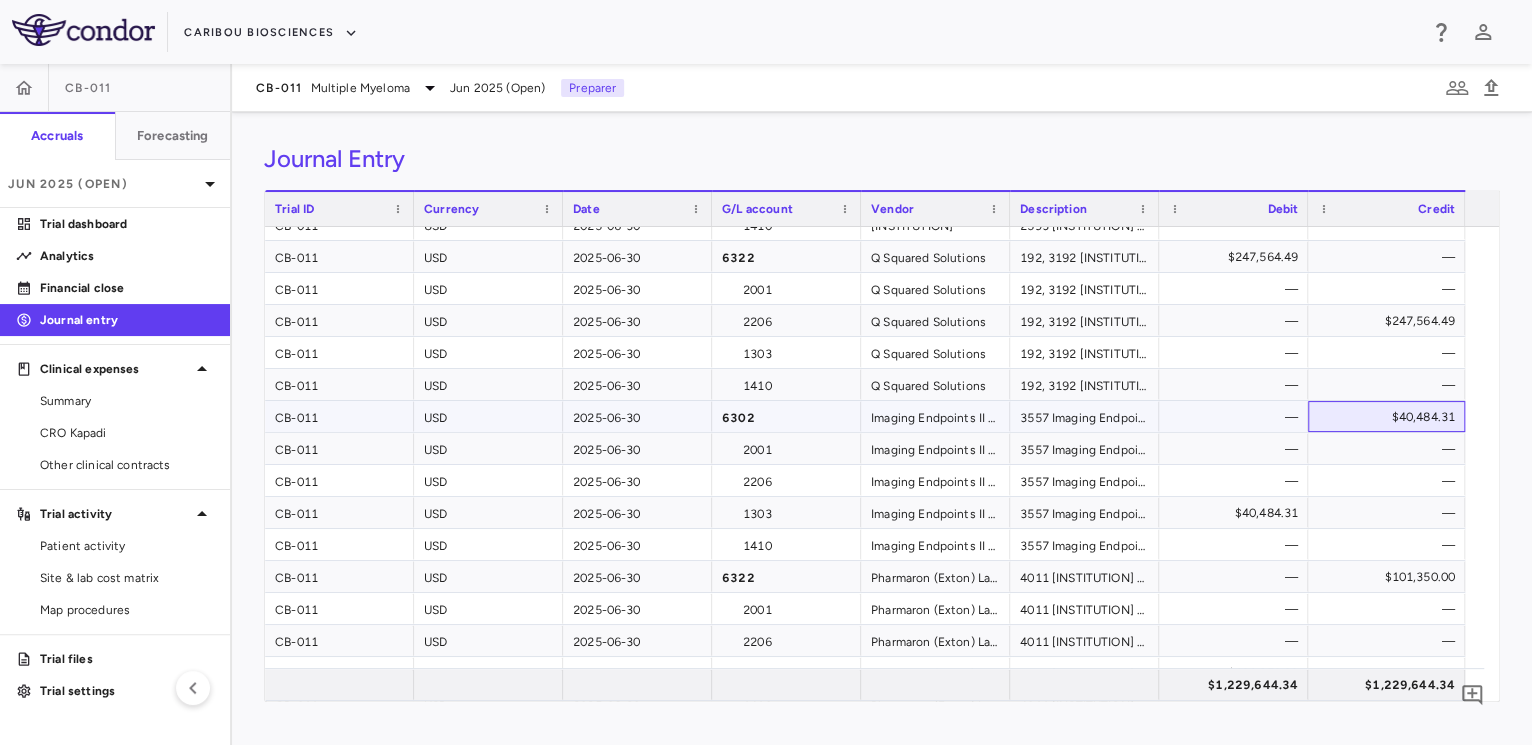 click on "$40,484.31" at bounding box center (1390, 417) 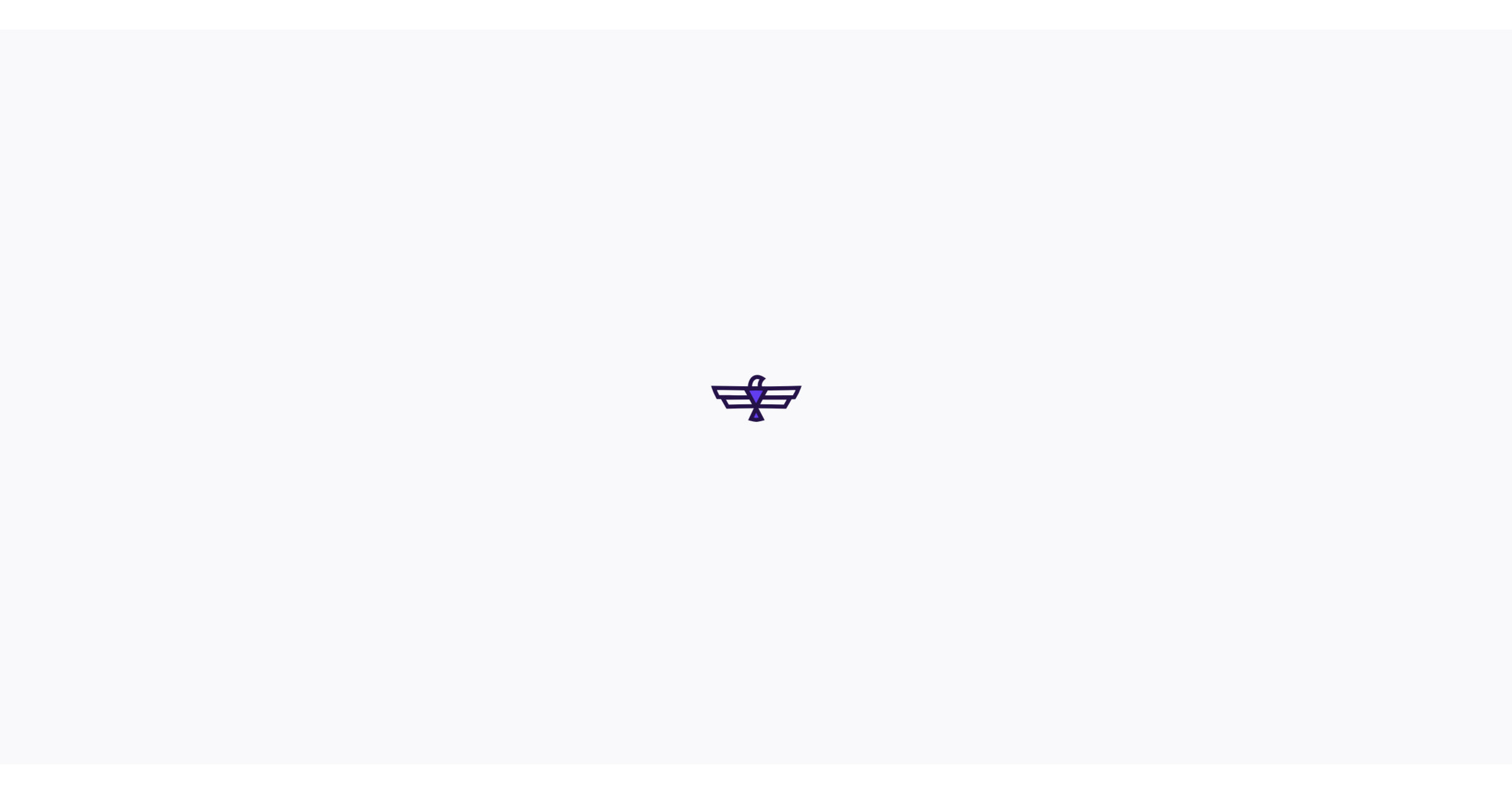 scroll, scrollTop: 0, scrollLeft: 0, axis: both 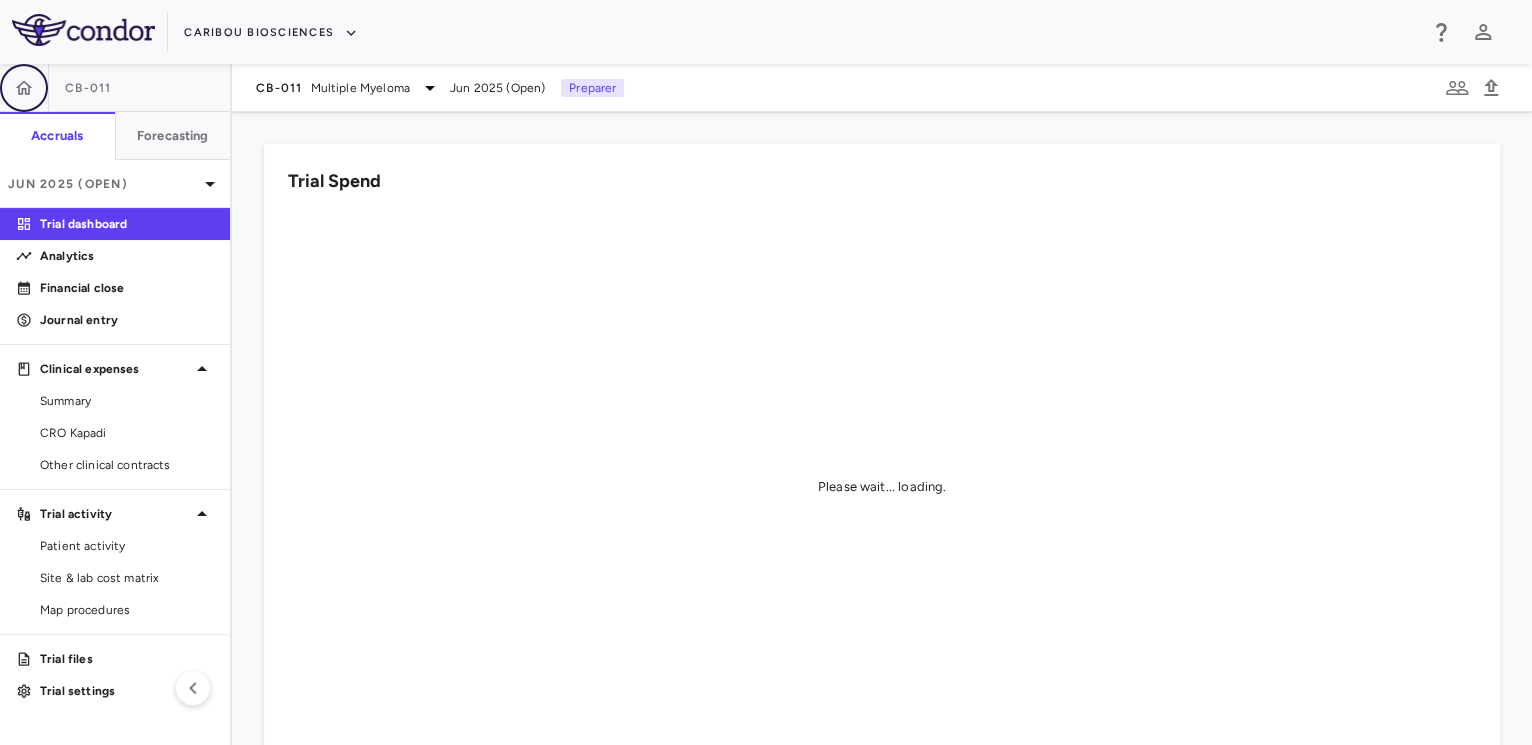 click at bounding box center (24, 88) 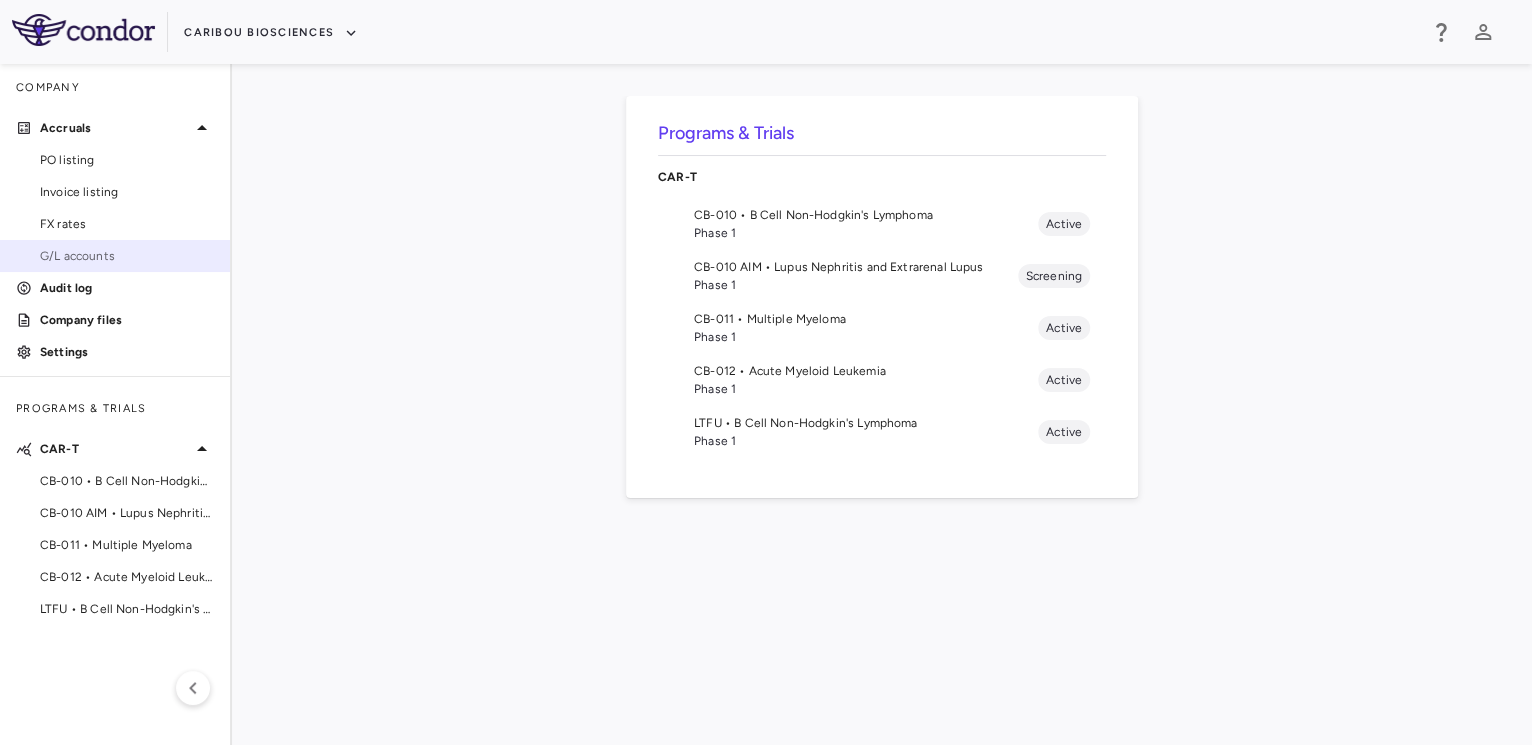 click on "G/L accounts" at bounding box center (115, 256) 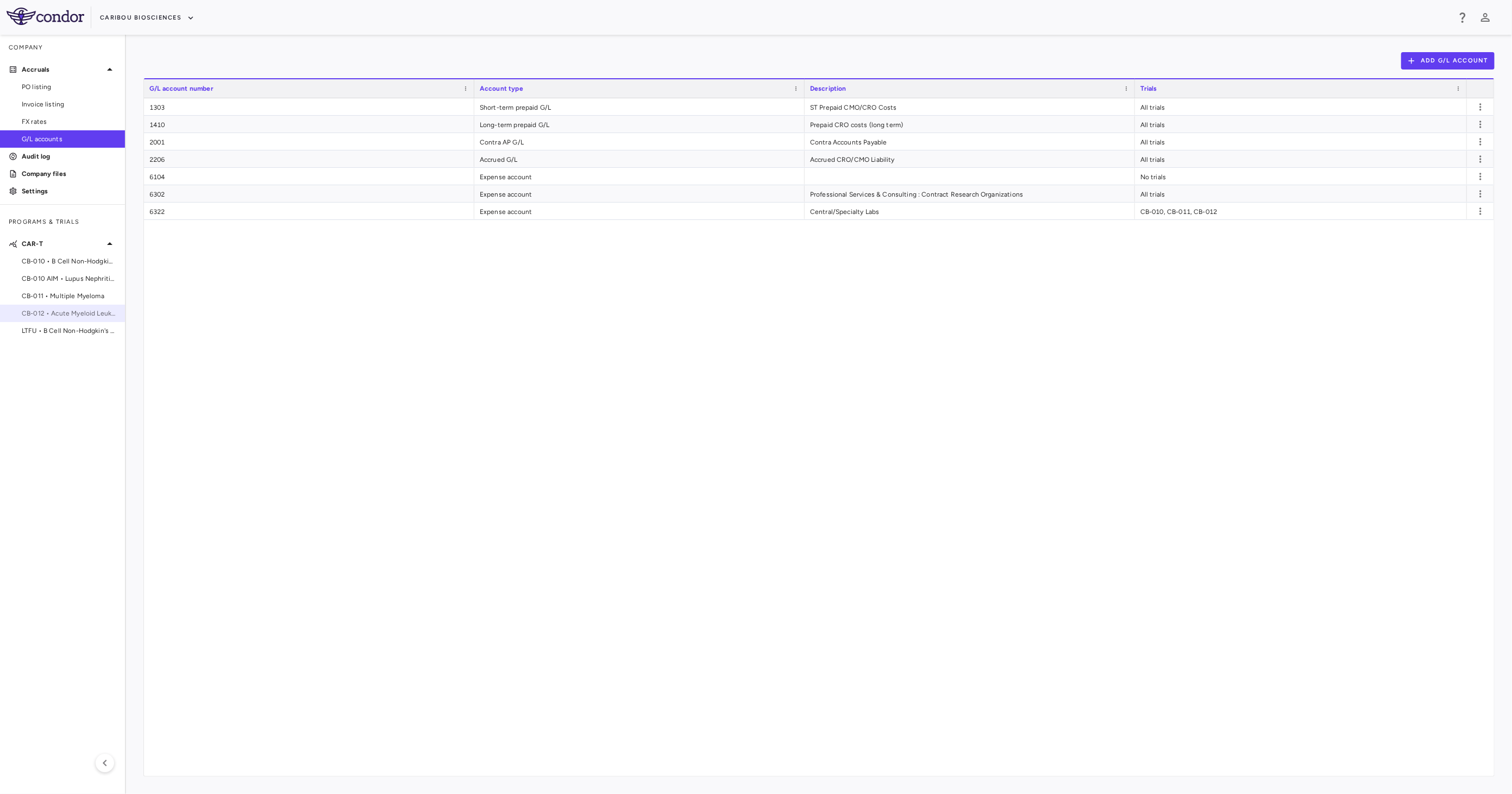 click on "CB-012 • Acute Myeloid Leukemia" at bounding box center (62, 313) 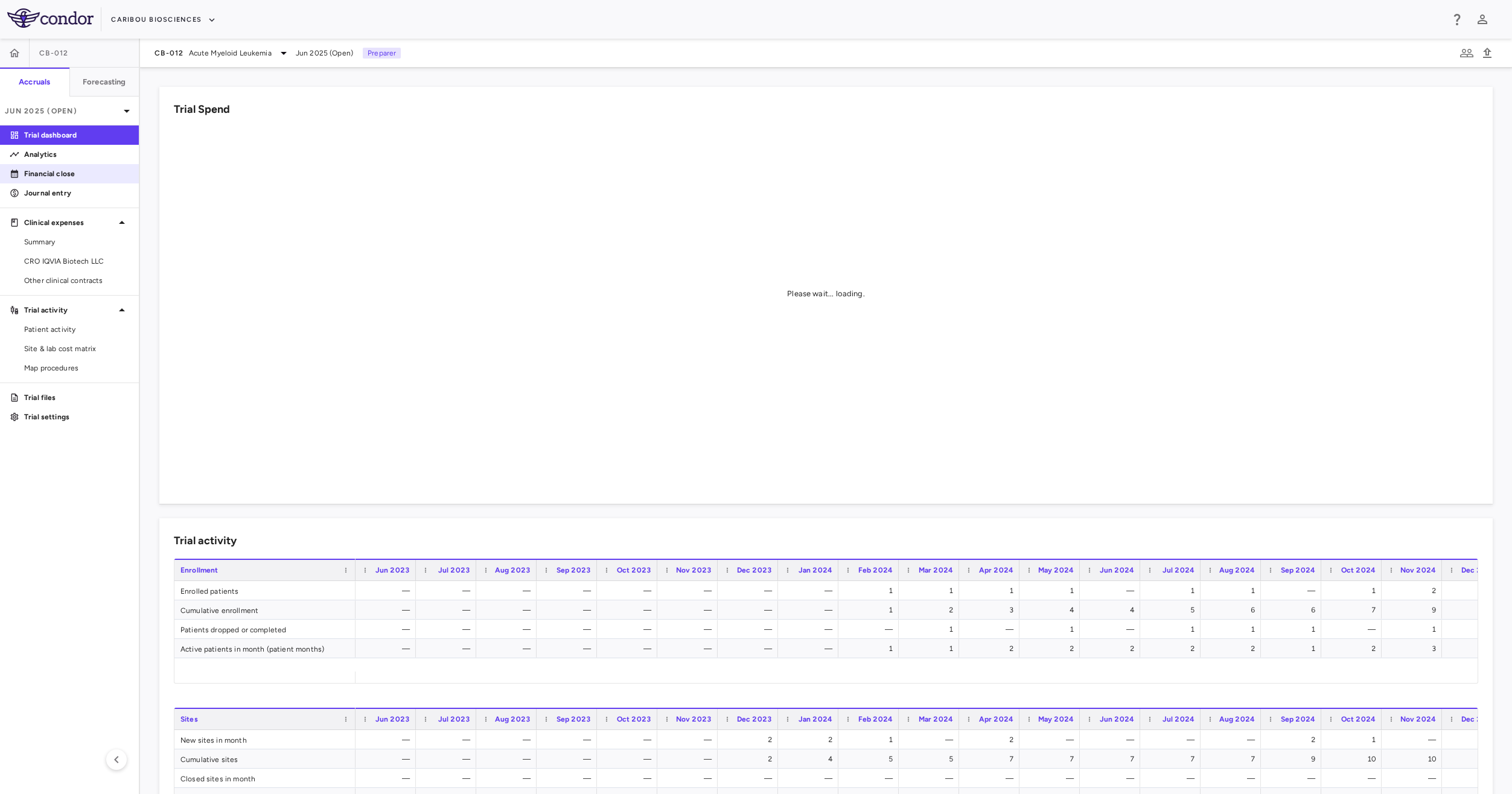click on "Financial close" at bounding box center (77, 174) 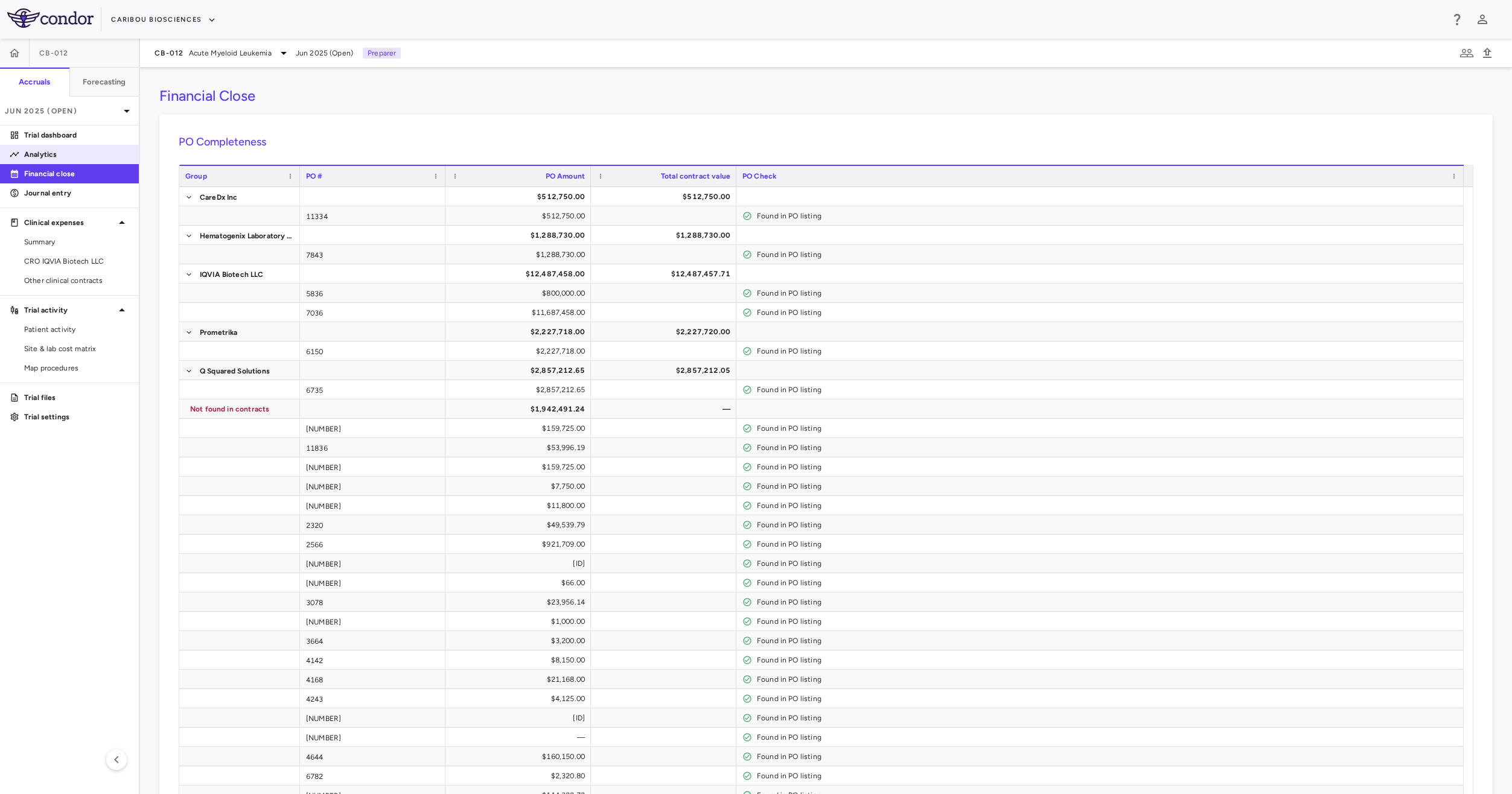 click on "Analytics" at bounding box center [77, 154] 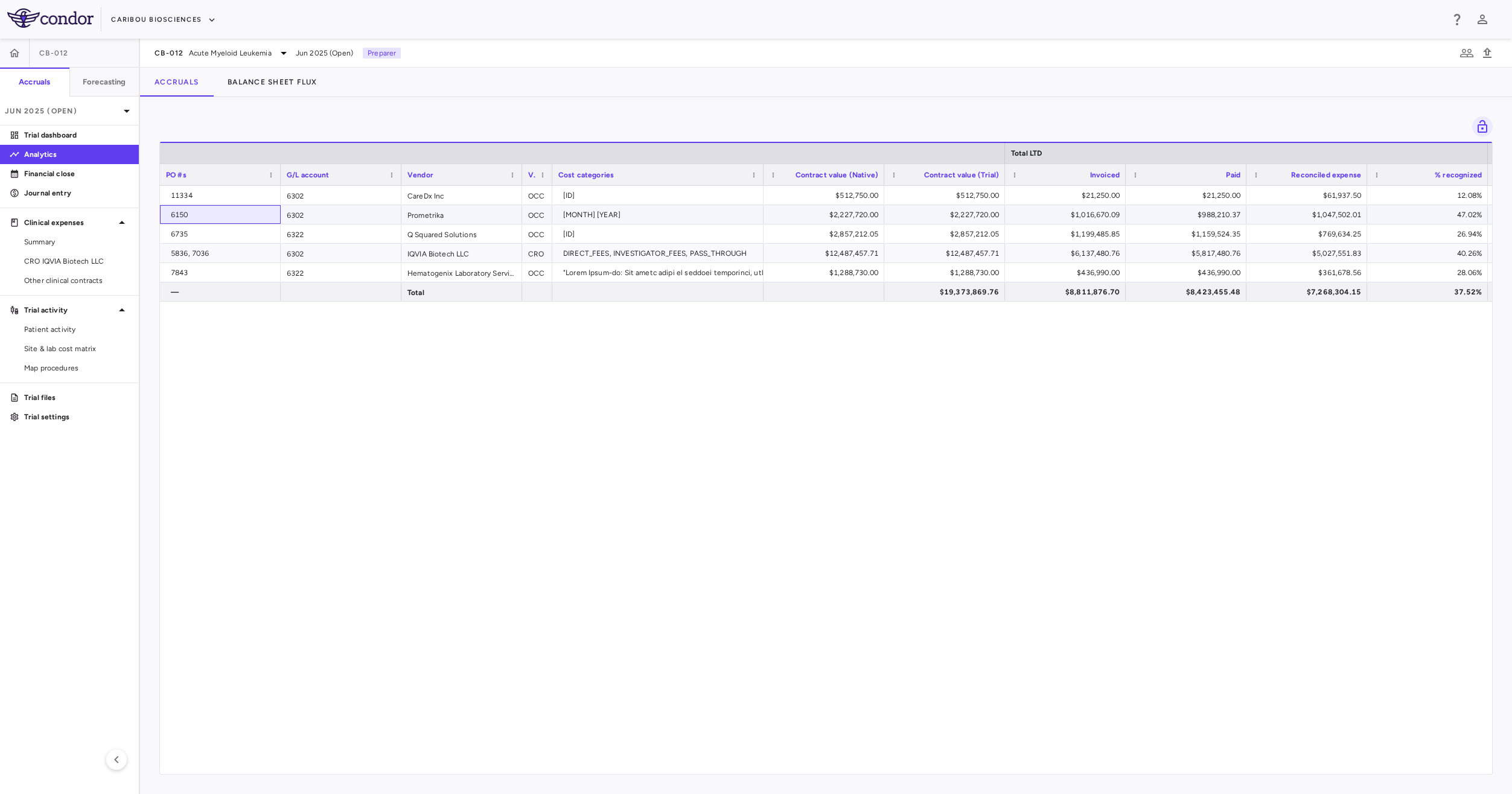 click on "6150" at bounding box center (223, 215) 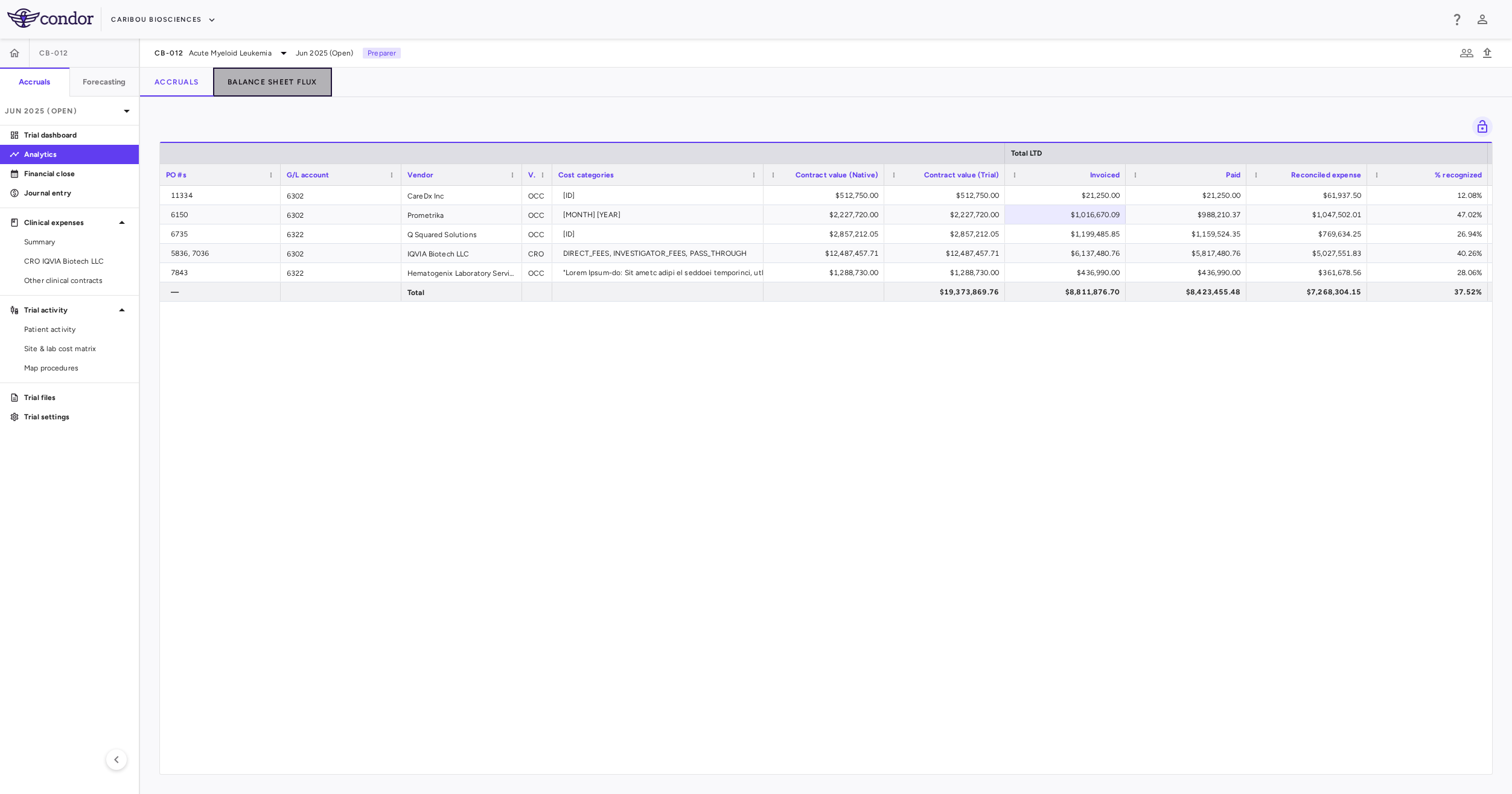 click on "Balance Sheet Flux" at bounding box center [272, 82] 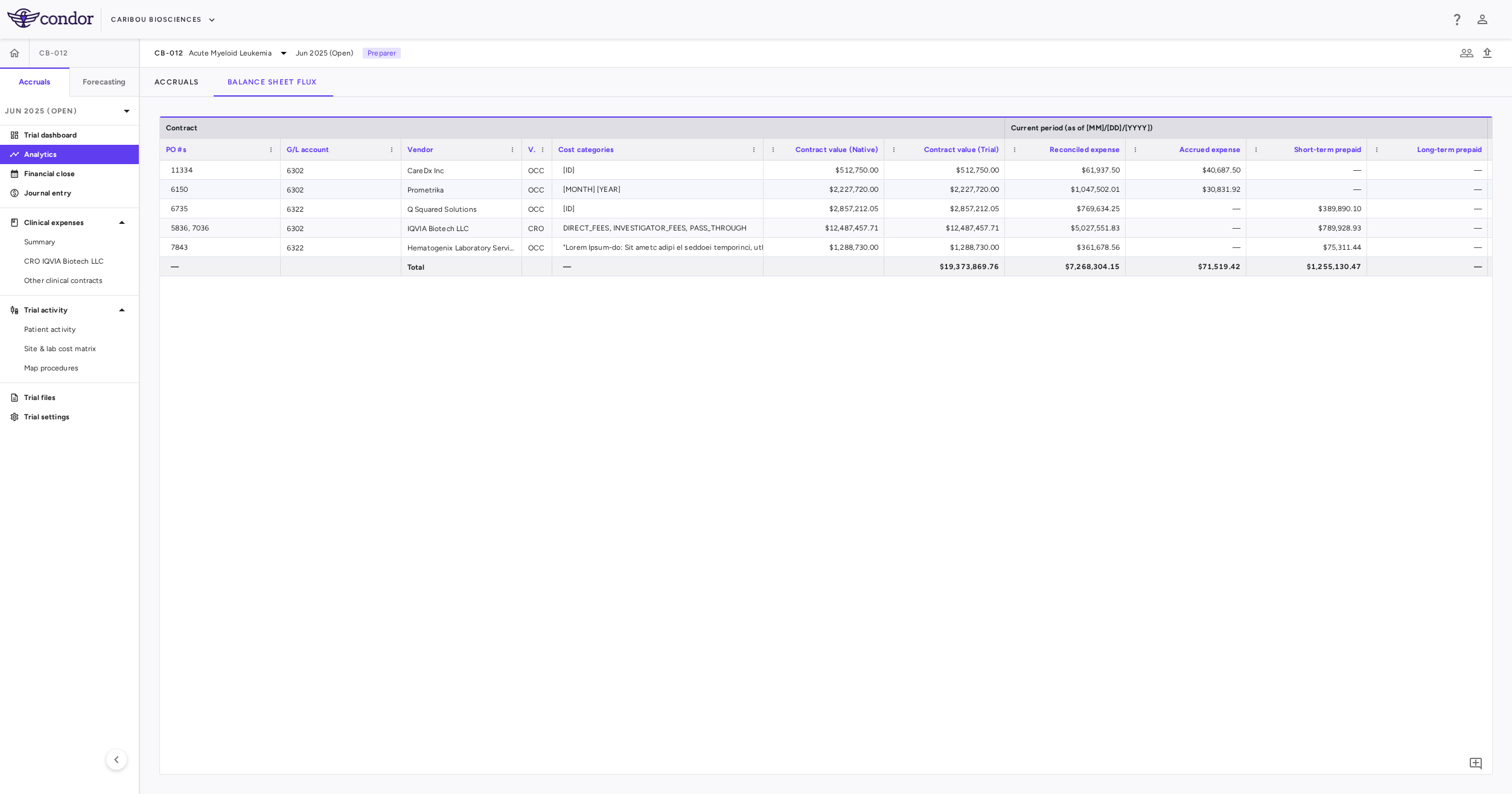 click on "6150" at bounding box center [223, 189] 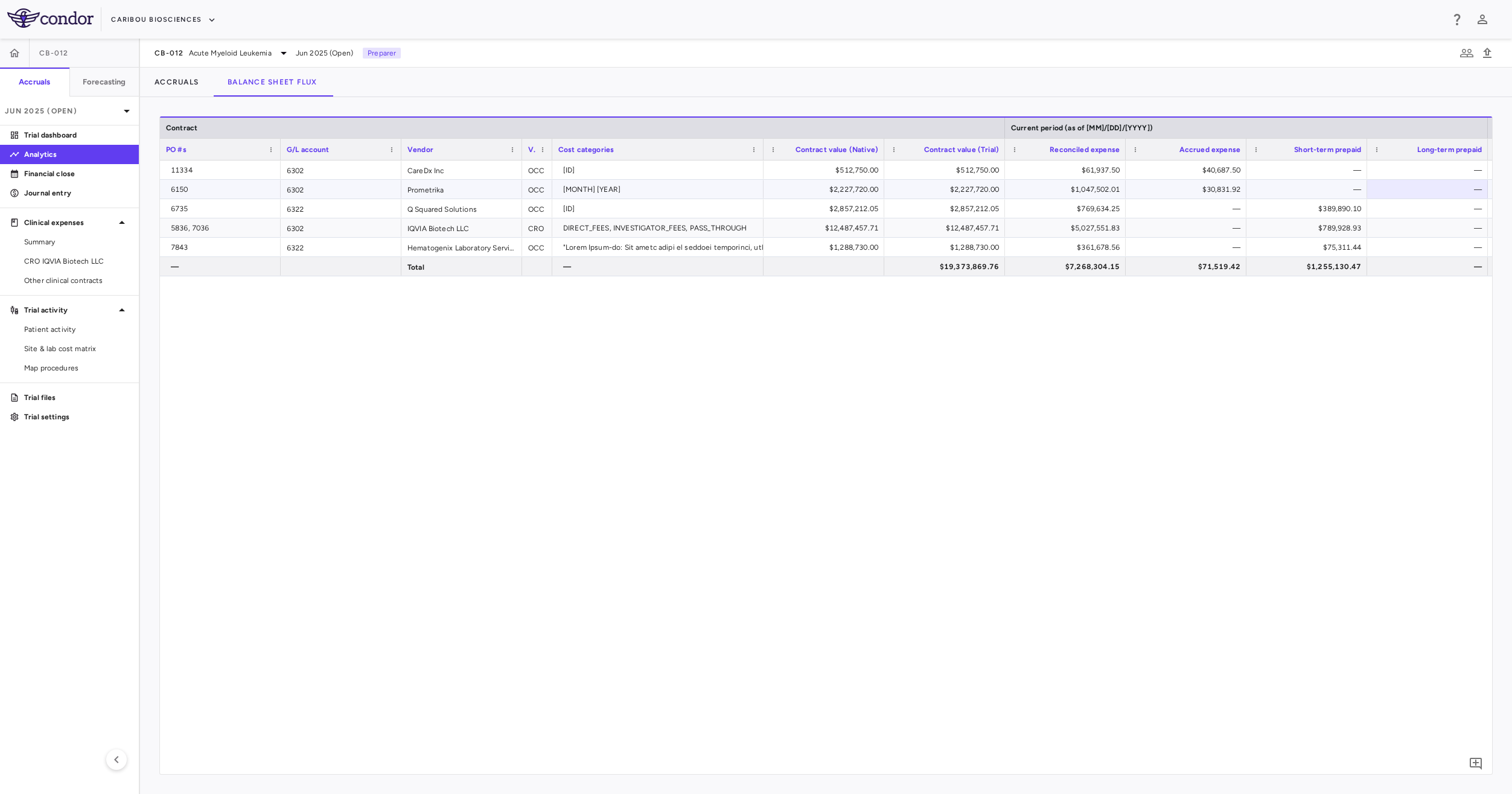 scroll, scrollTop: 0, scrollLeft: 116, axis: horizontal 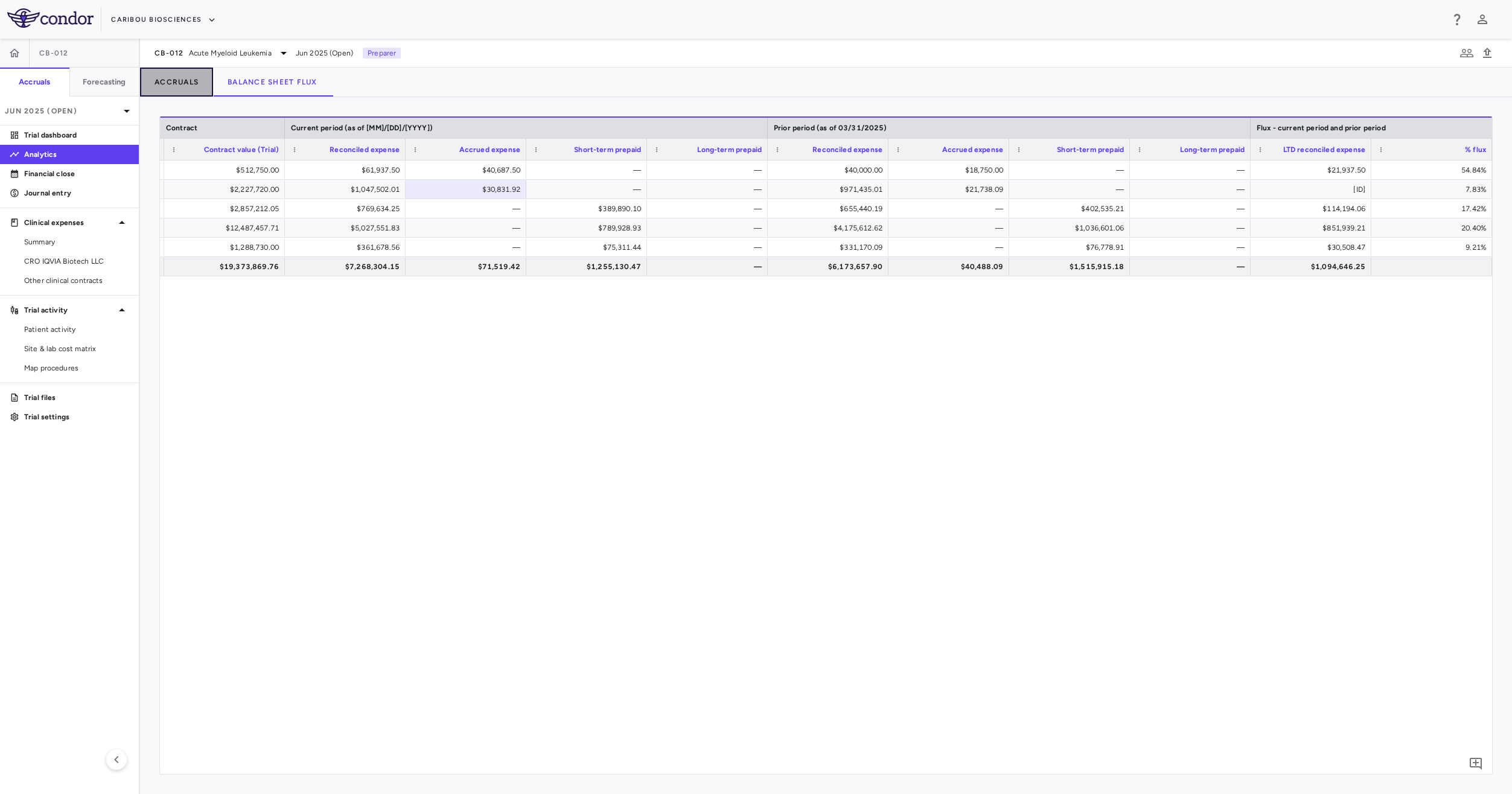 click on "Accruals" at bounding box center [176, 82] 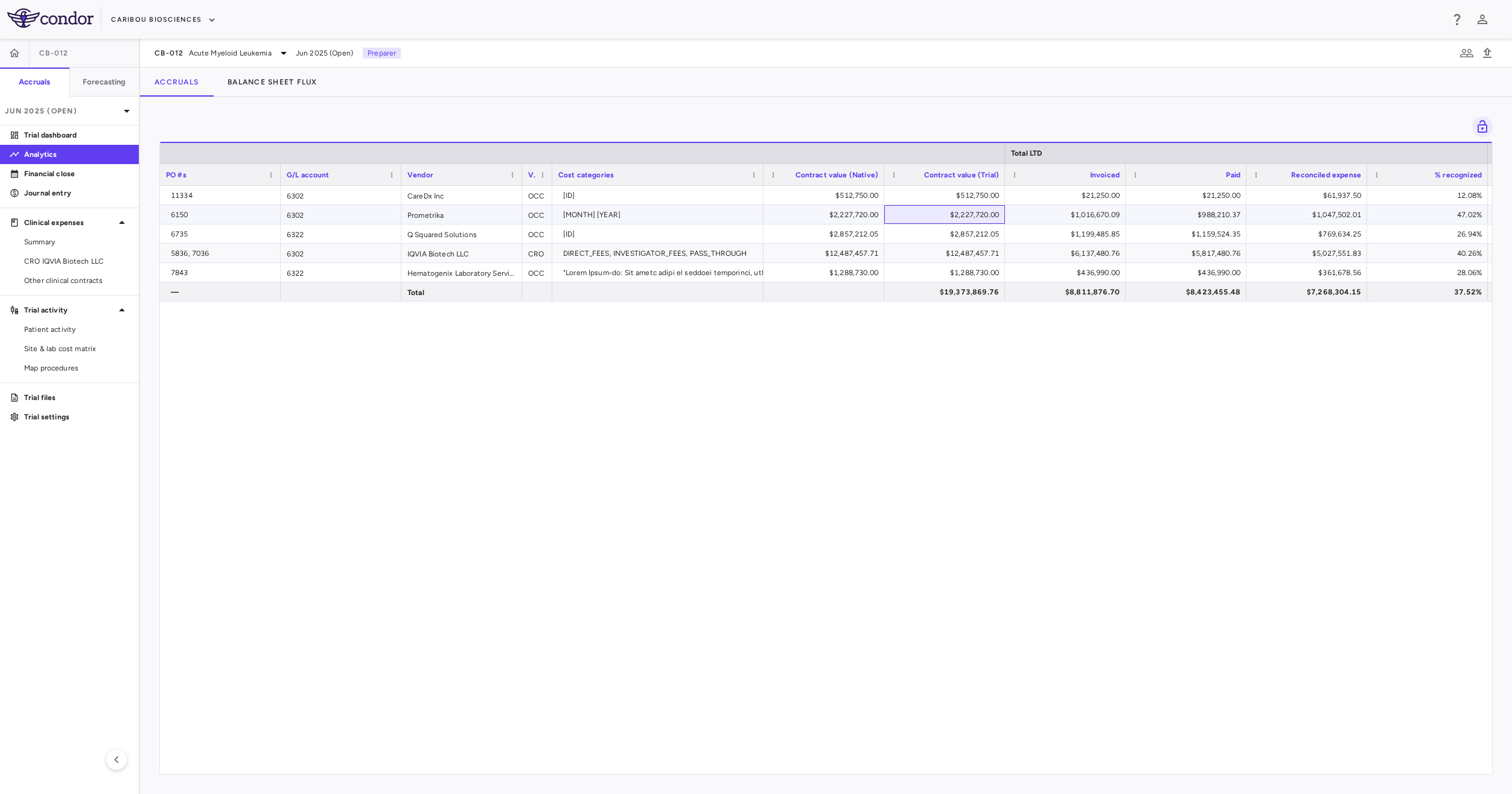 click on "$2,227,720.00" at bounding box center (945, 214) 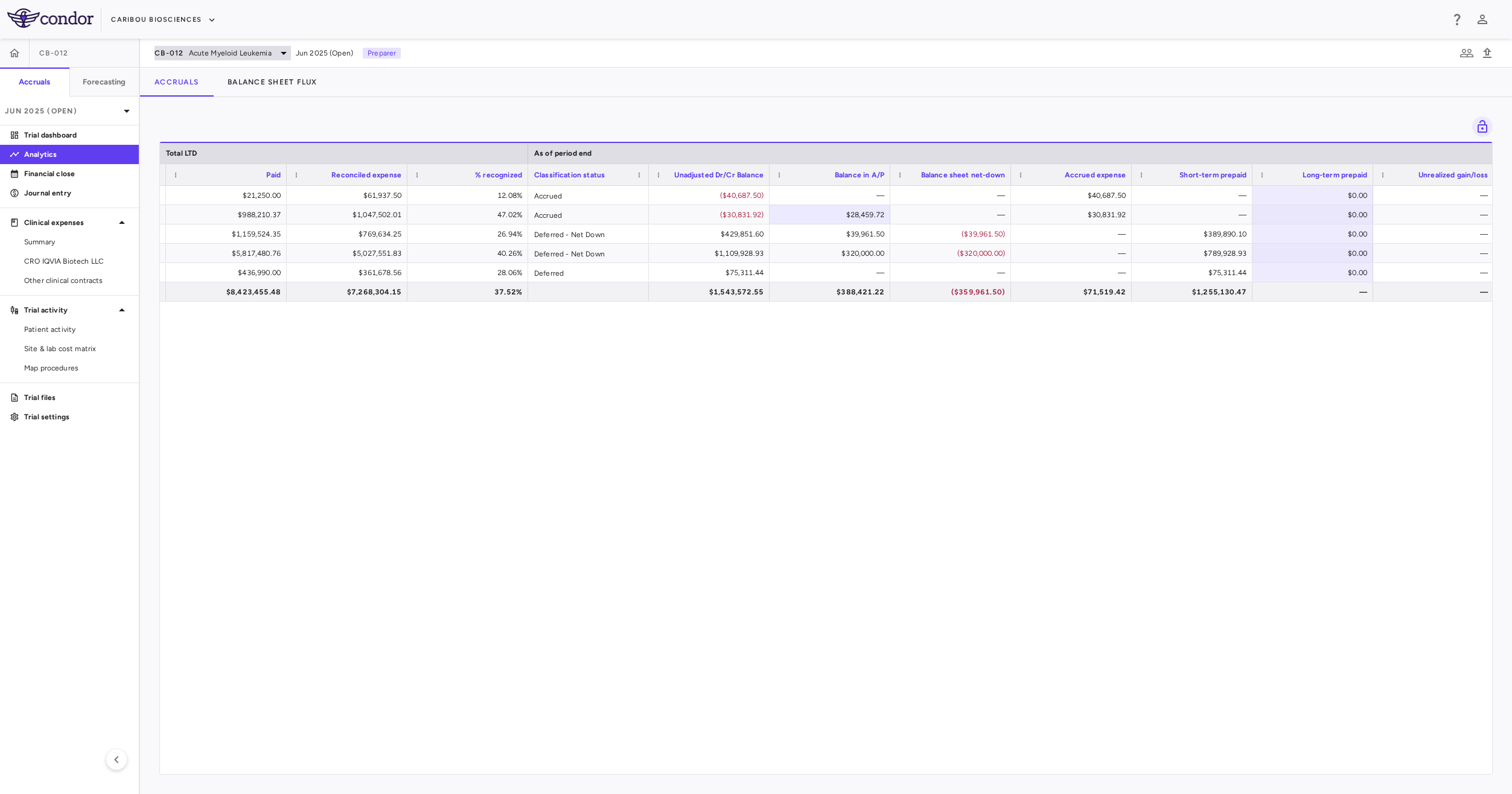 click on "Acute Myeloid Leukemia" at bounding box center [230, 53] 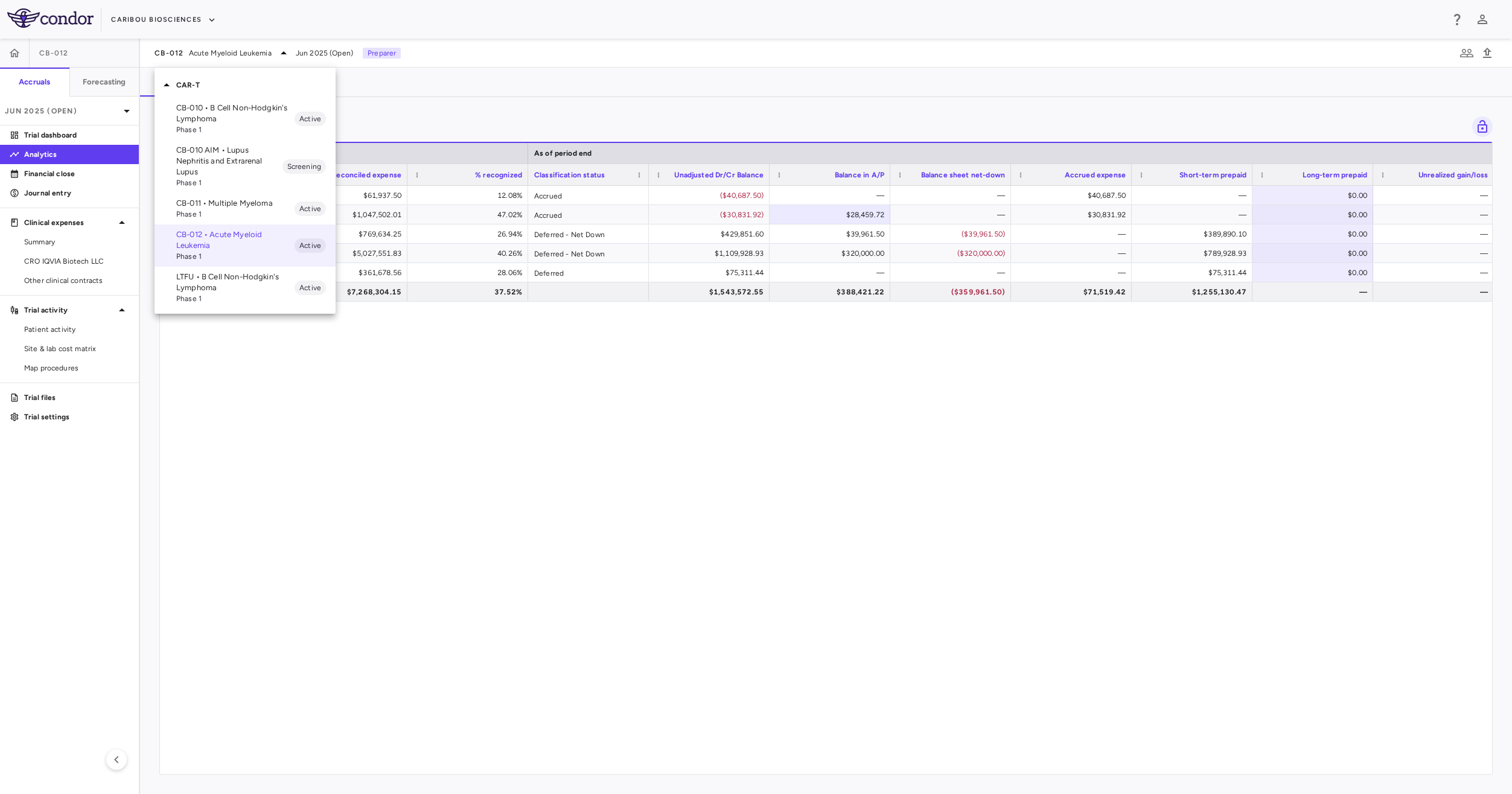 click on "CB-010 • B Cell Non-Hodgkin's Lymphoma" at bounding box center (235, 113) 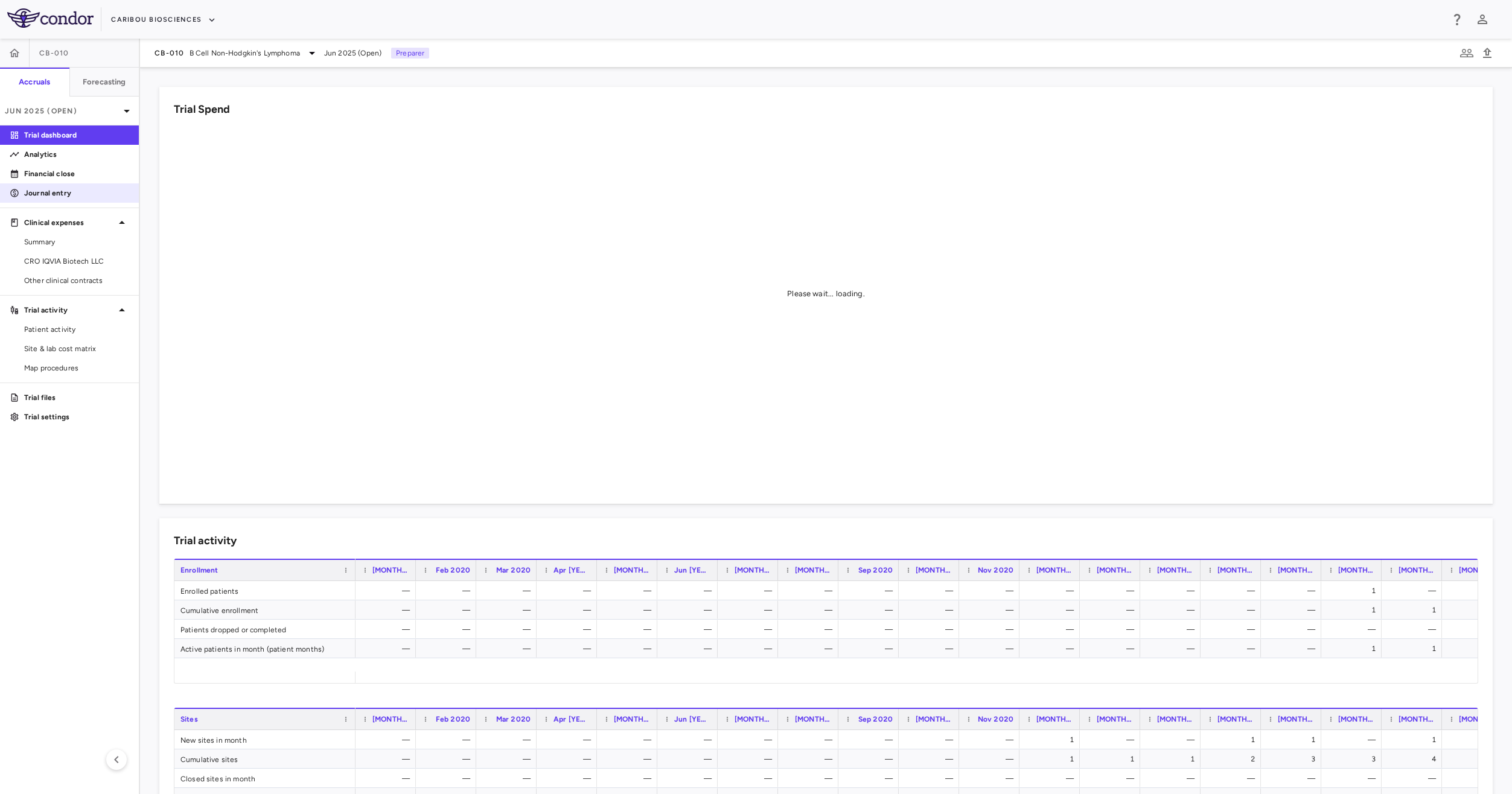 click on "Journal entry" at bounding box center [69, 193] 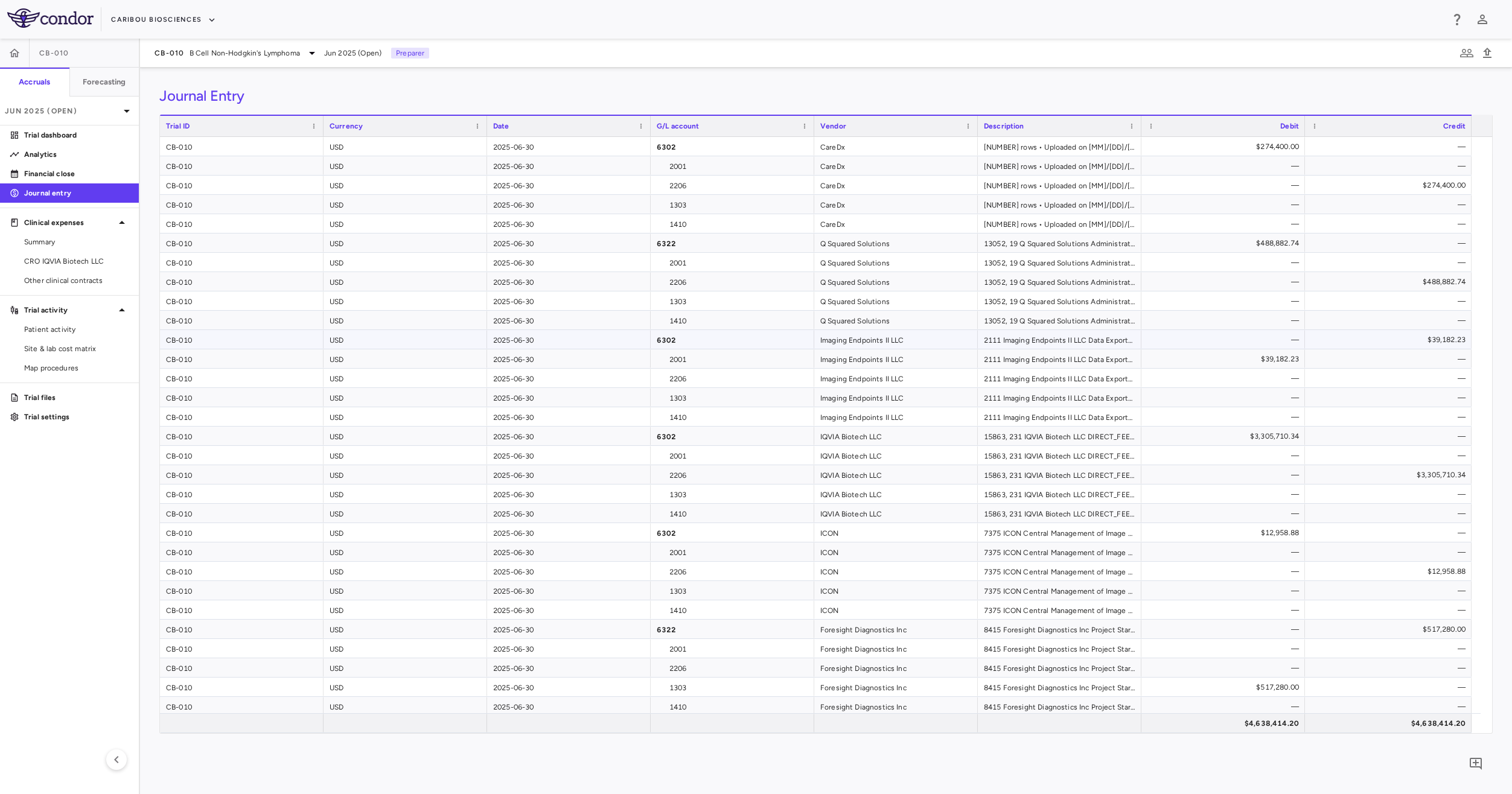 click on "$39,182.23" at bounding box center [1391, 340] 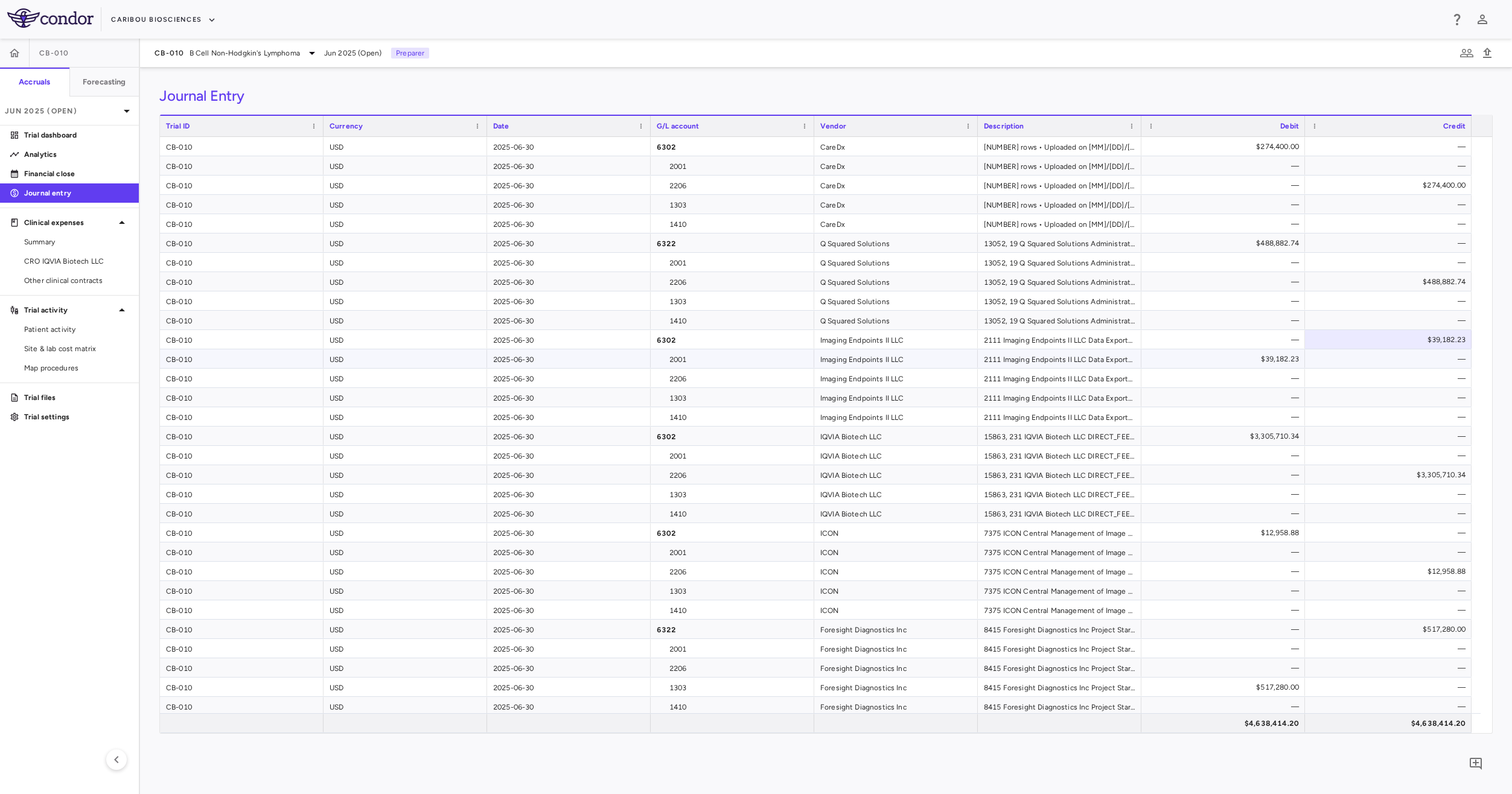 click on "$39,182.23" at bounding box center (1225, 359) 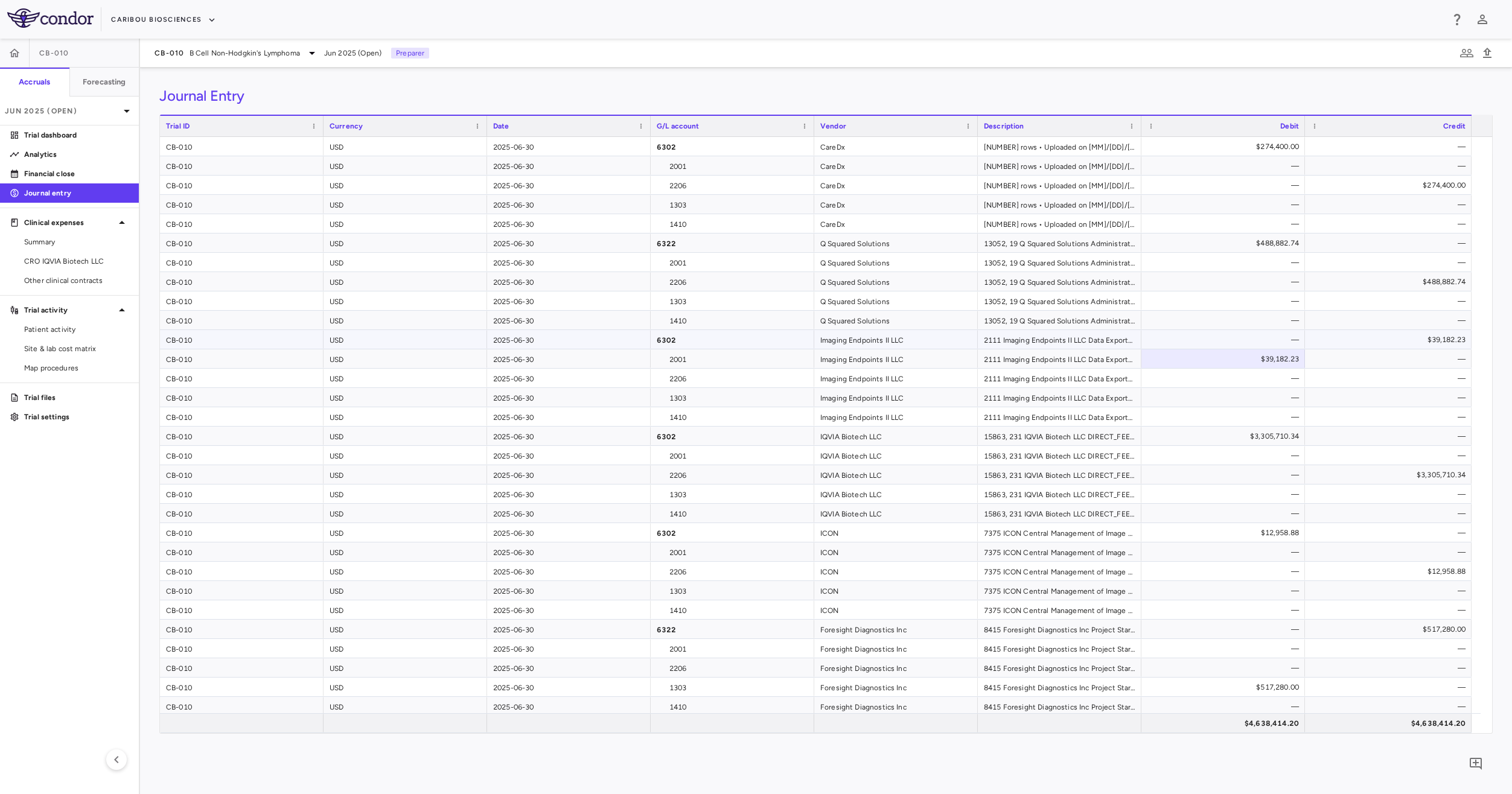 click on "$39,182.23" at bounding box center (1391, 340) 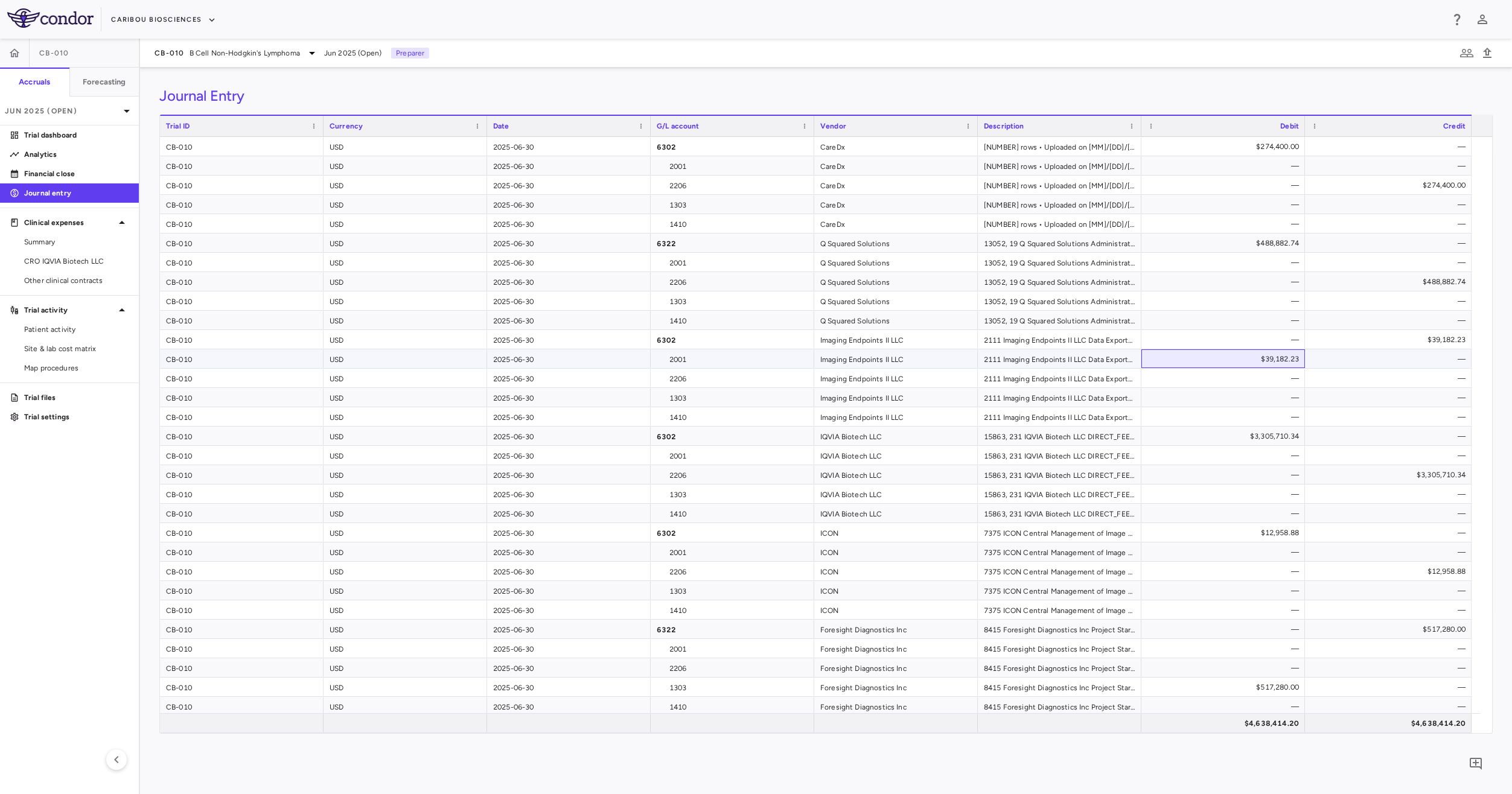 click on "$39,182.23" at bounding box center [1225, 359] 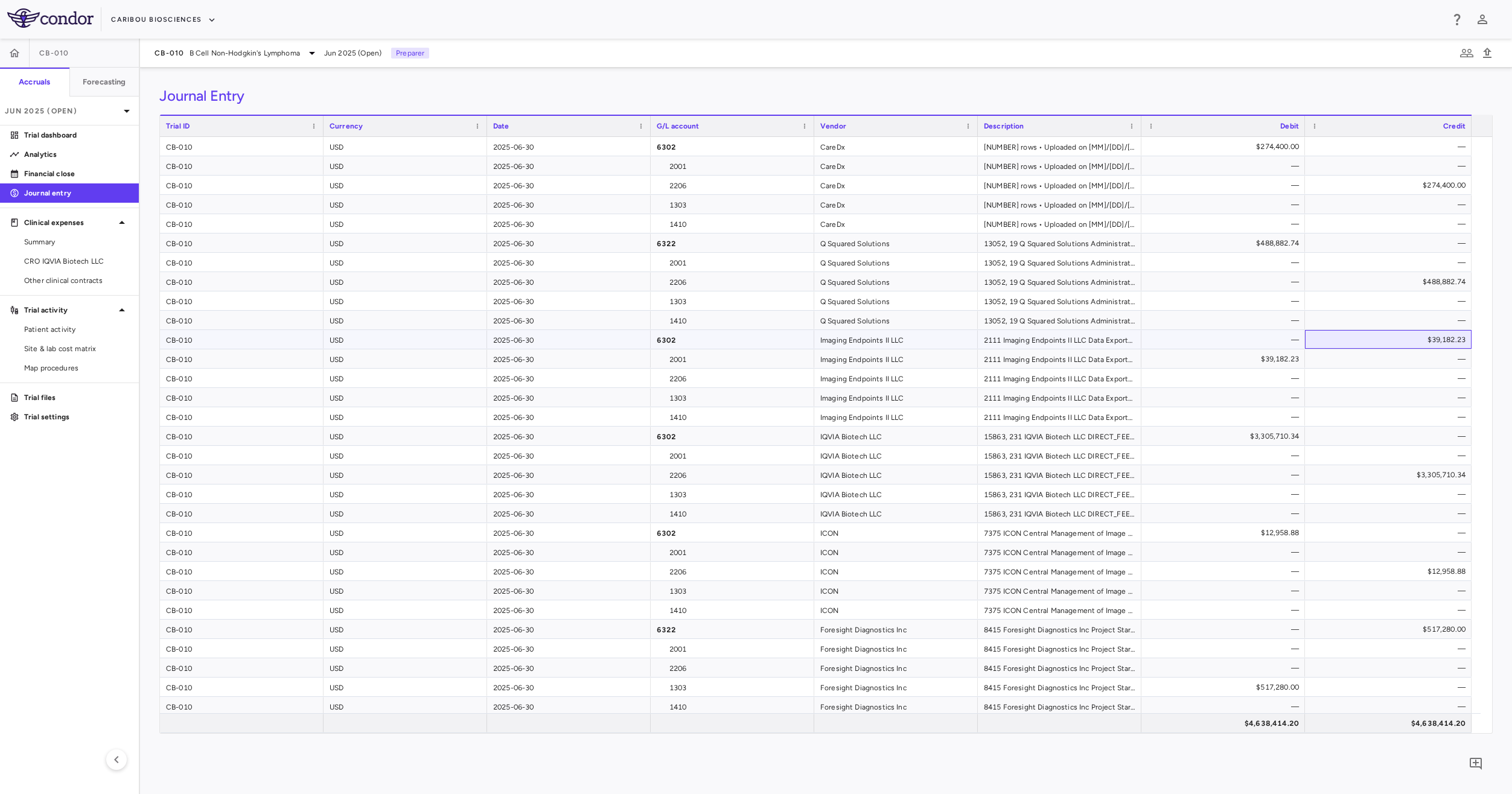 click on "$39,182.23" at bounding box center (1391, 340) 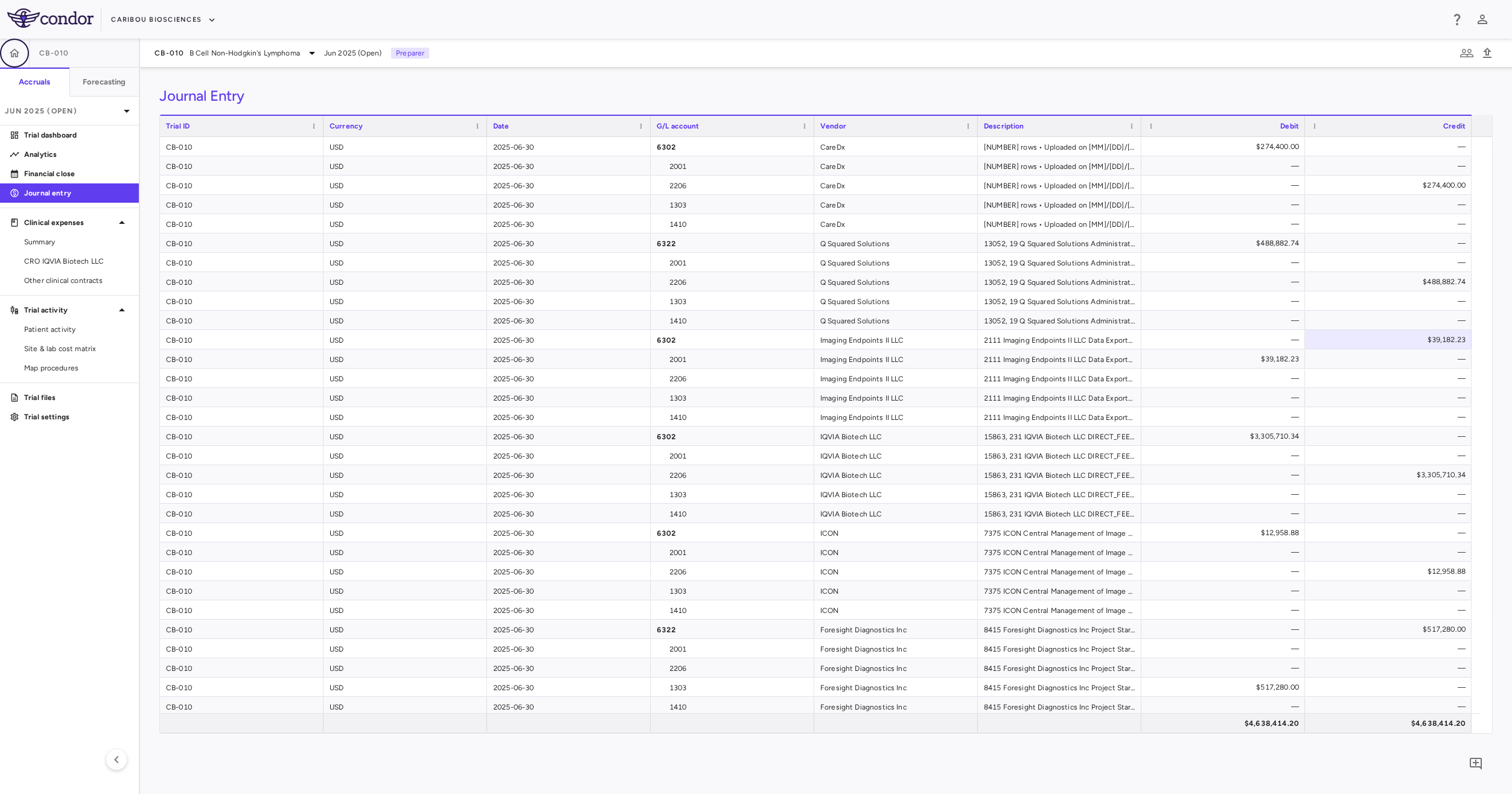 click 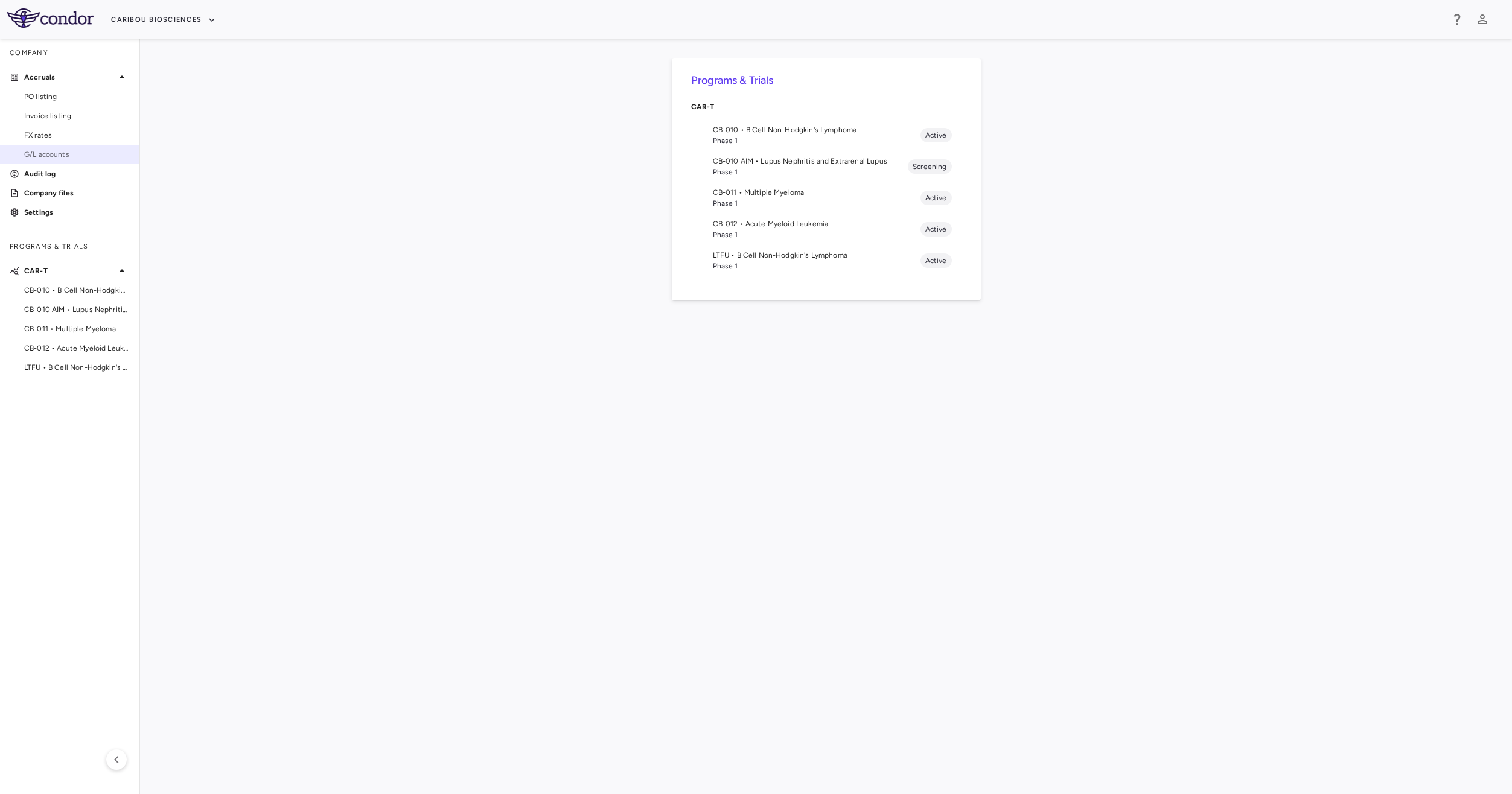 click on "G/L accounts" at bounding box center [77, 154] 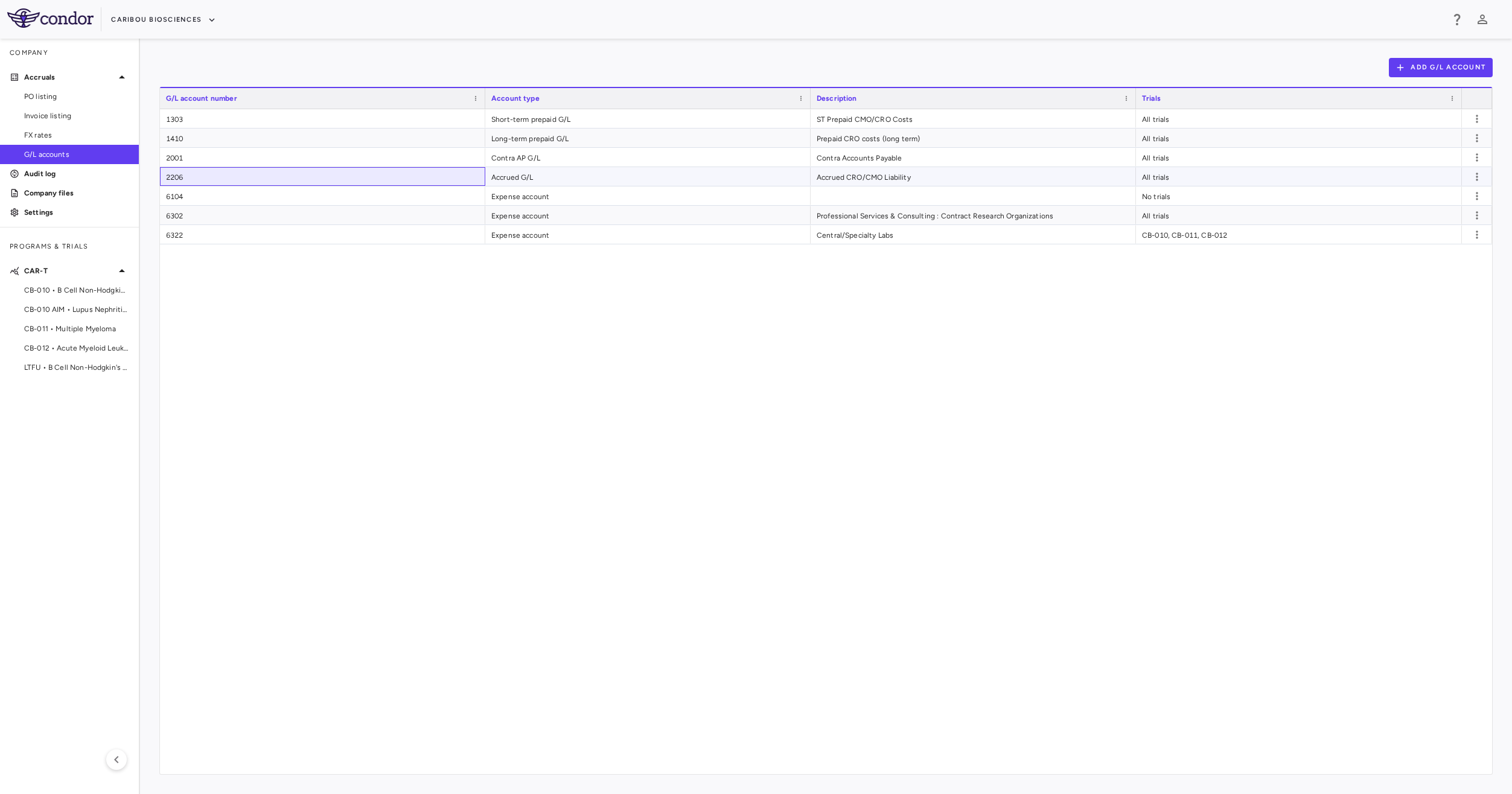 click on "2206" at bounding box center (322, 176) 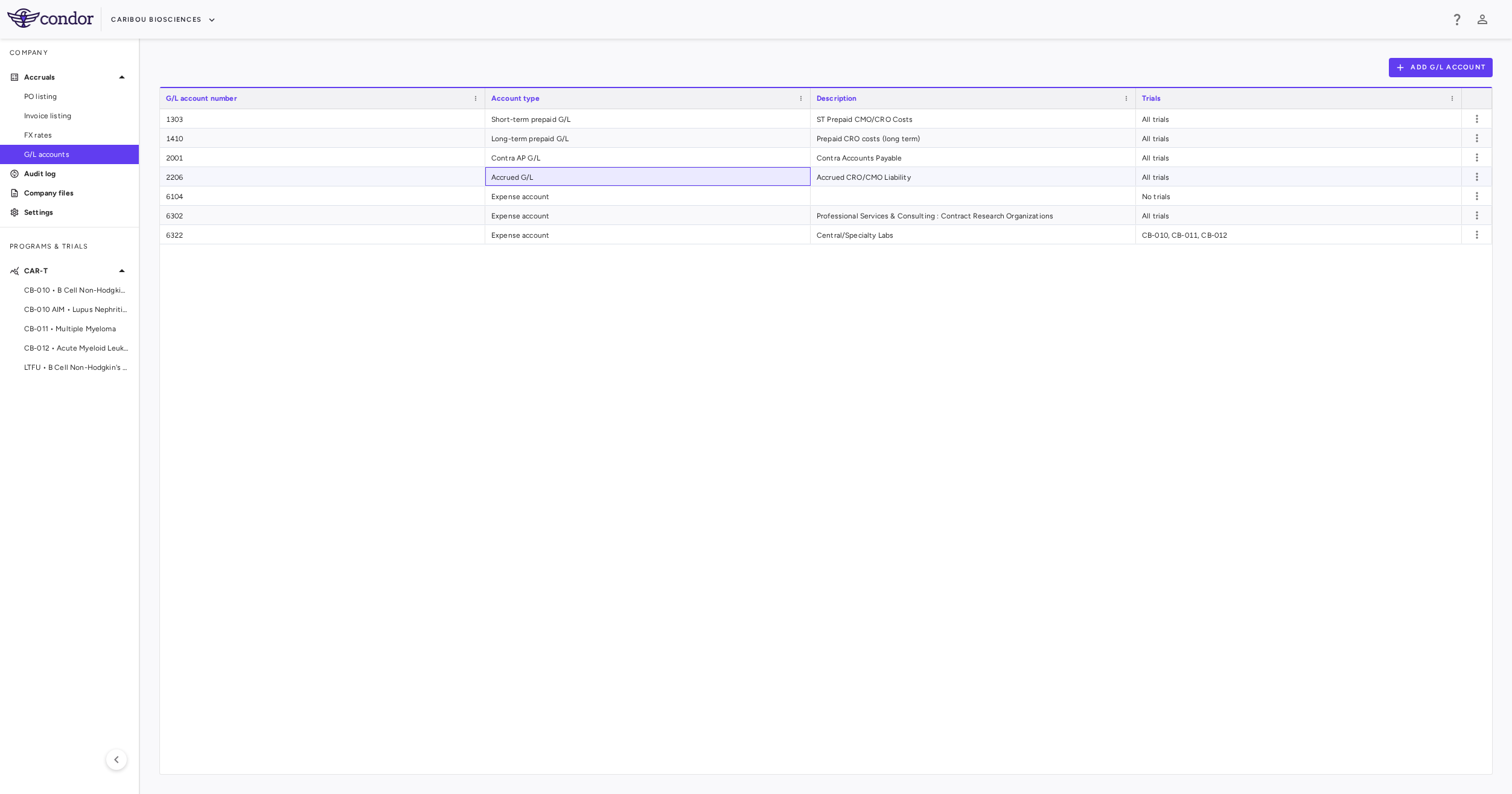 click on "Accrued G/L" at bounding box center (648, 176) 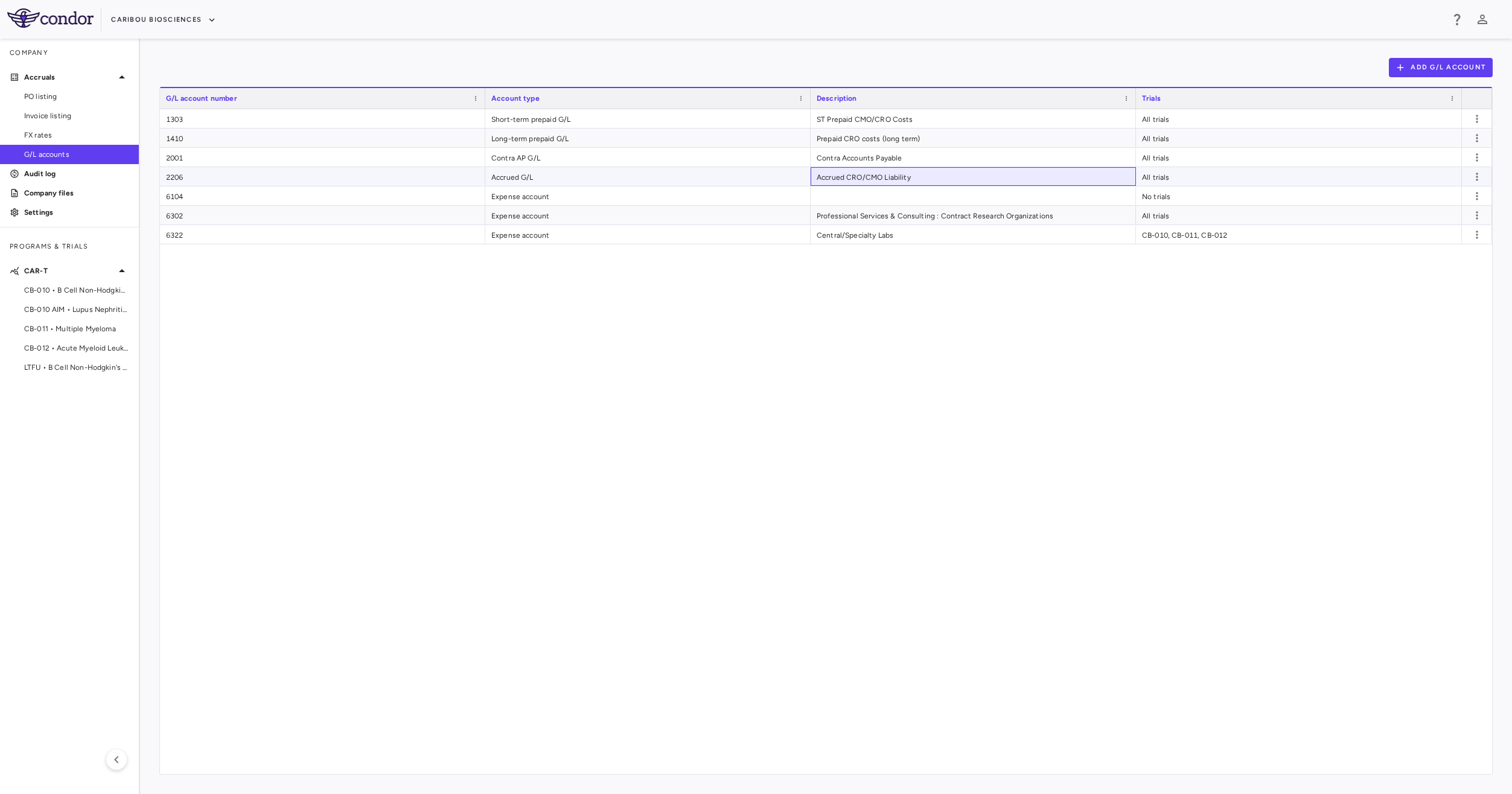 click on "Accrued CRO/CMO Liability" at bounding box center [973, 176] 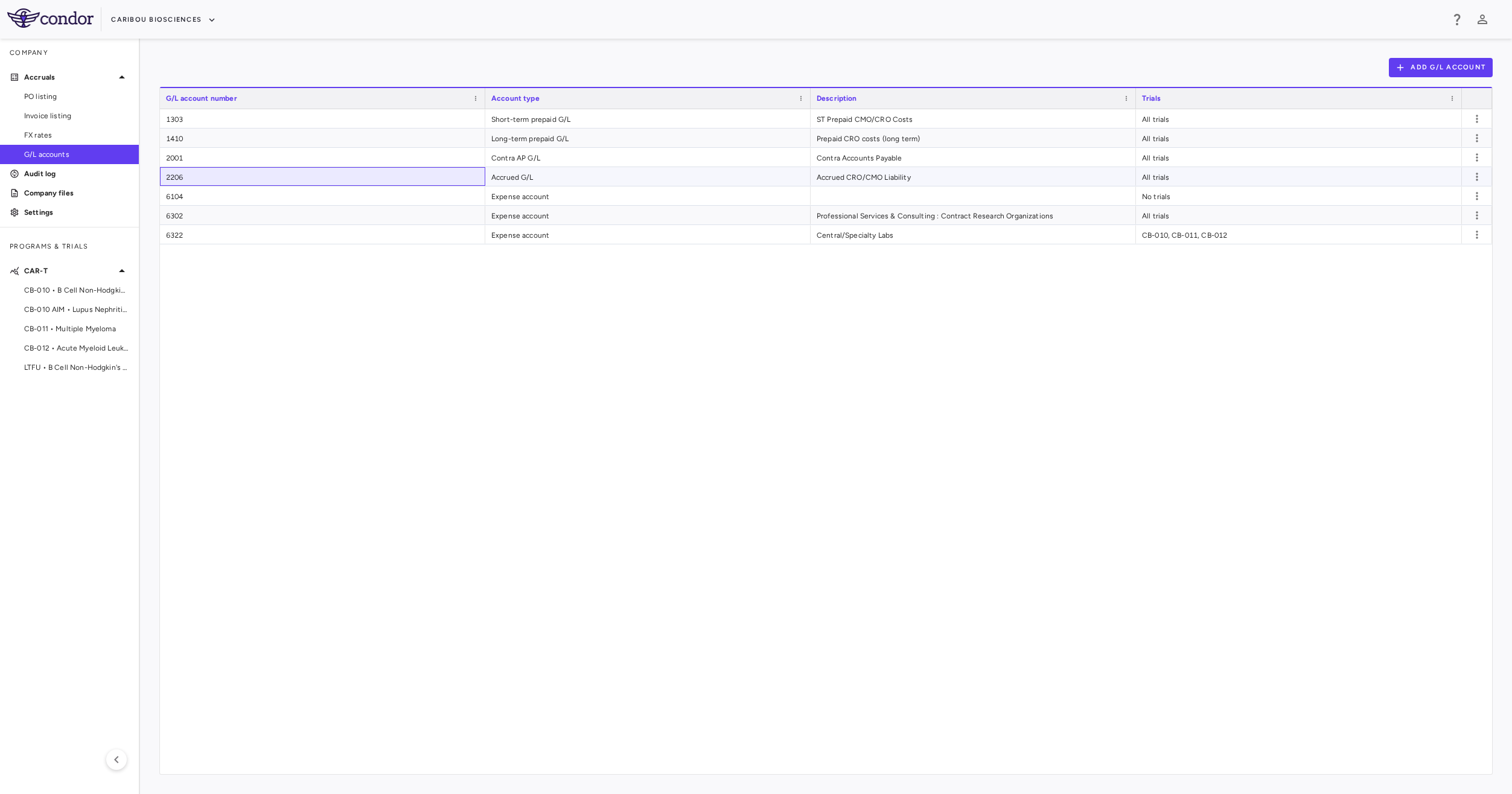 click on "2206" at bounding box center (322, 176) 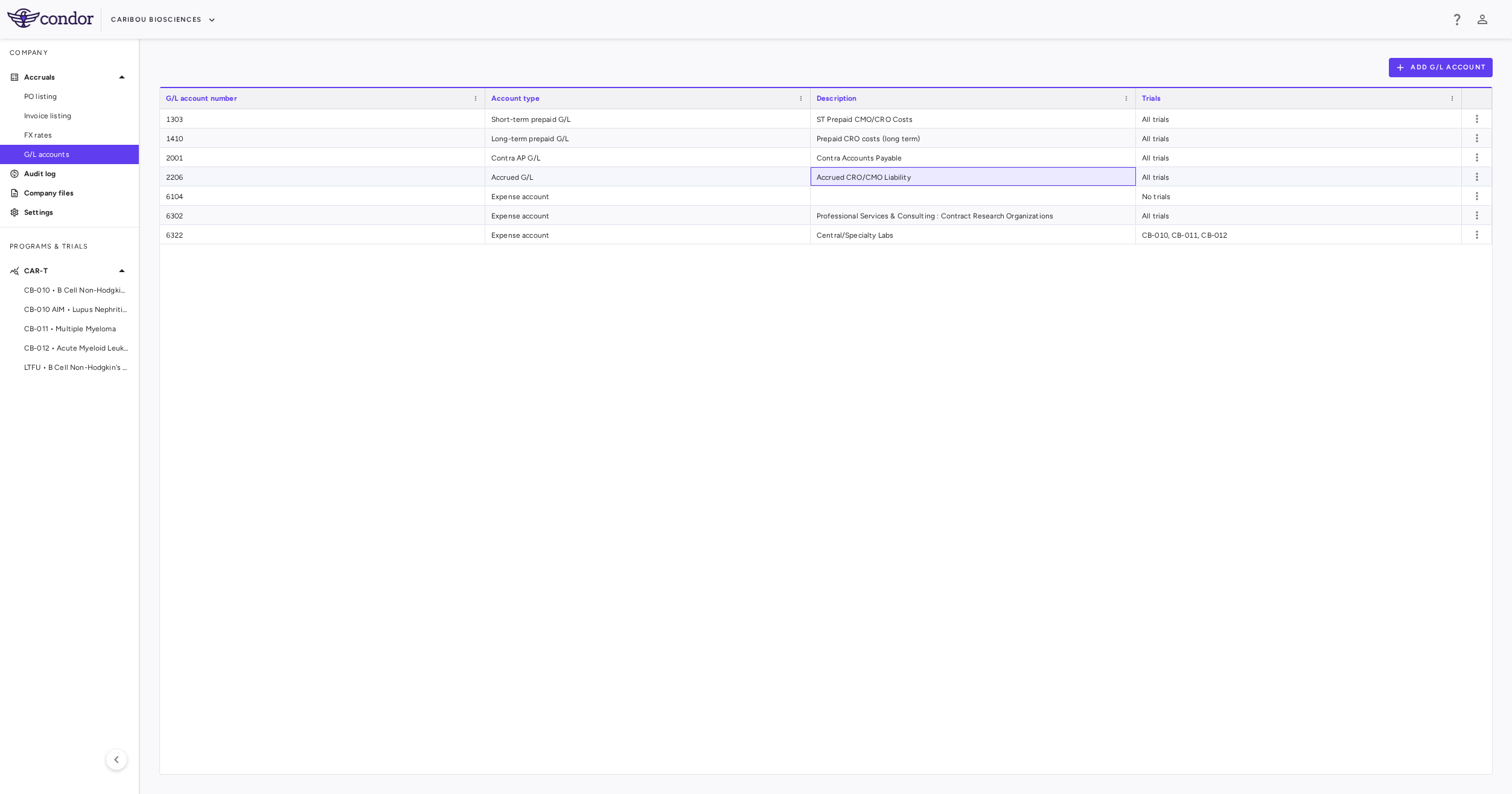 click on "Accrued CRO/CMO Liability" at bounding box center [973, 176] 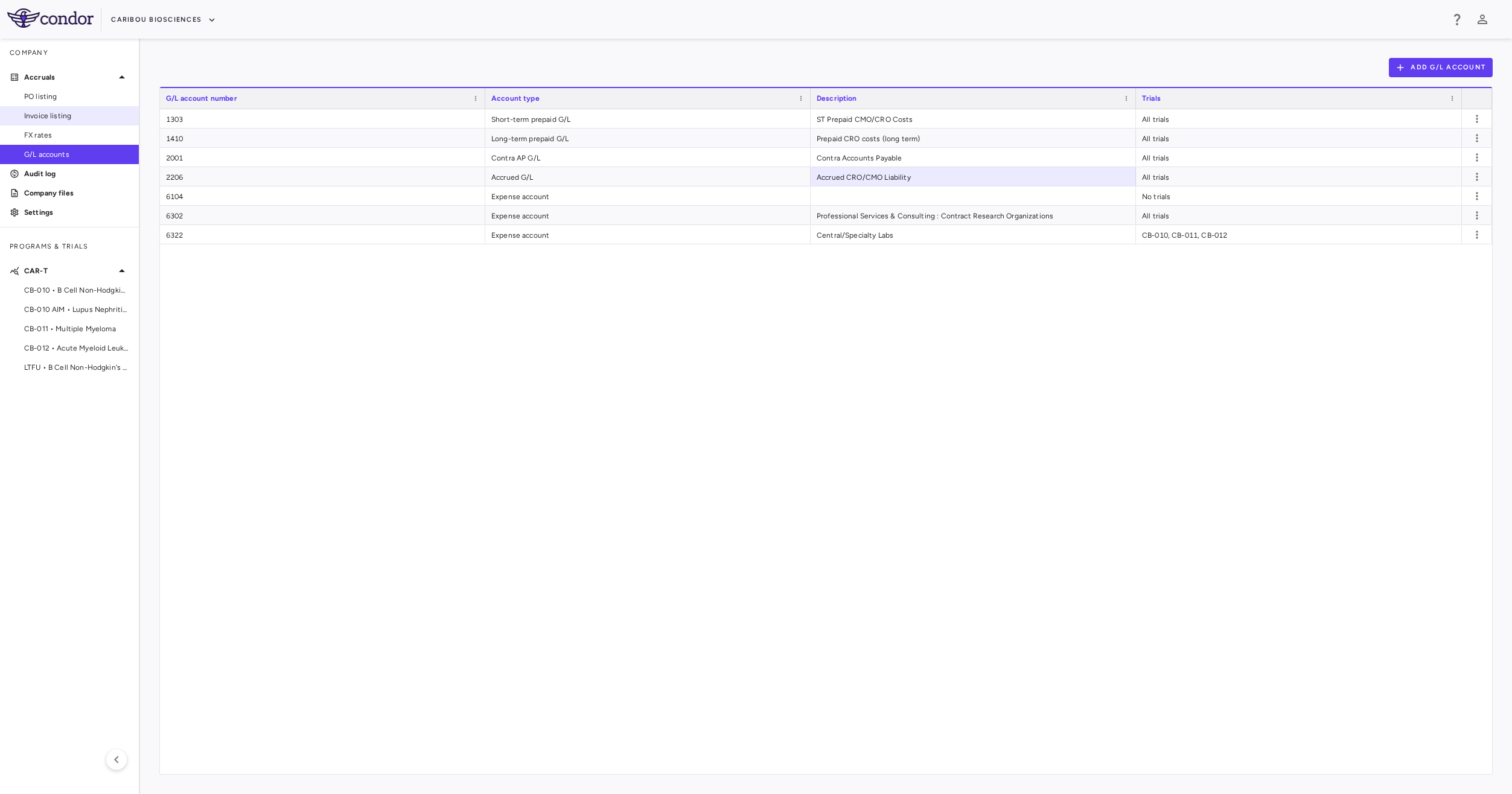 click on "Invoice listing" at bounding box center [77, 116] 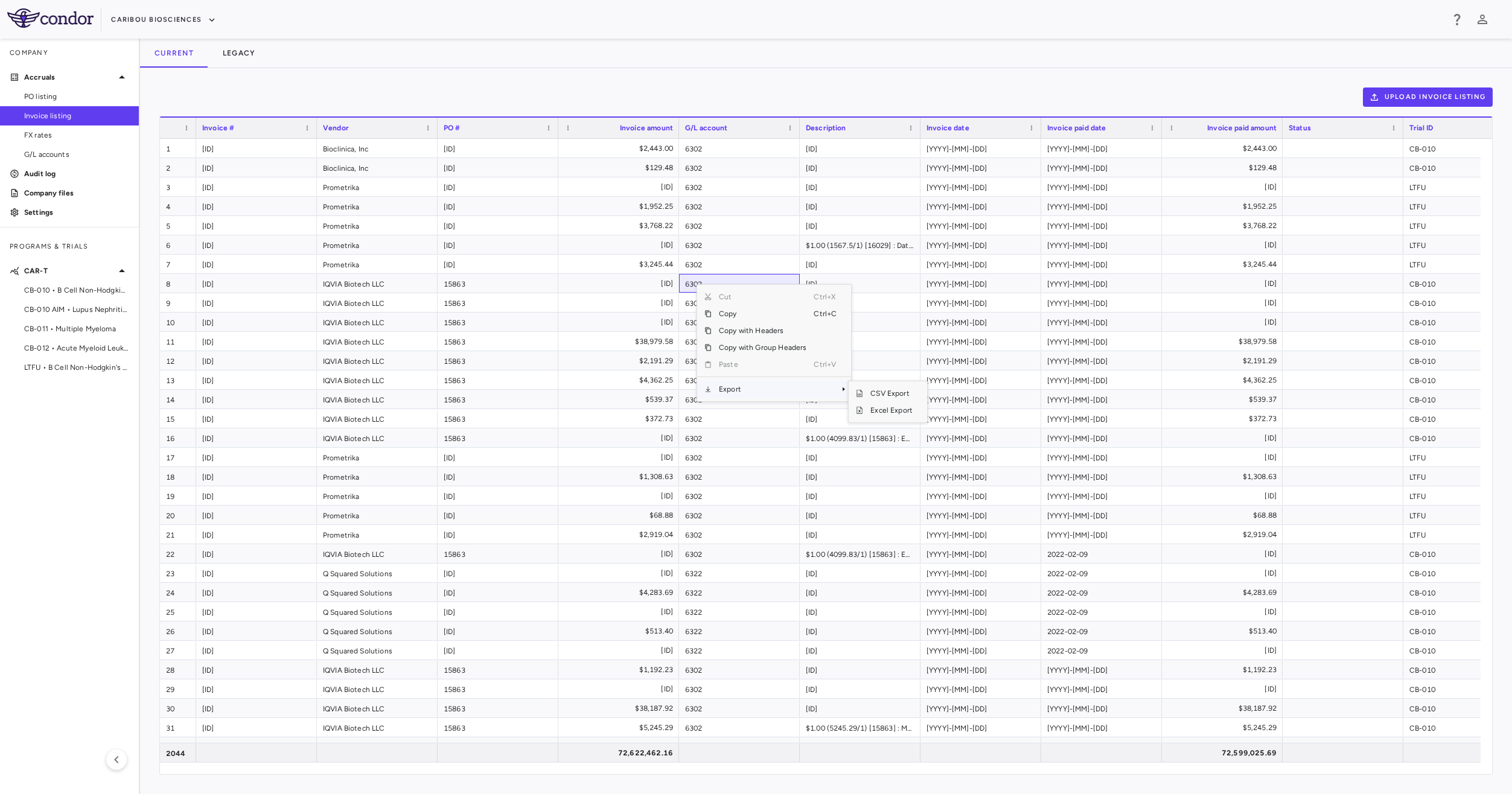 click on "Export" at bounding box center [762, 389] 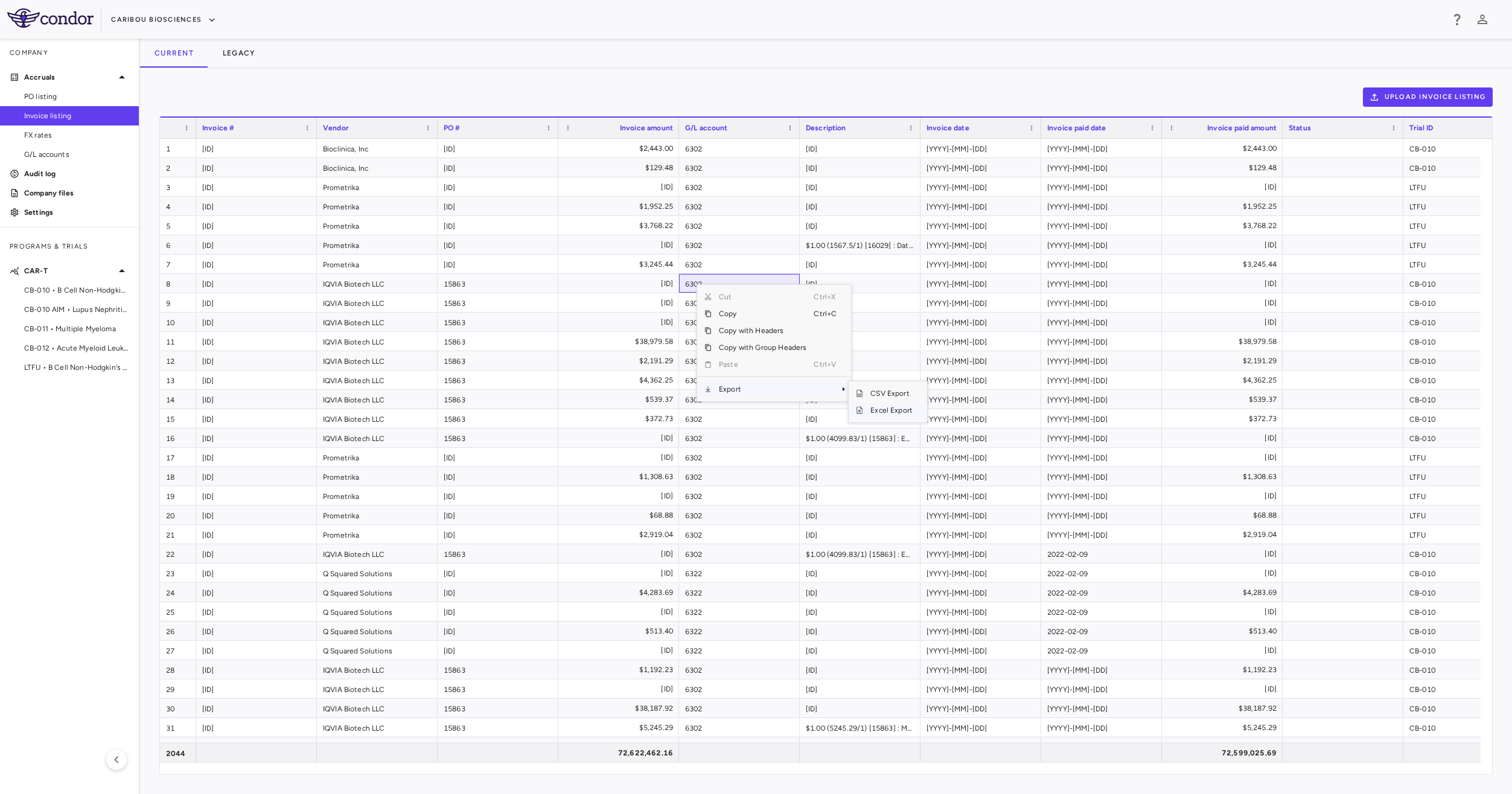 click on "Excel Export" at bounding box center [892, 410] 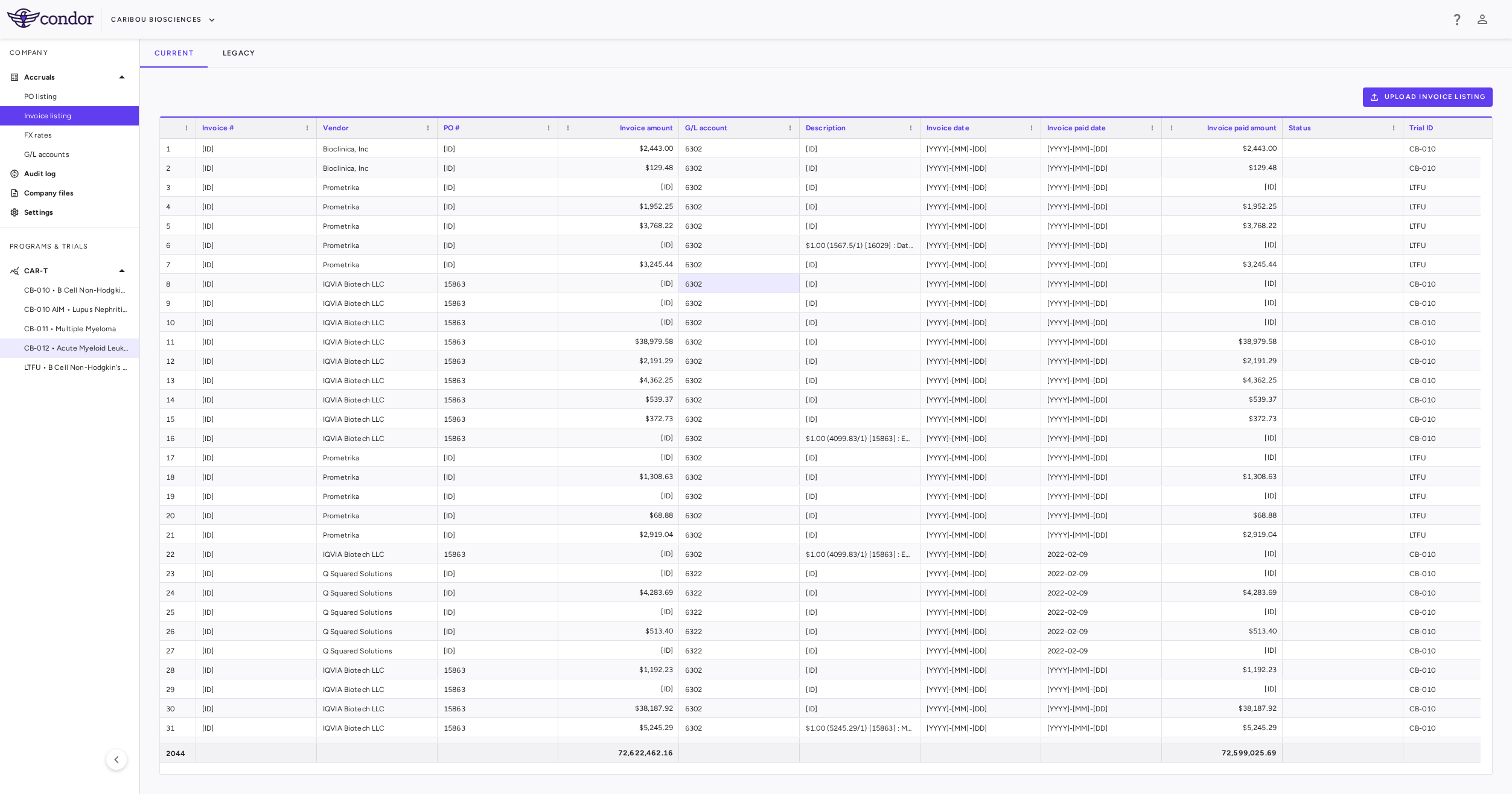 click on "CB-012 • Acute Myeloid Leukemia" at bounding box center [77, 348] 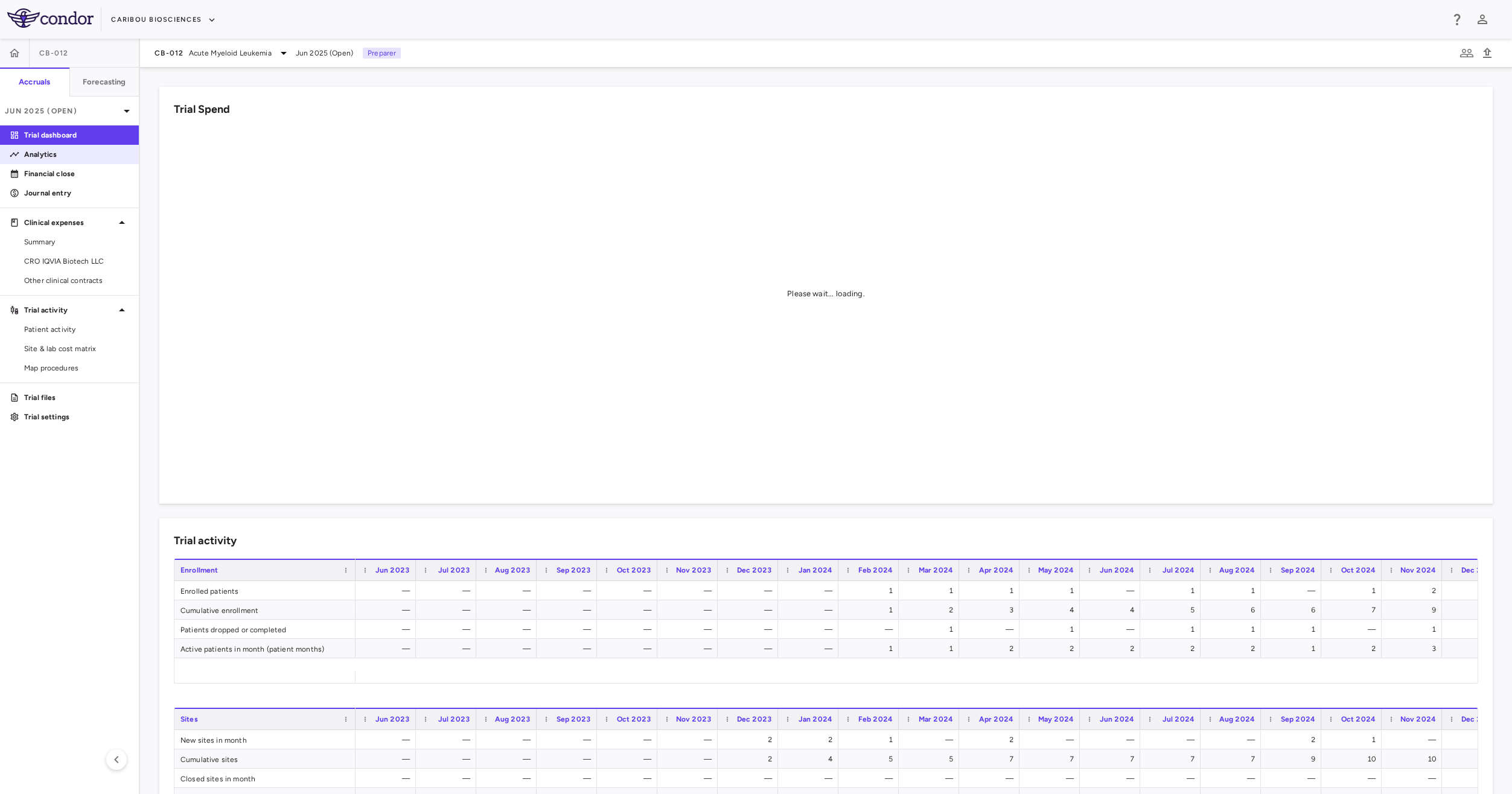 click on "Analytics" at bounding box center [77, 154] 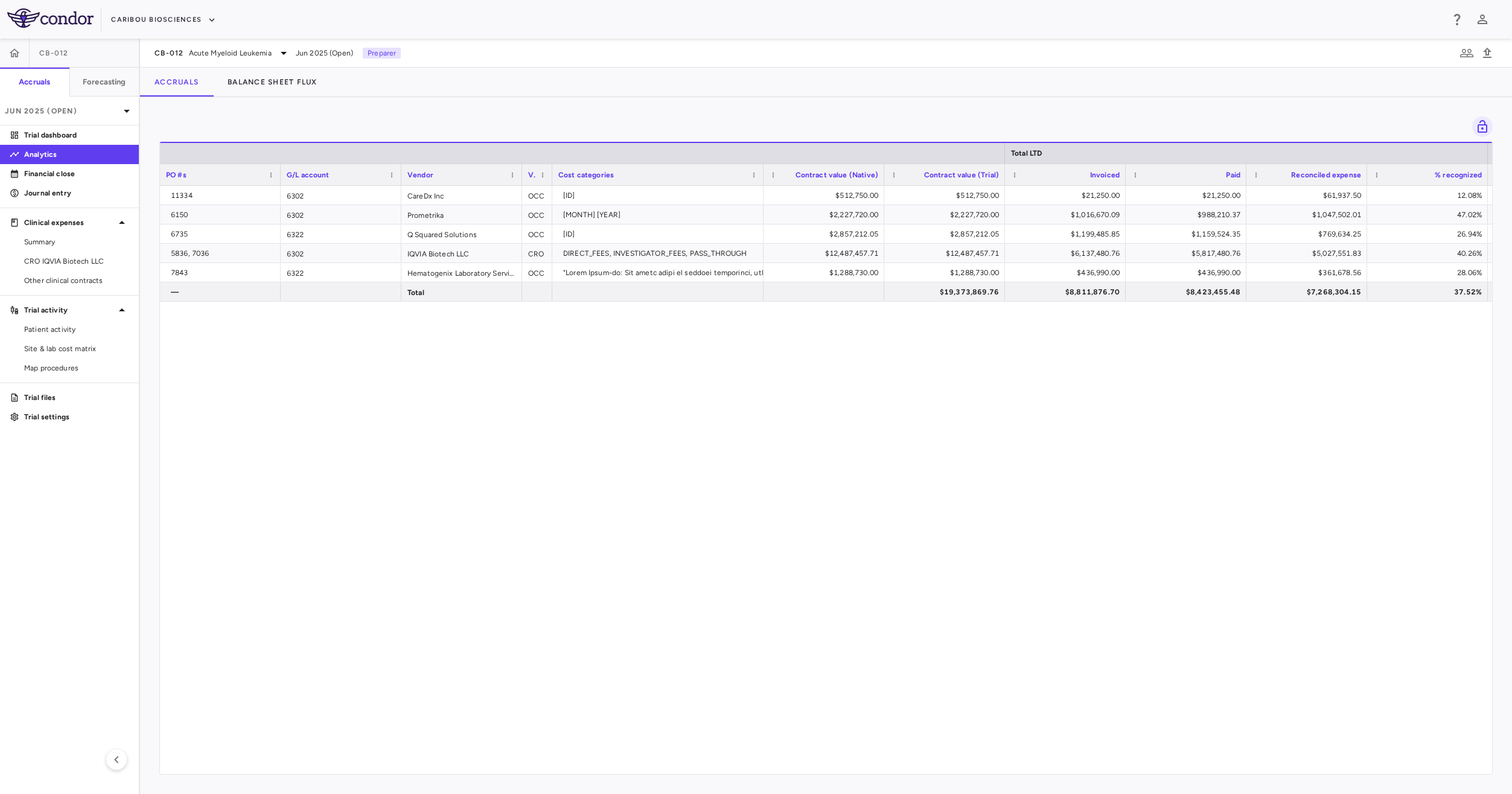 scroll, scrollTop: 0, scrollLeft: 20, axis: horizontal 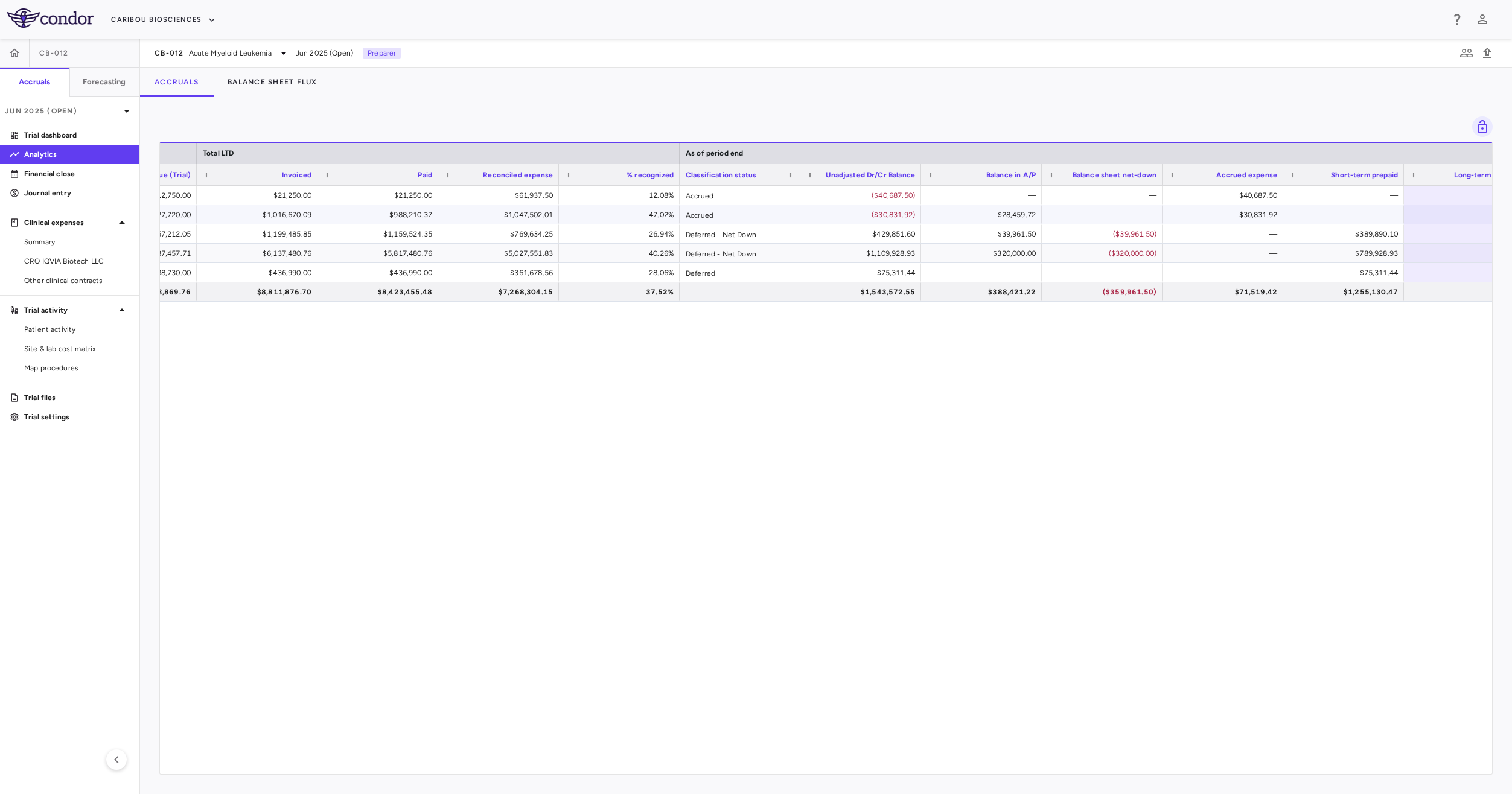 click on "$28,459.72" at bounding box center (984, 215) 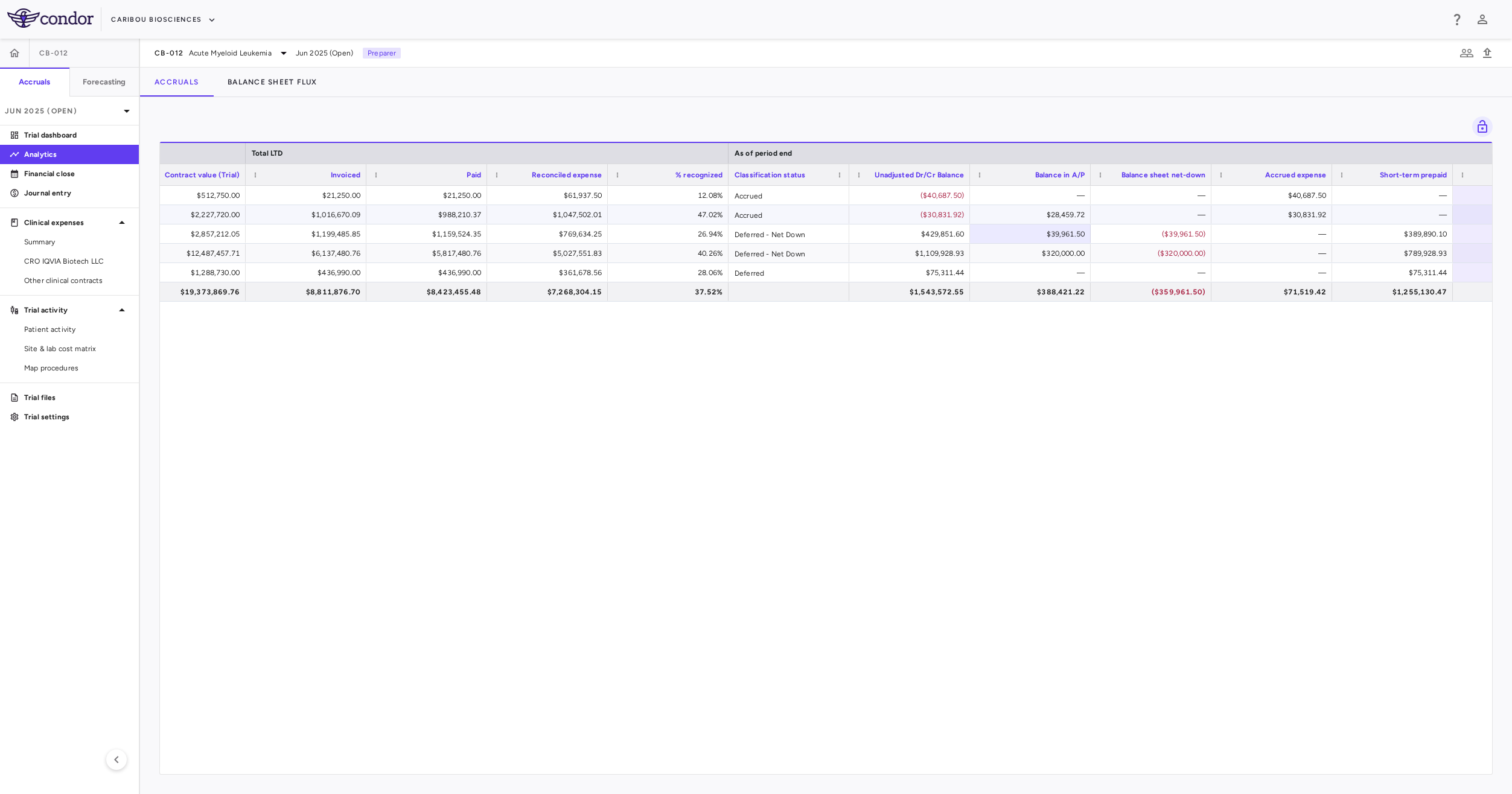 click on "$1,047,502.01" at bounding box center (550, 215) 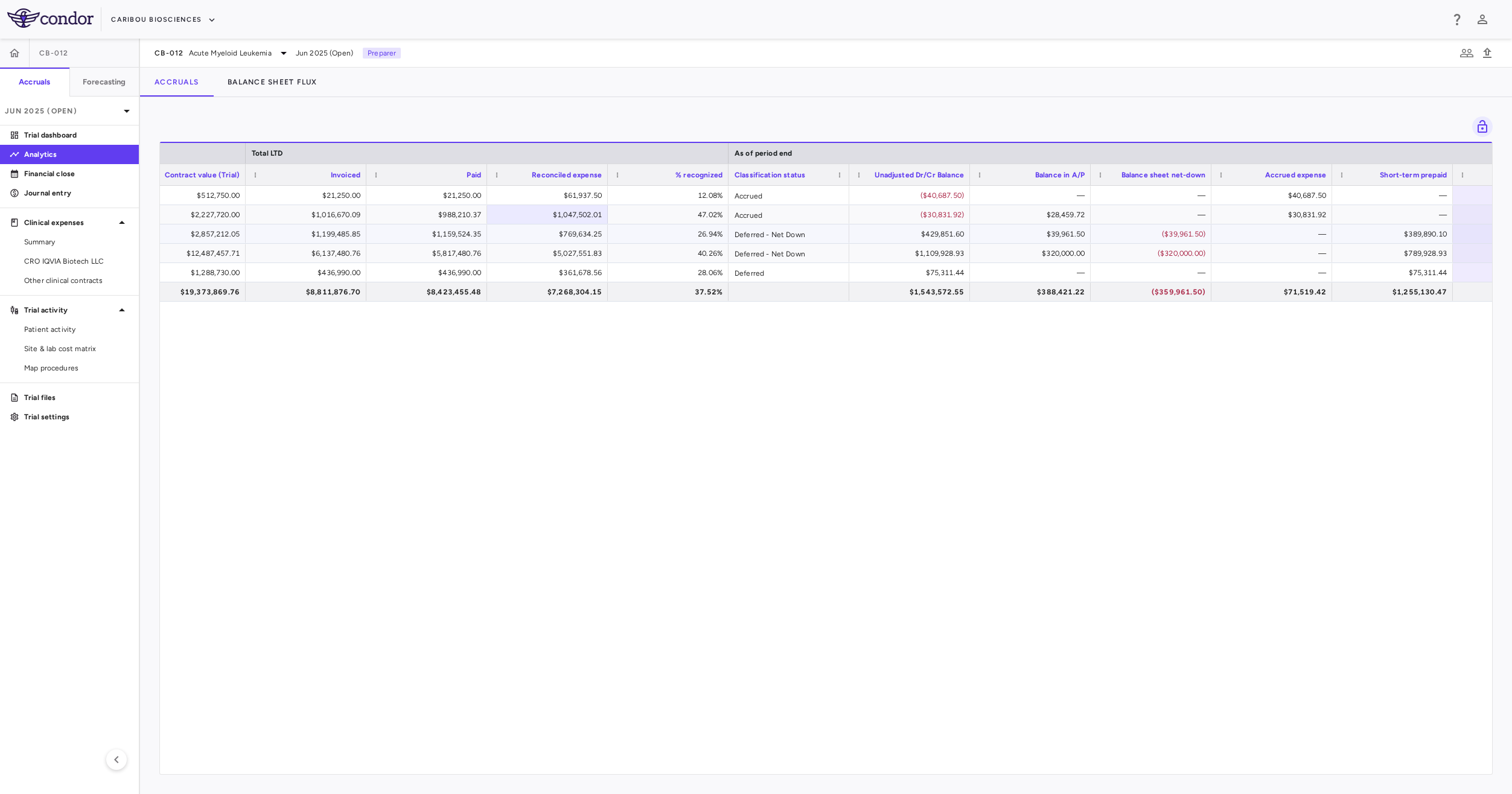 click on "$769,634.25" at bounding box center [550, 234] 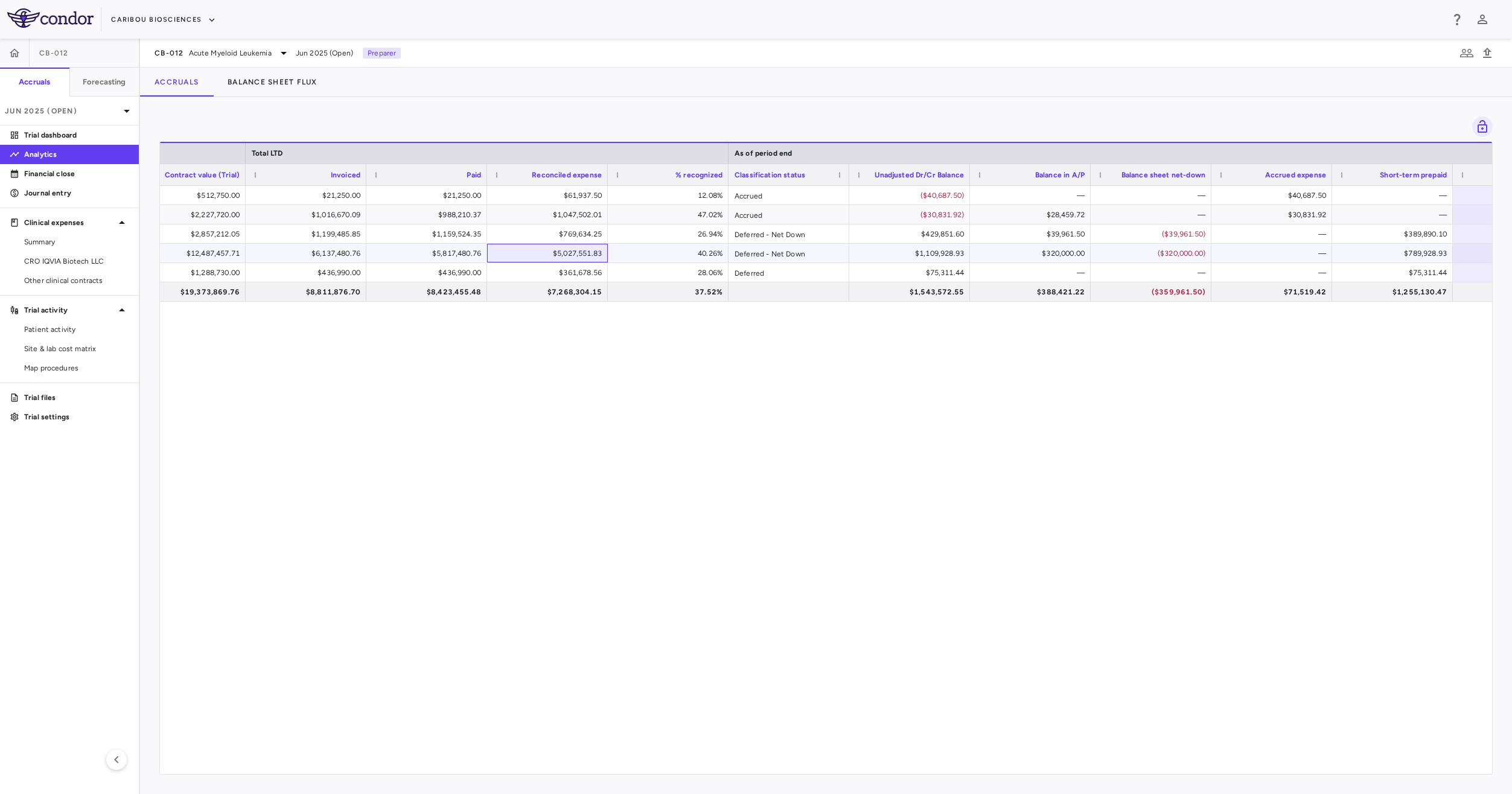 click on "$5,027,551.83" at bounding box center (550, 253) 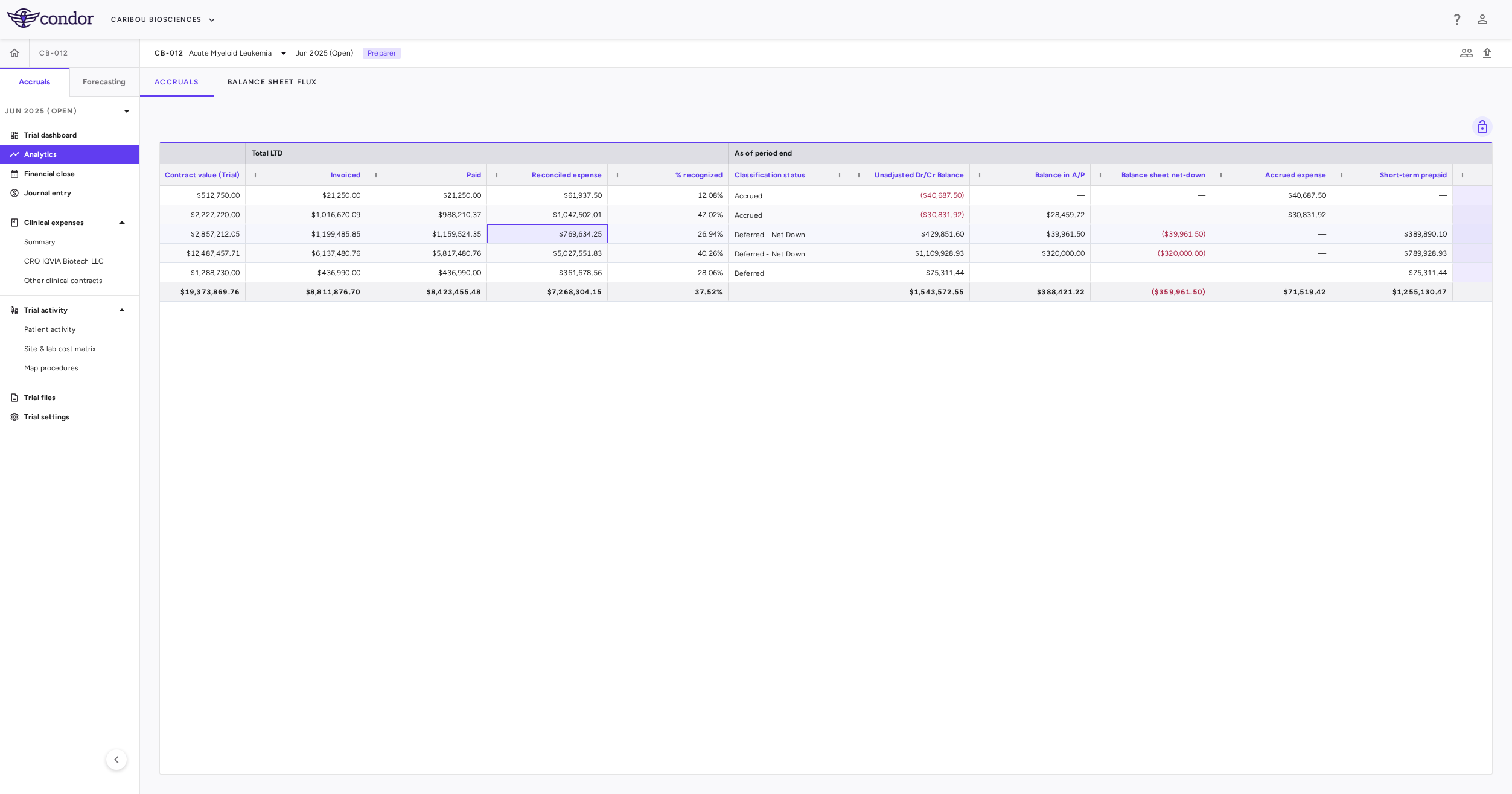 click on "$769,634.25" at bounding box center [550, 234] 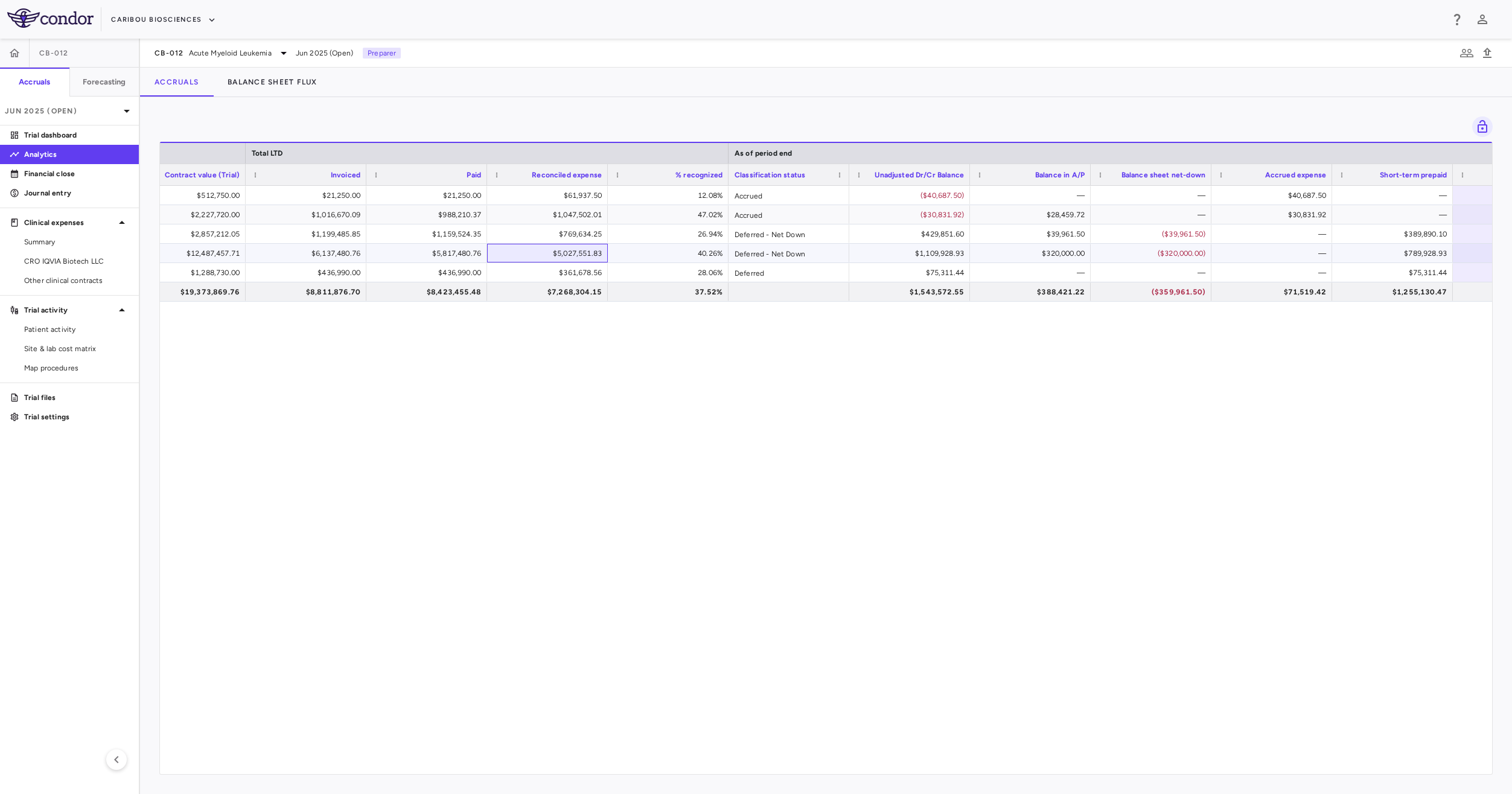 click on "$5,027,551.83" at bounding box center [550, 253] 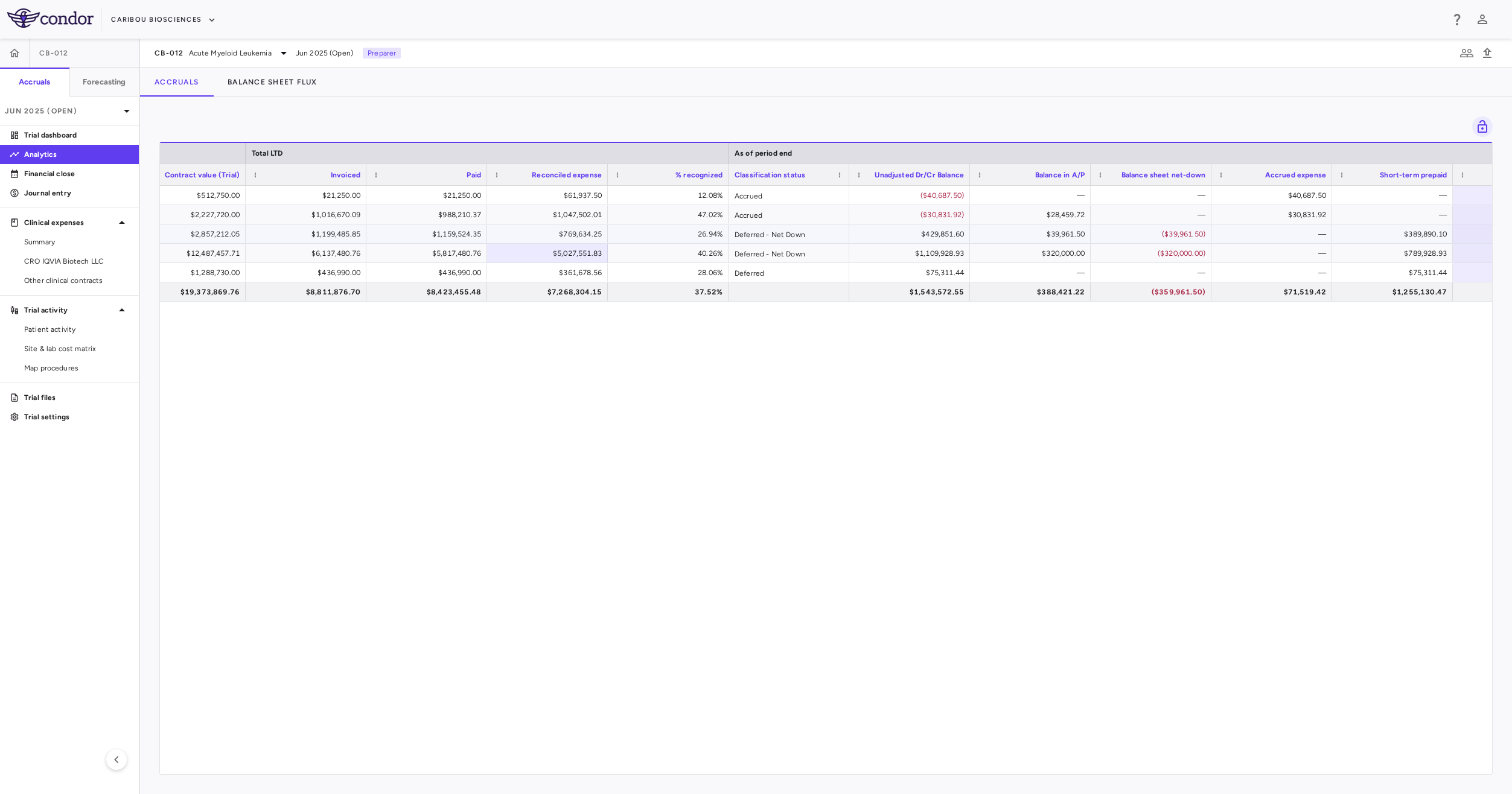 click on "$769,634.25" at bounding box center [550, 234] 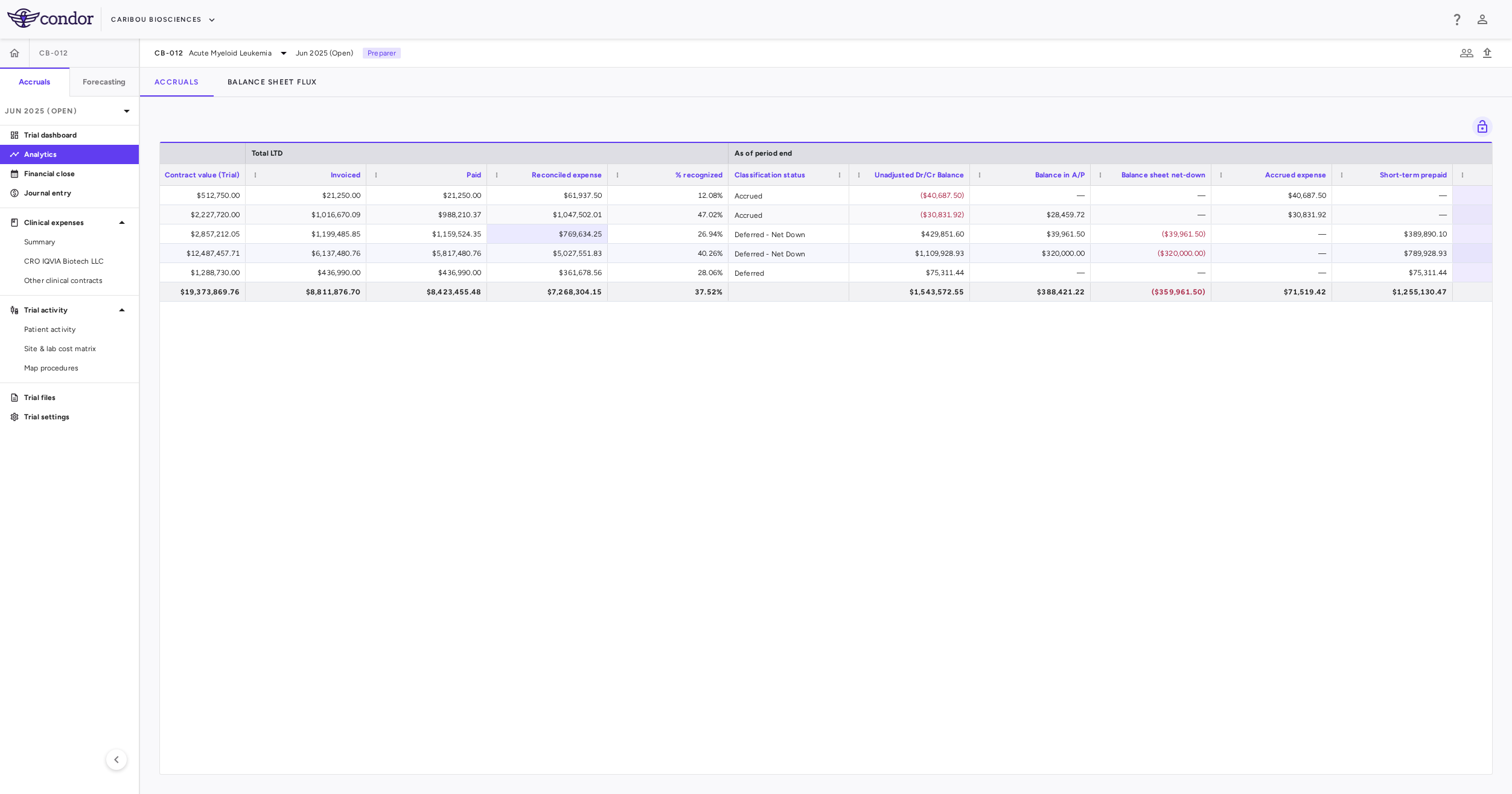 click on "$5,027,551.83" at bounding box center [550, 253] 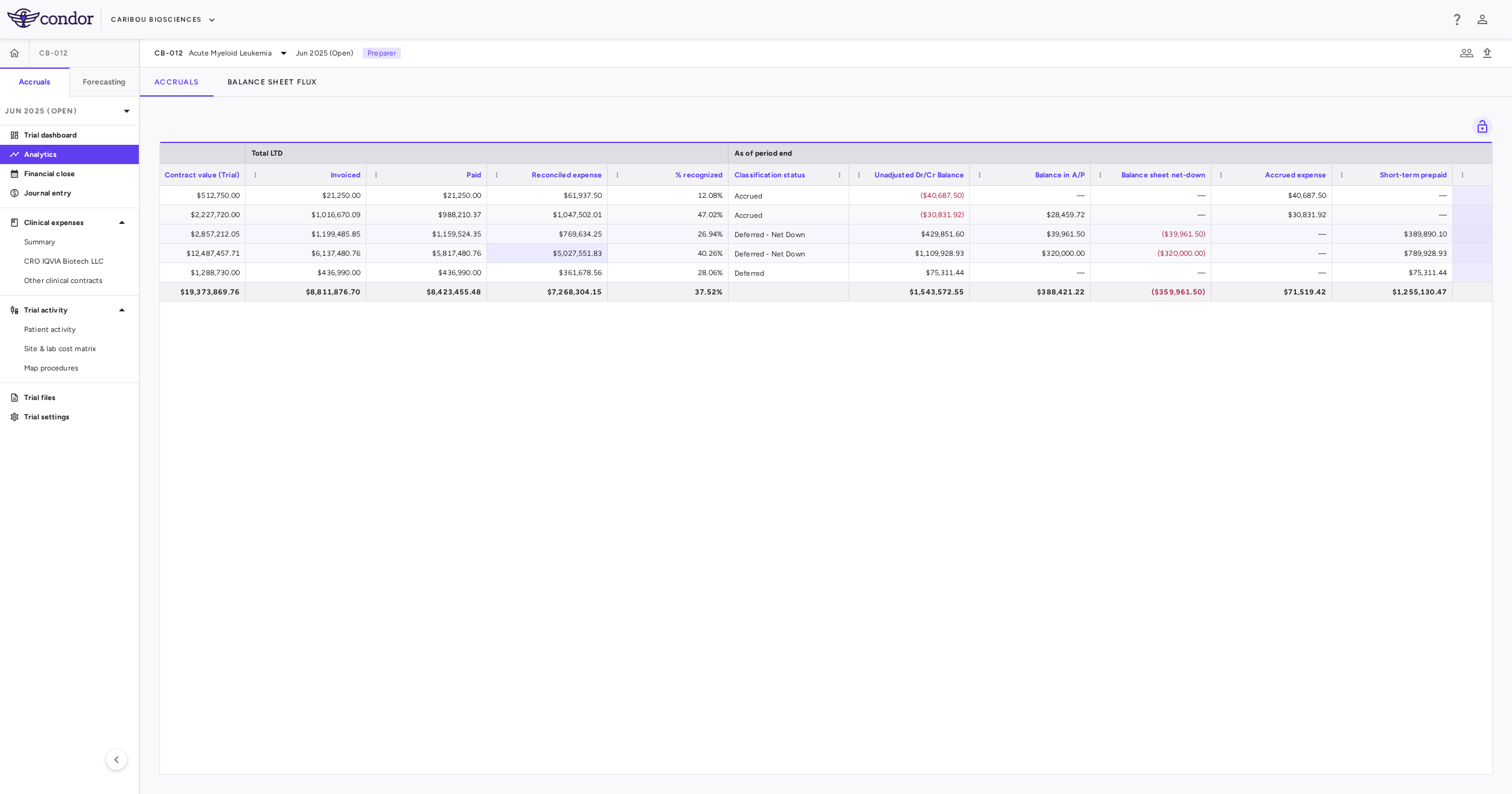 click on "$769,634.25" at bounding box center (550, 234) 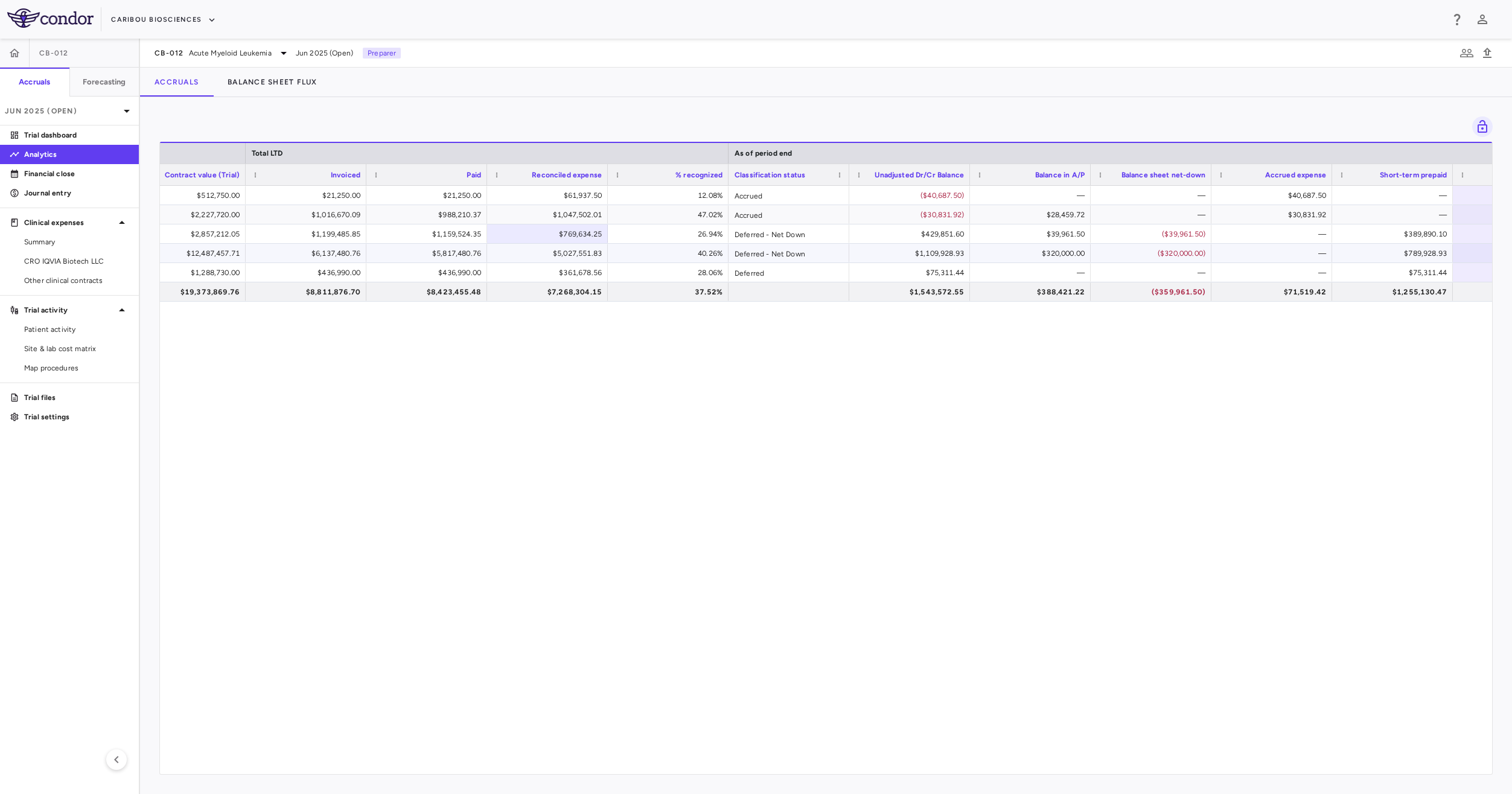 click on "$5,027,551.83" at bounding box center [550, 253] 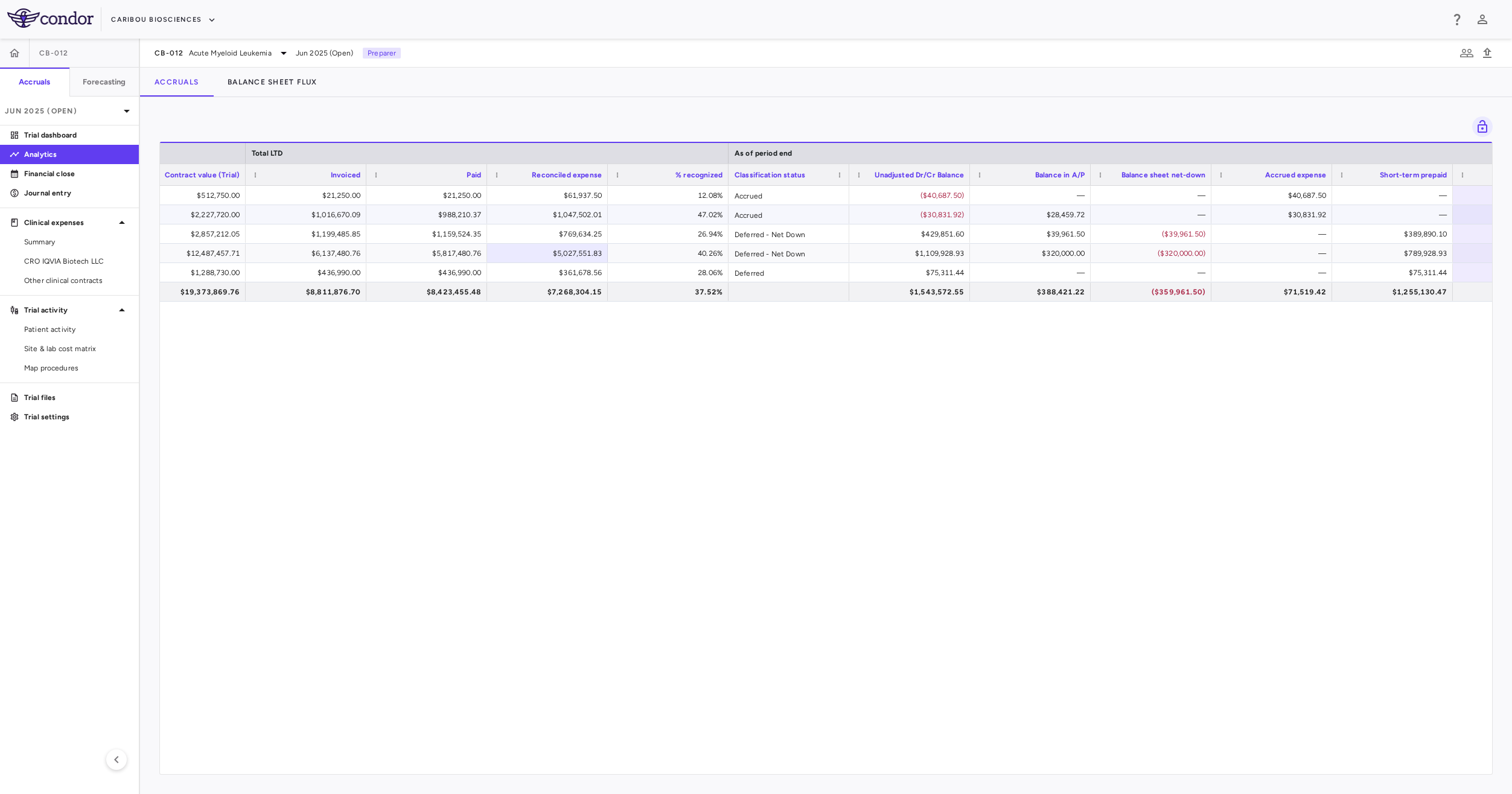 click on "$769,634.25" at bounding box center (550, 234) 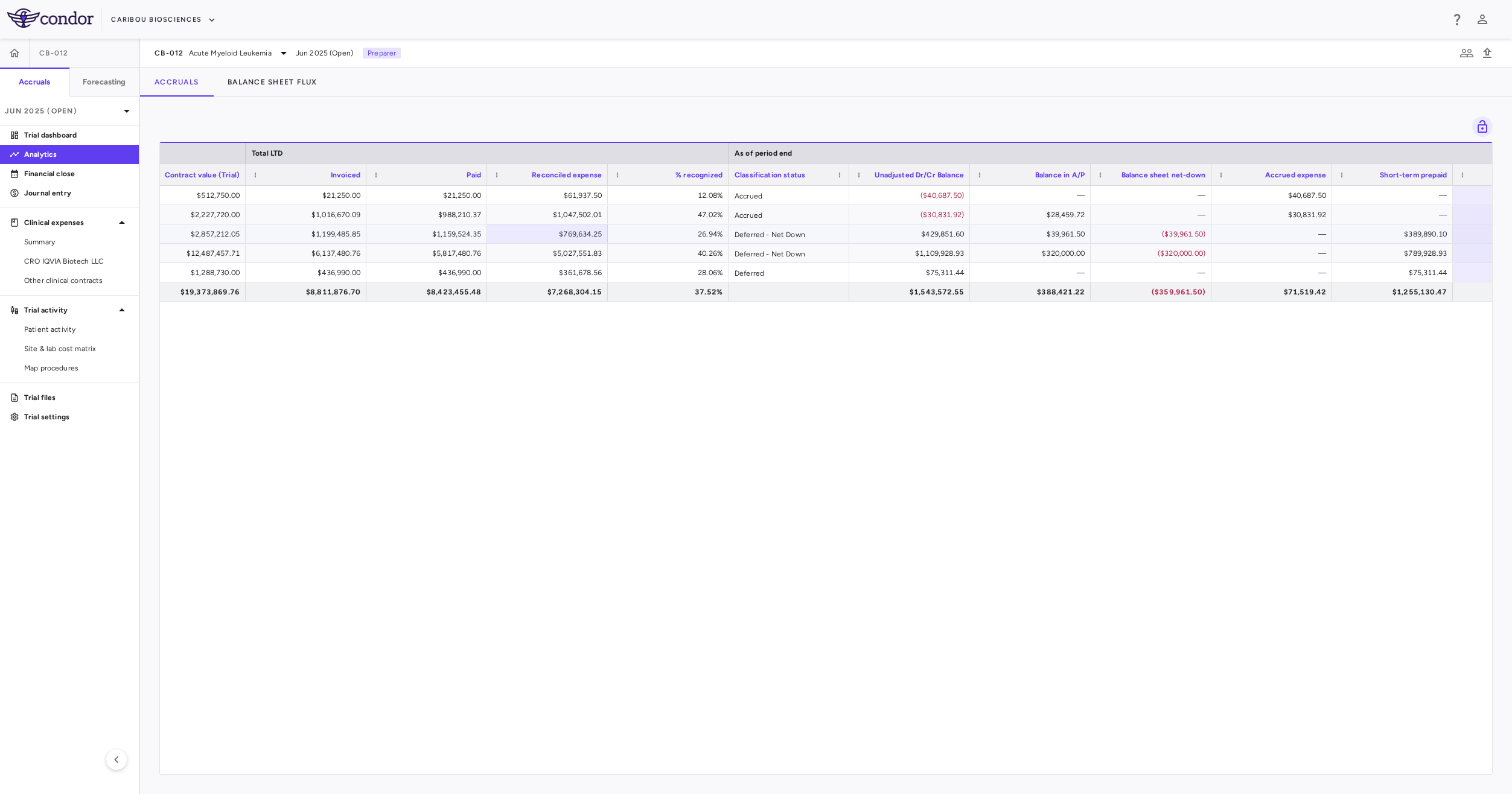 click on "$5,027,551.83" at bounding box center [550, 253] 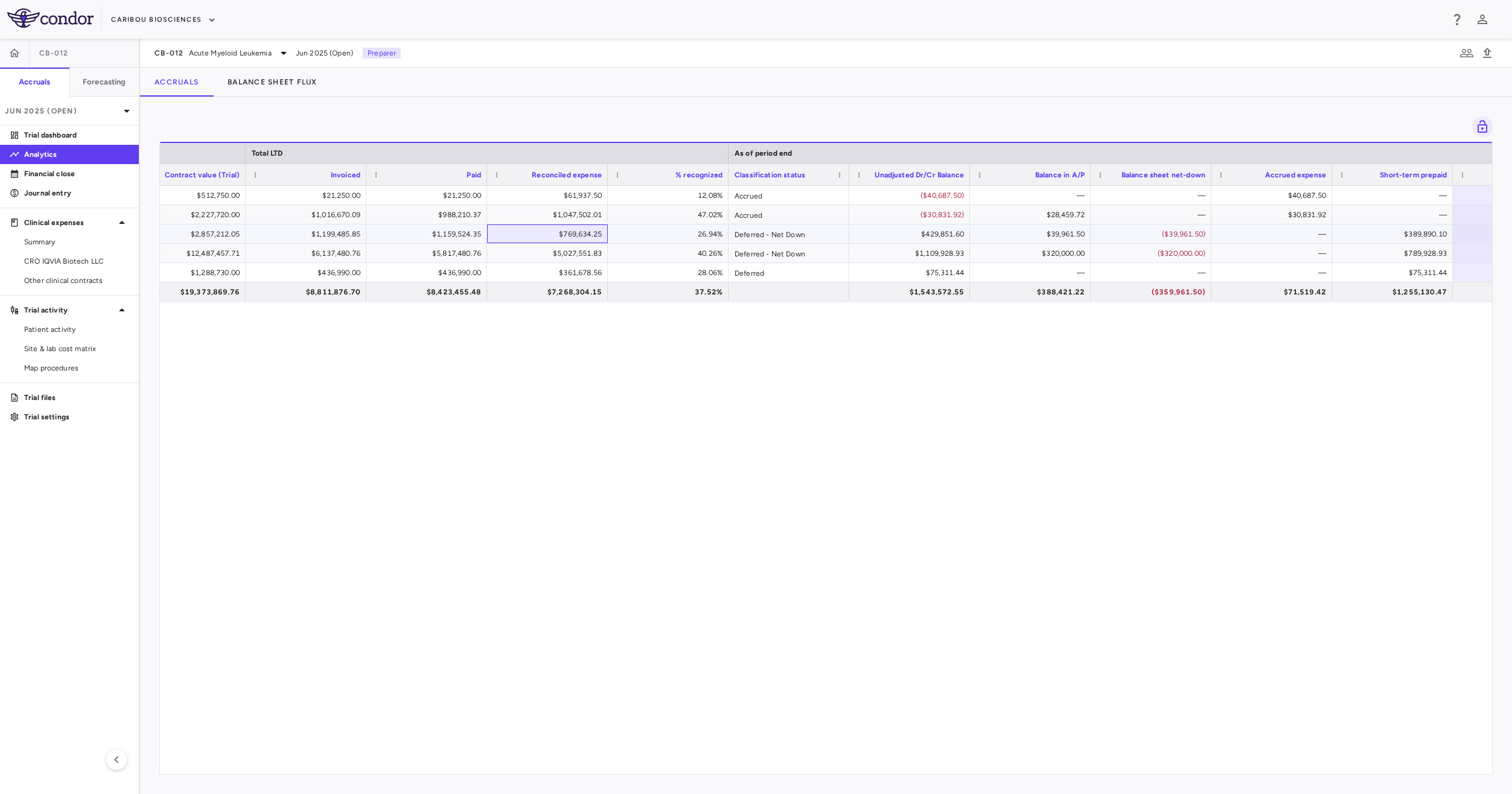 click on "$769,634.25" at bounding box center (550, 234) 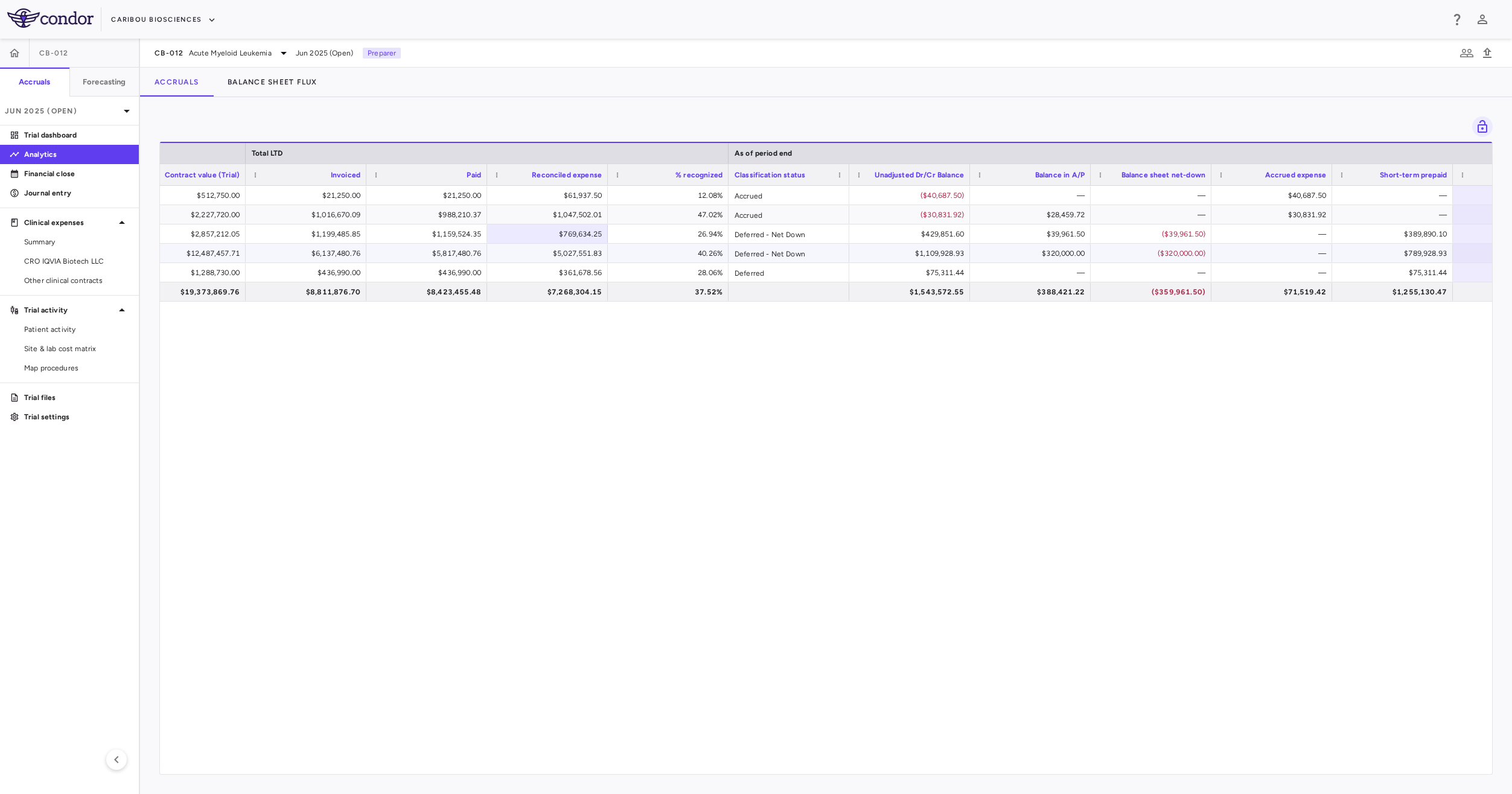 click on "$5,027,551.83" at bounding box center [550, 253] 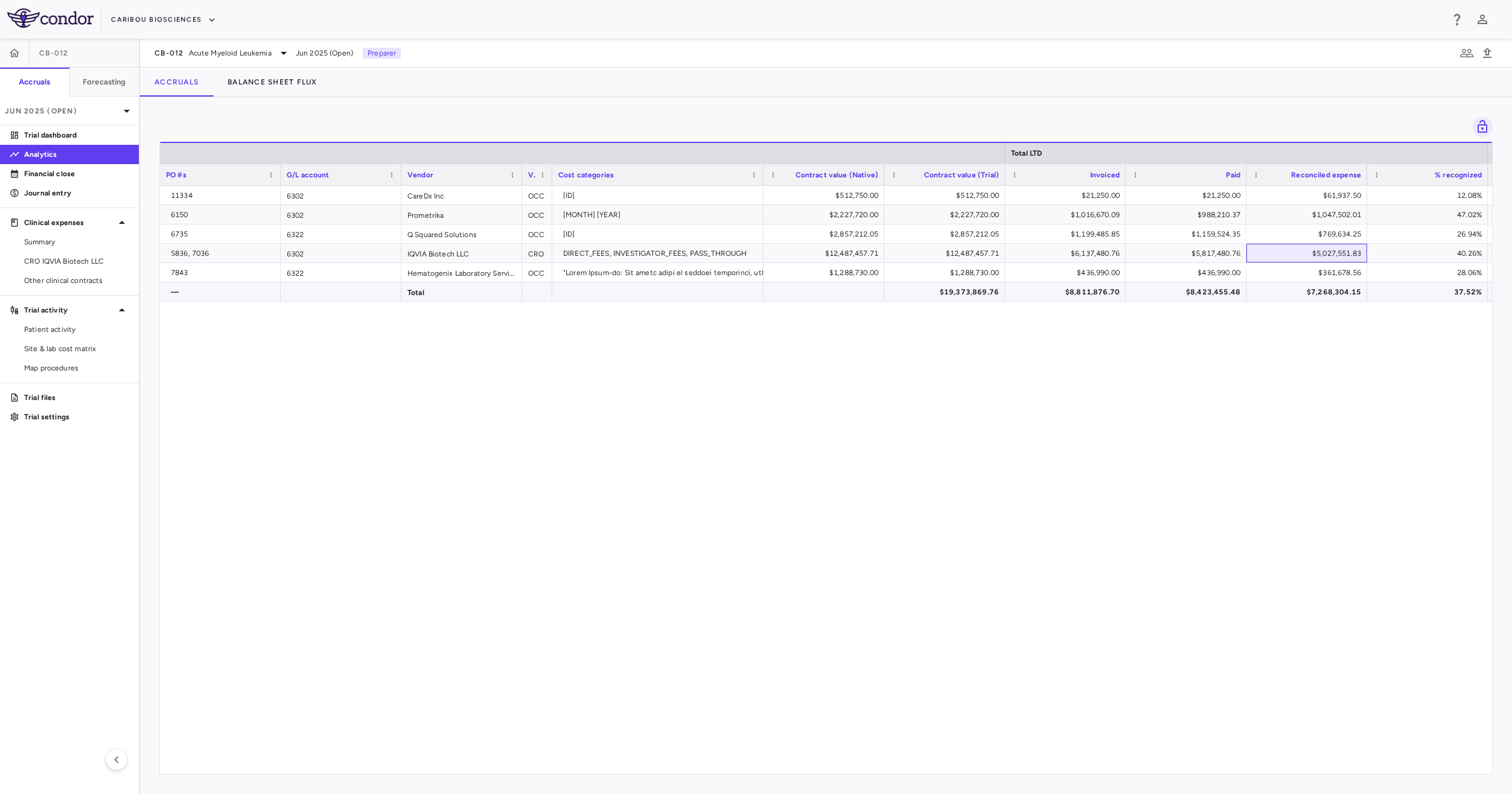 scroll, scrollTop: 0, scrollLeft: 21, axis: horizontal 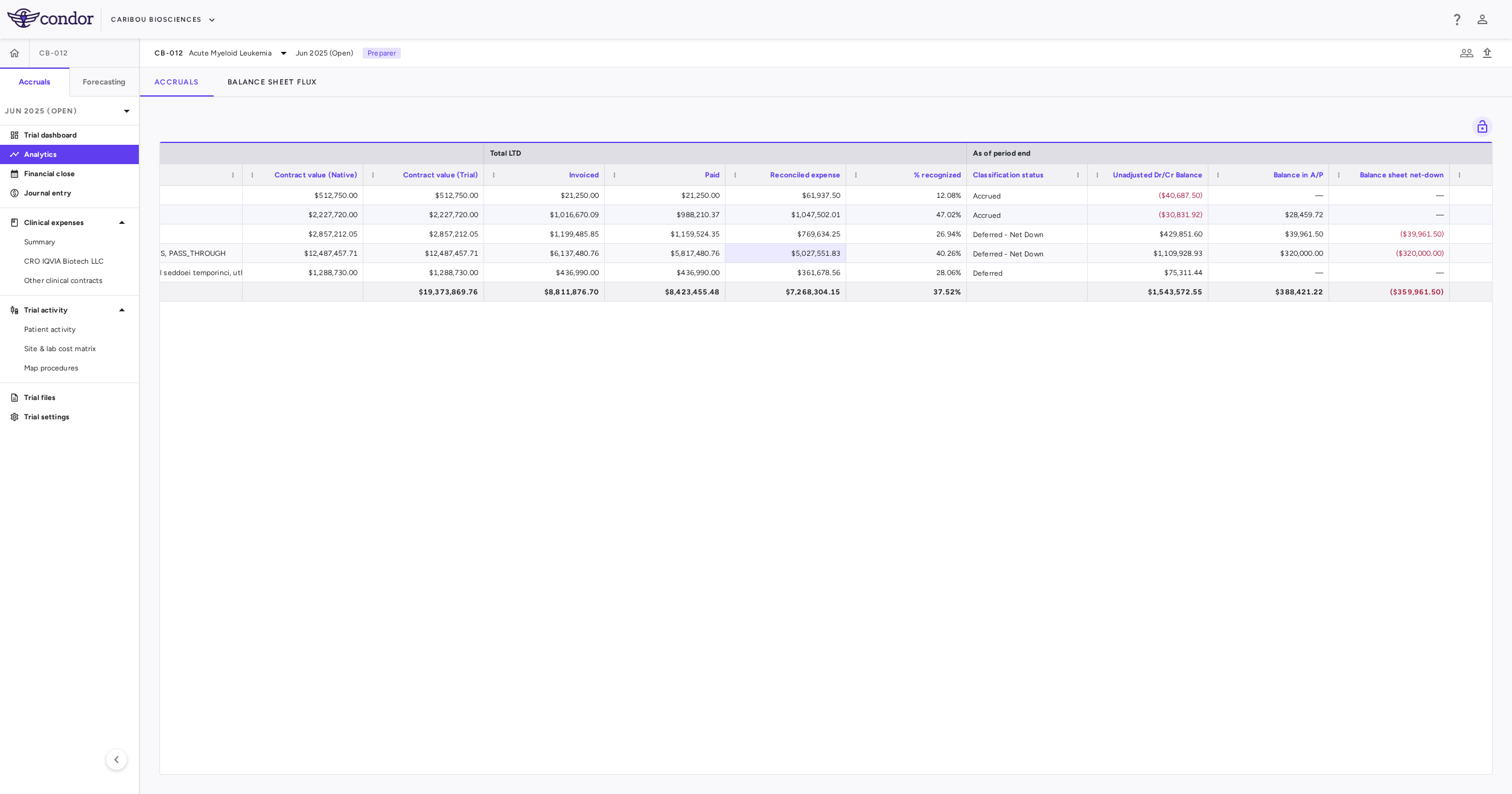 click on "$28,459.72" at bounding box center (1271, 215) 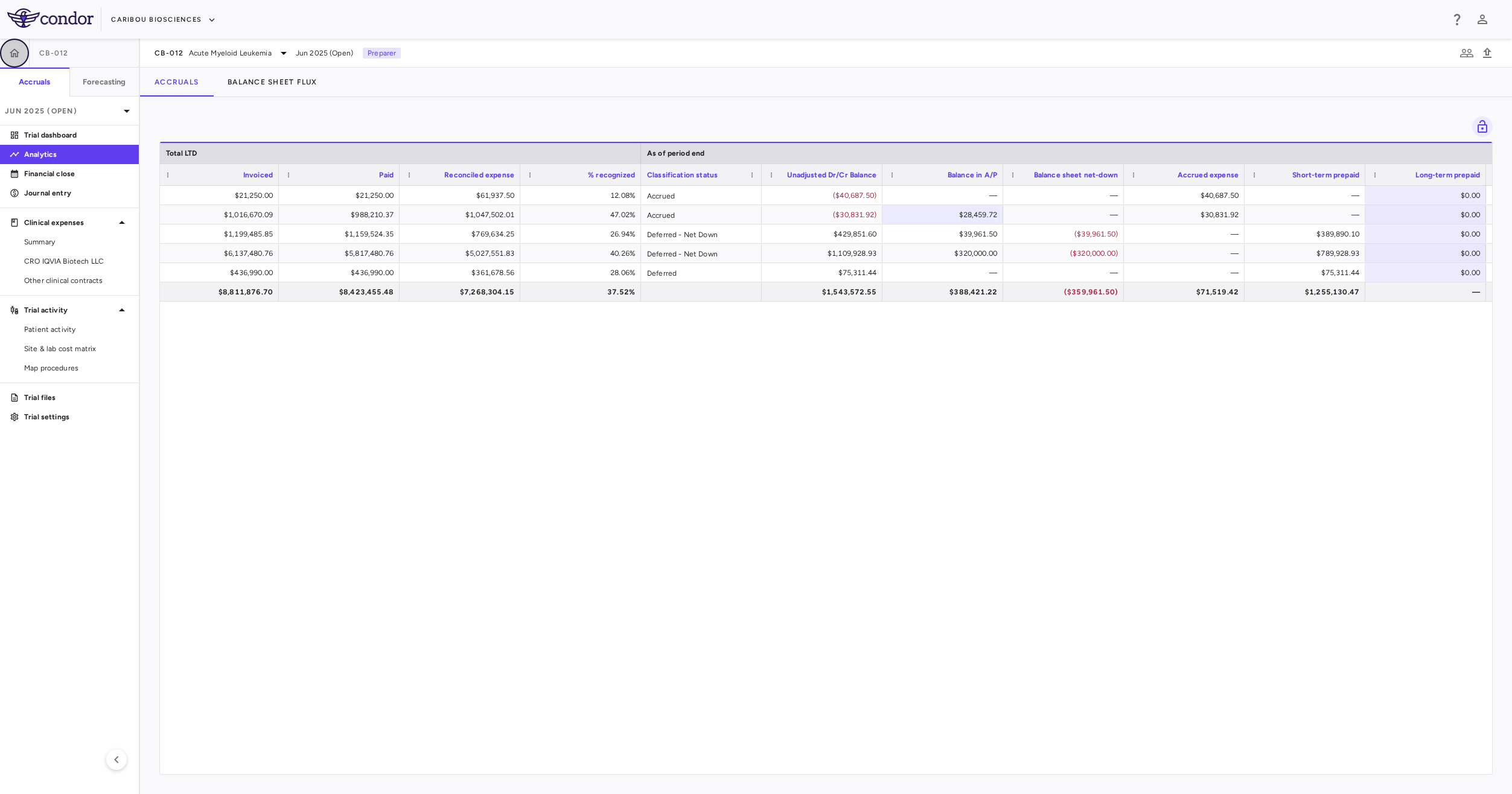 click at bounding box center [14, 53] 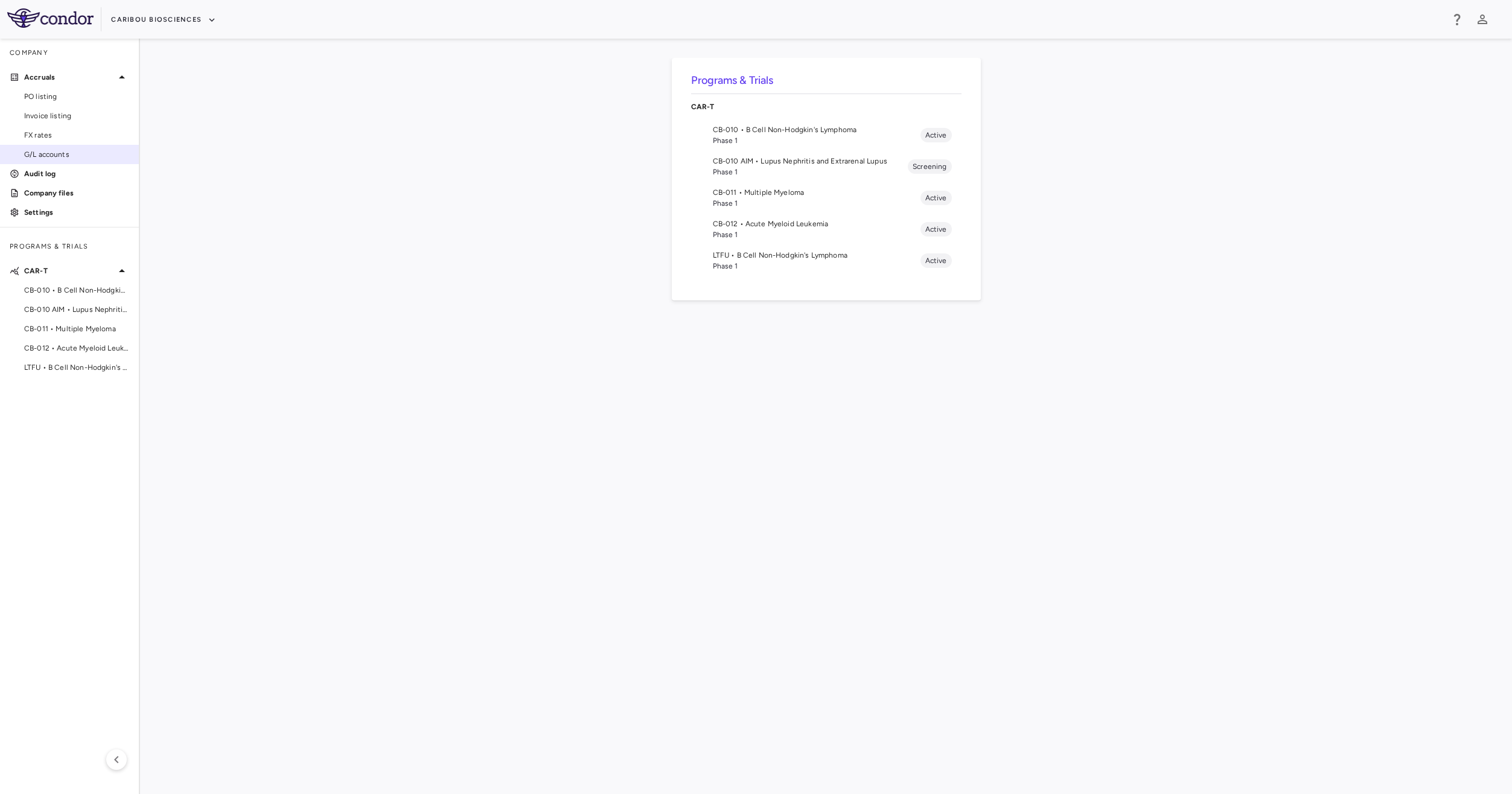 click on "G/L accounts" at bounding box center (77, 154) 